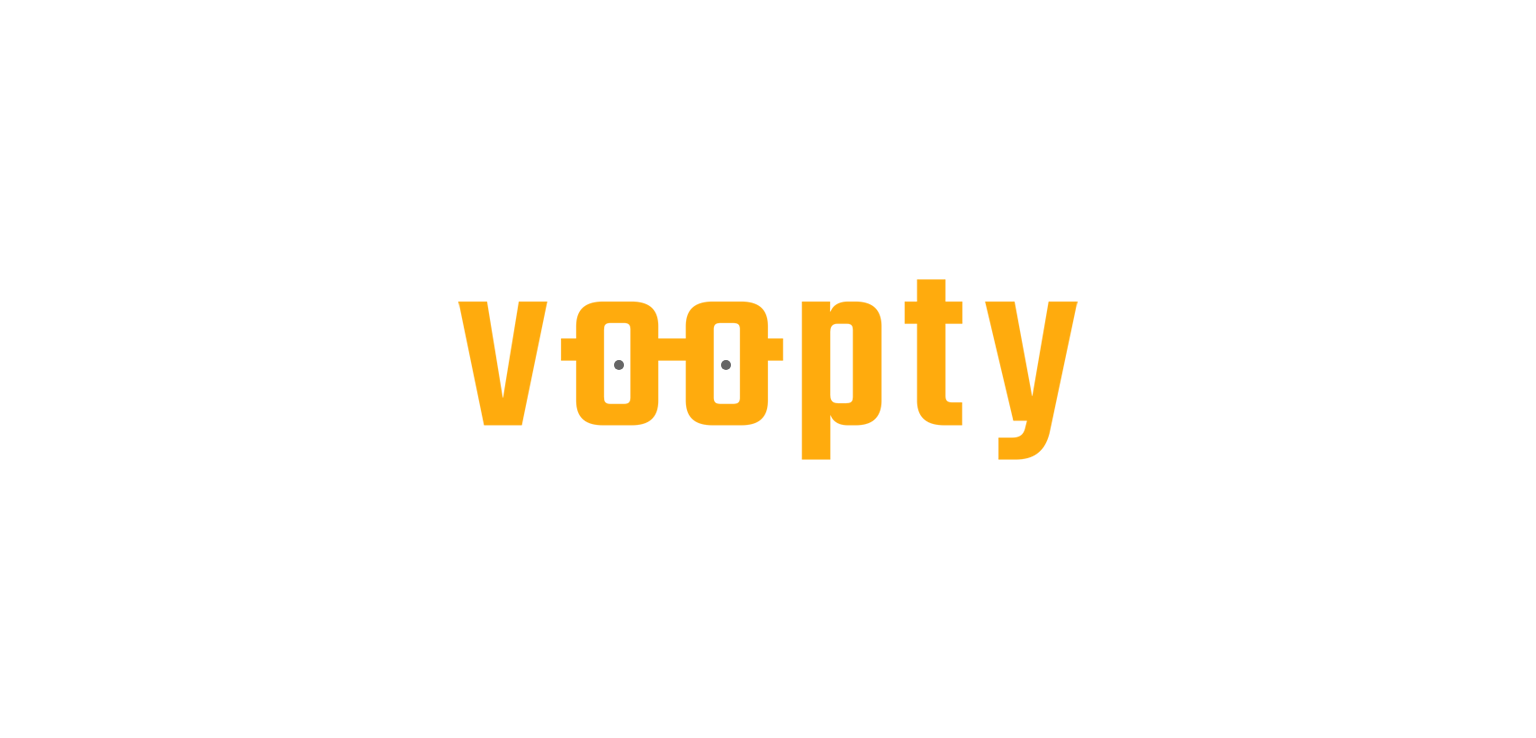 scroll, scrollTop: 0, scrollLeft: 0, axis: both 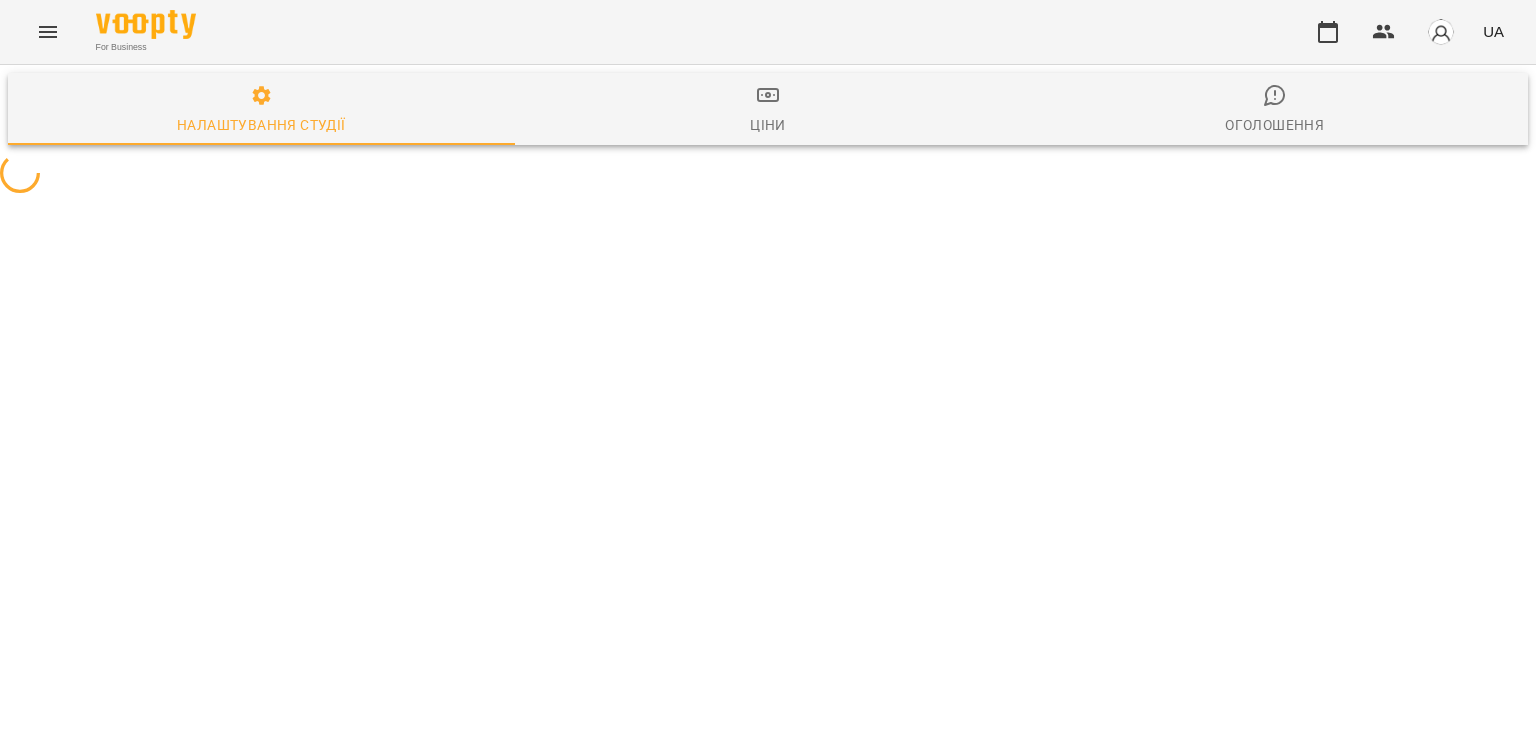 select on "**" 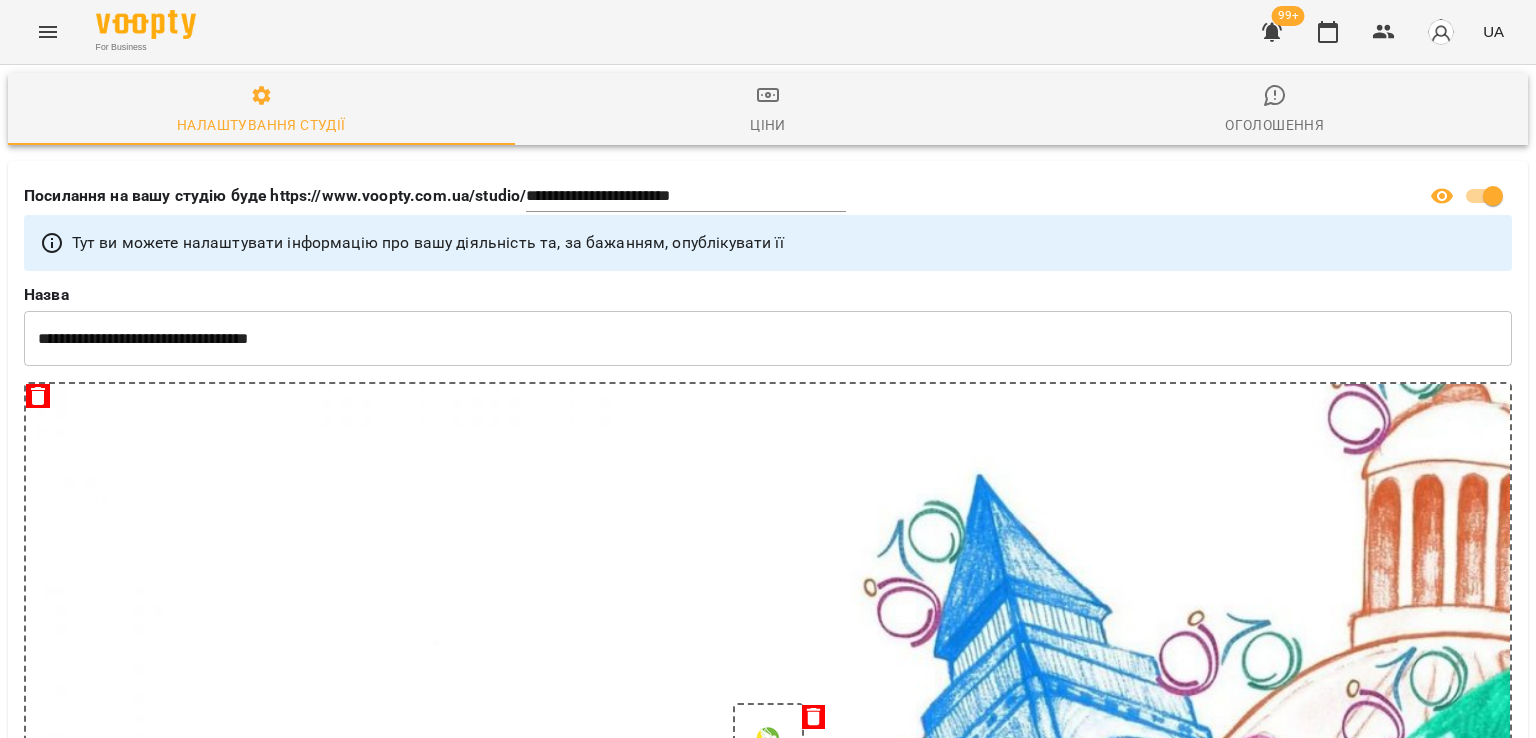 click 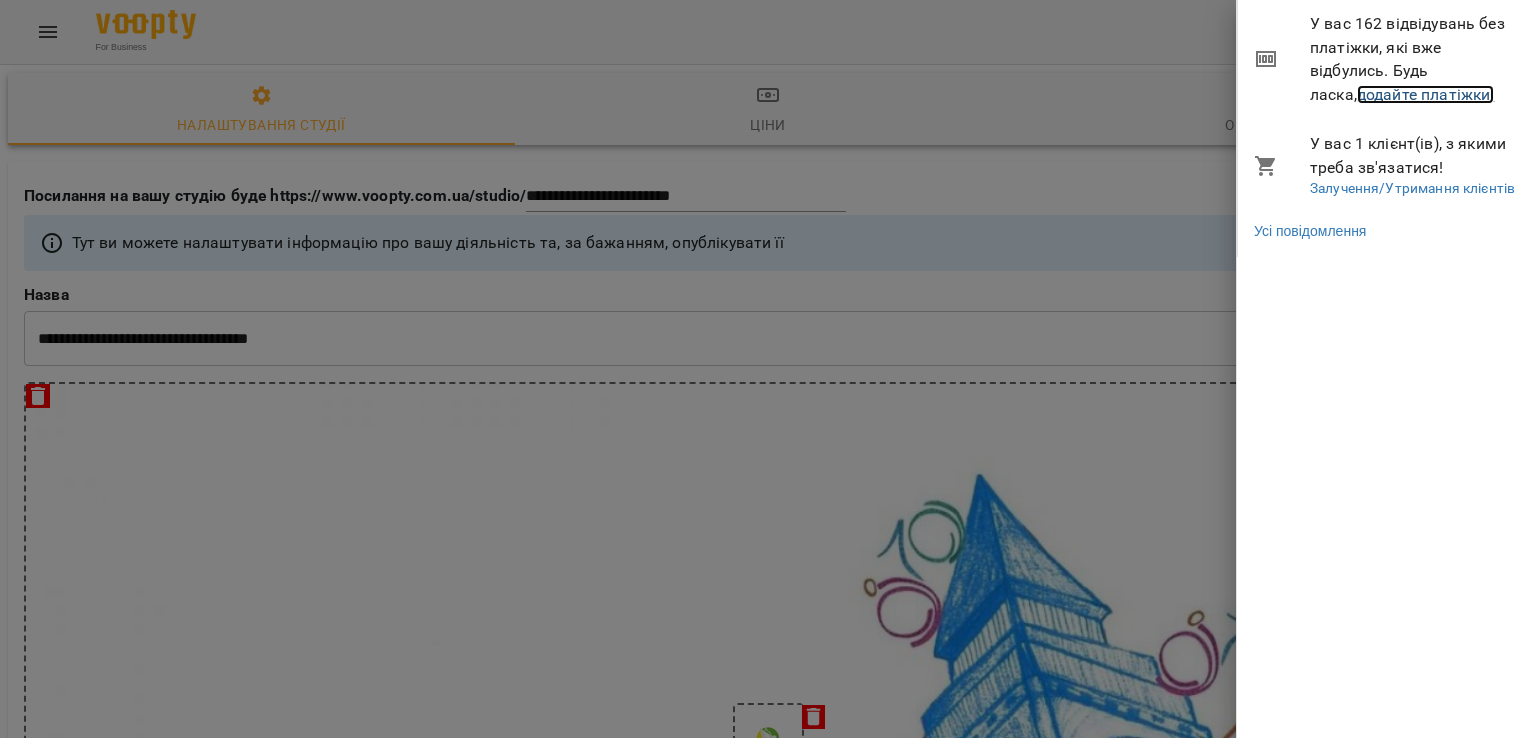 click on "додайте платіжки!" at bounding box center [1426, 94] 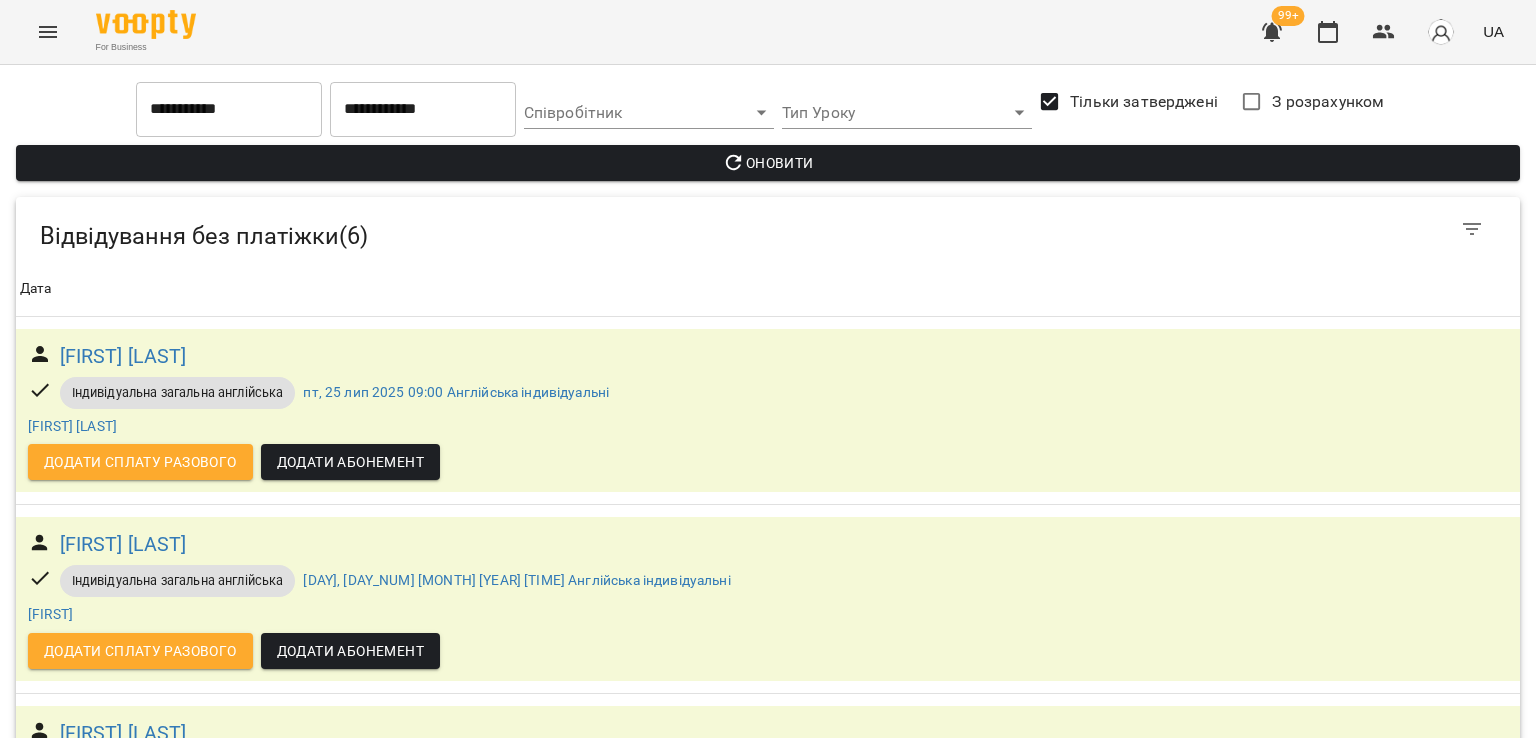 scroll, scrollTop: 723, scrollLeft: 0, axis: vertical 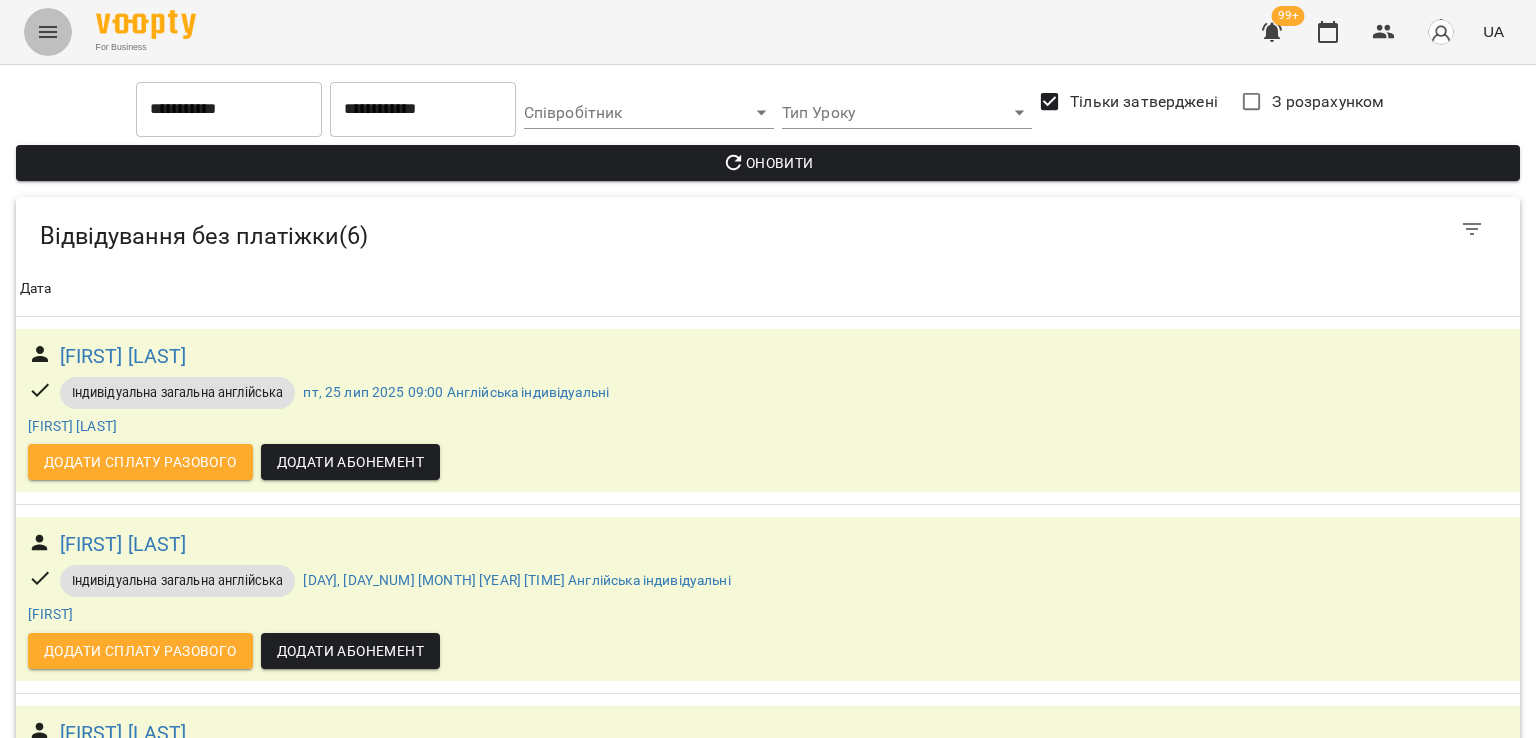 click 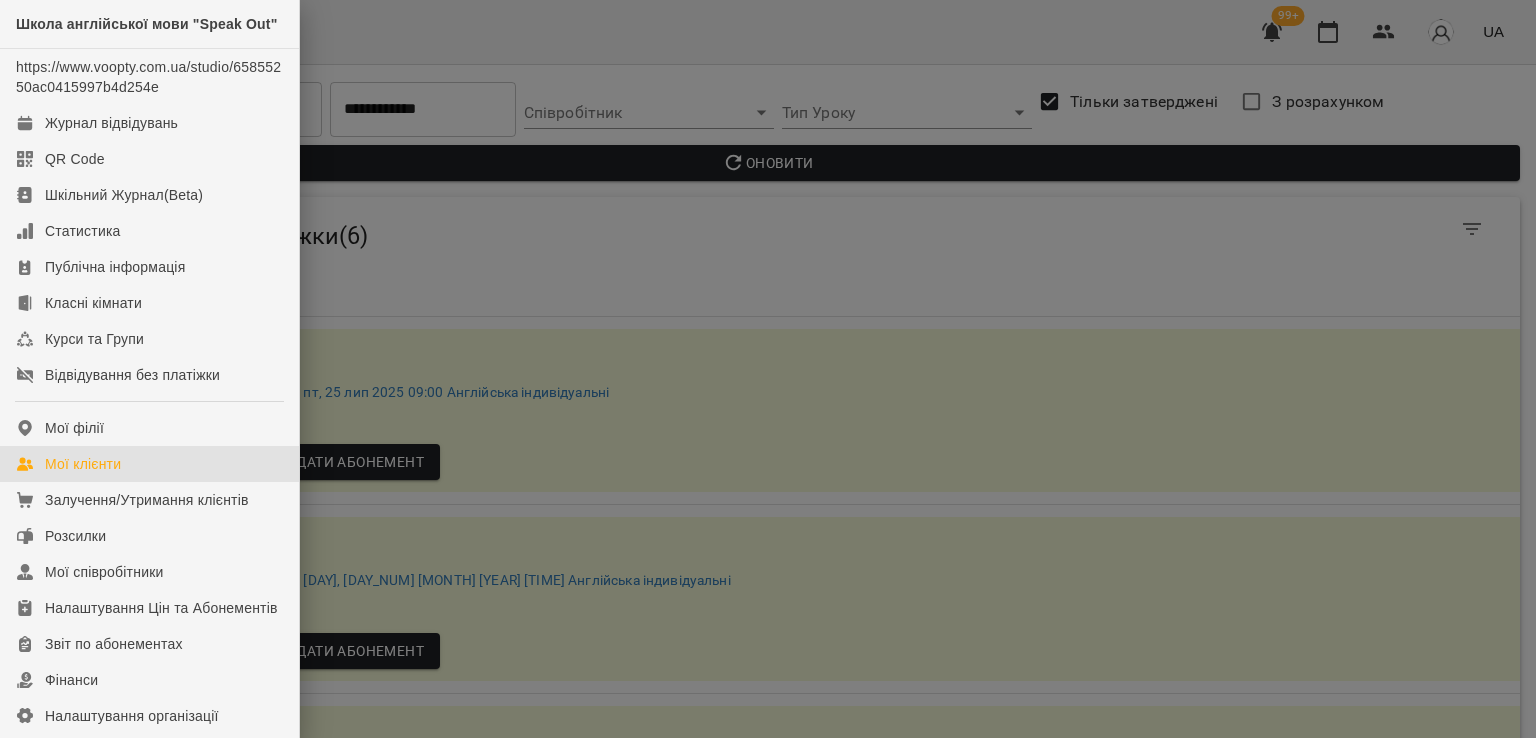 click on "Мої клієнти" at bounding box center [149, 464] 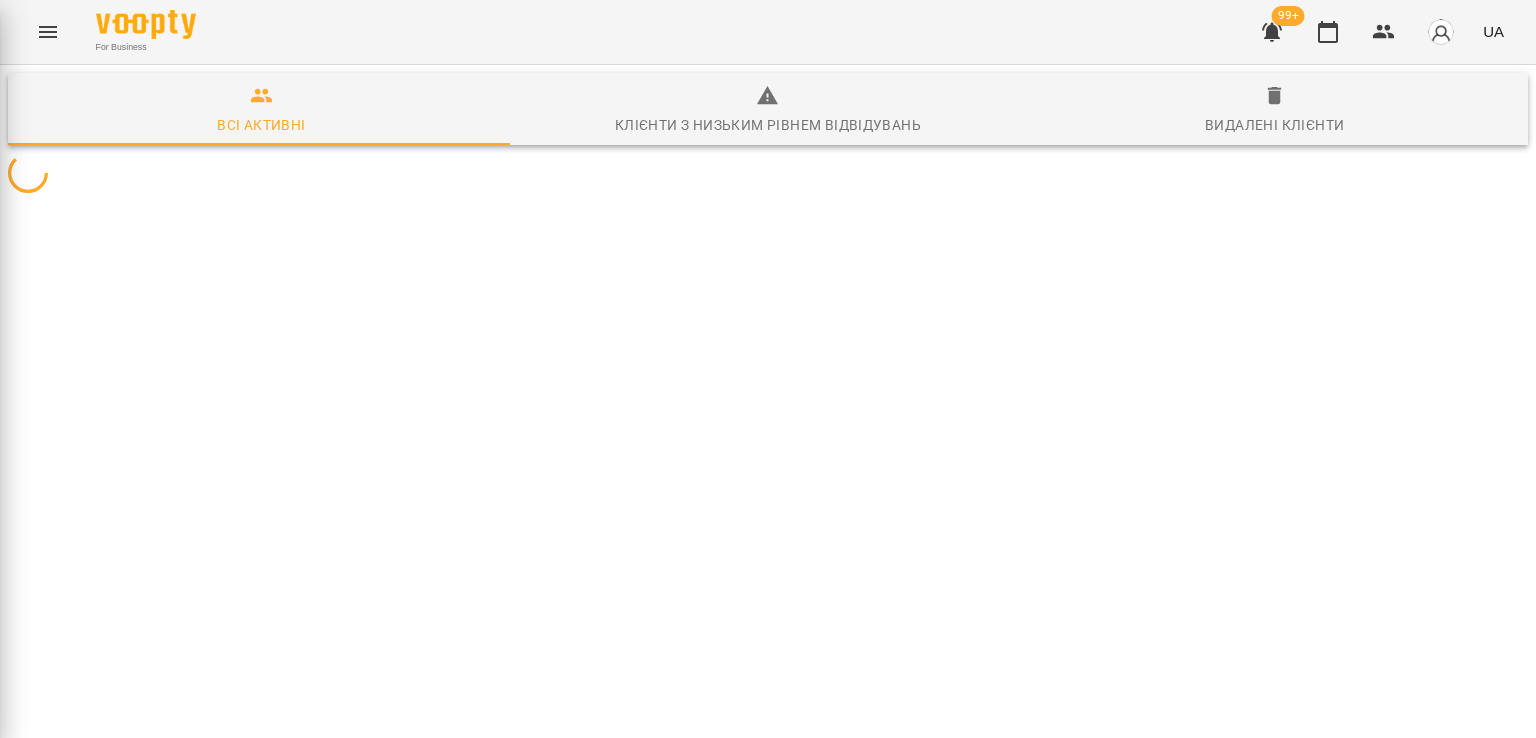 scroll, scrollTop: 0, scrollLeft: 0, axis: both 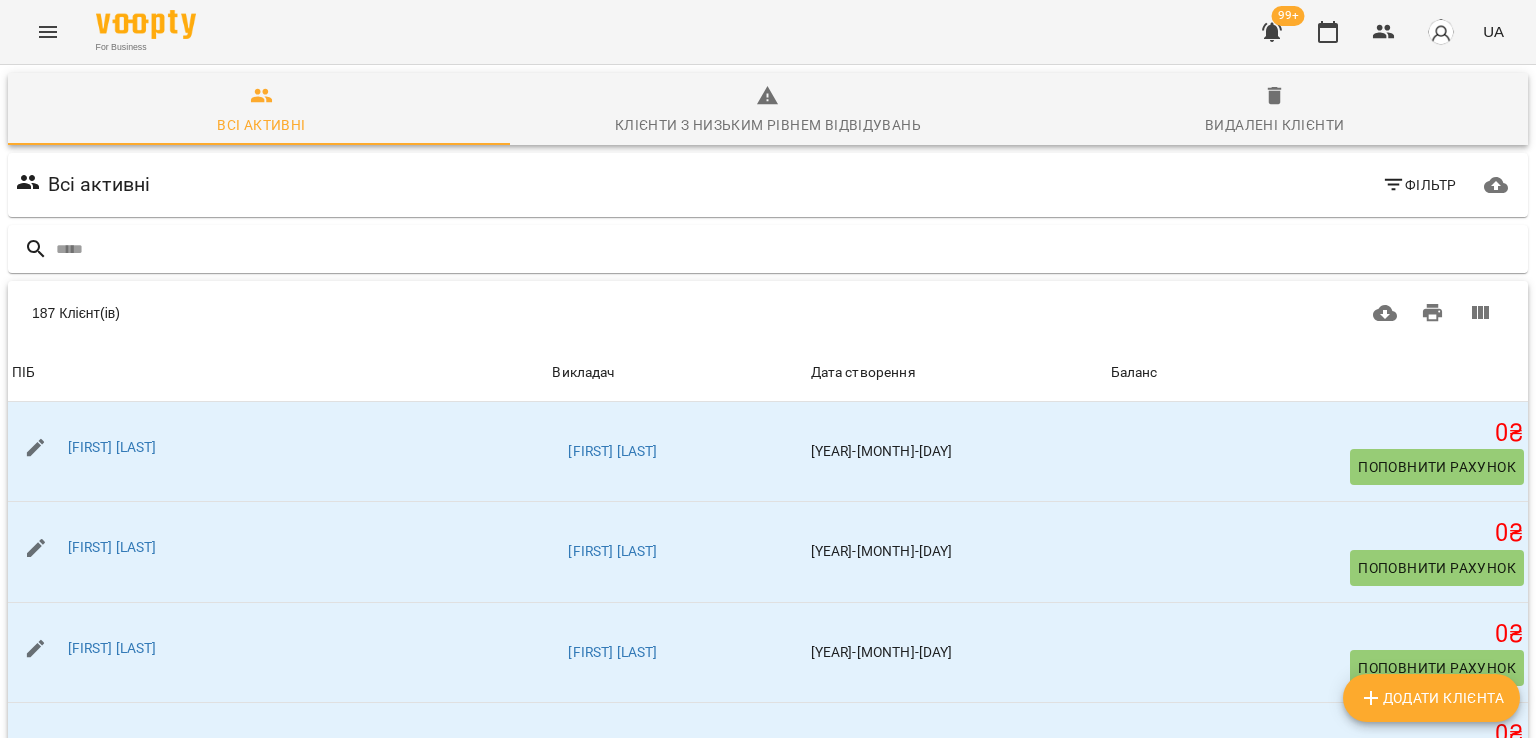 click at bounding box center (788, 249) 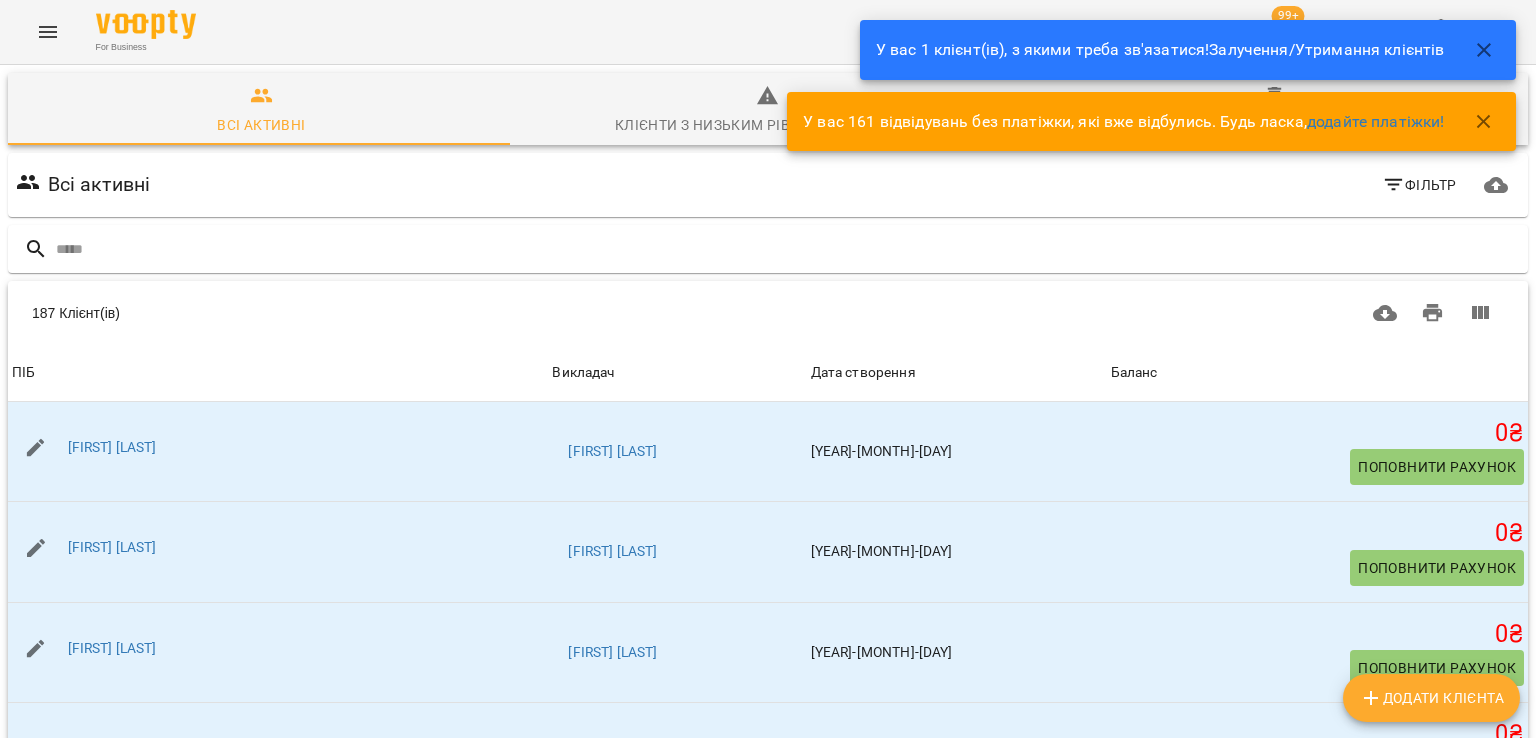 click at bounding box center (48, 32) 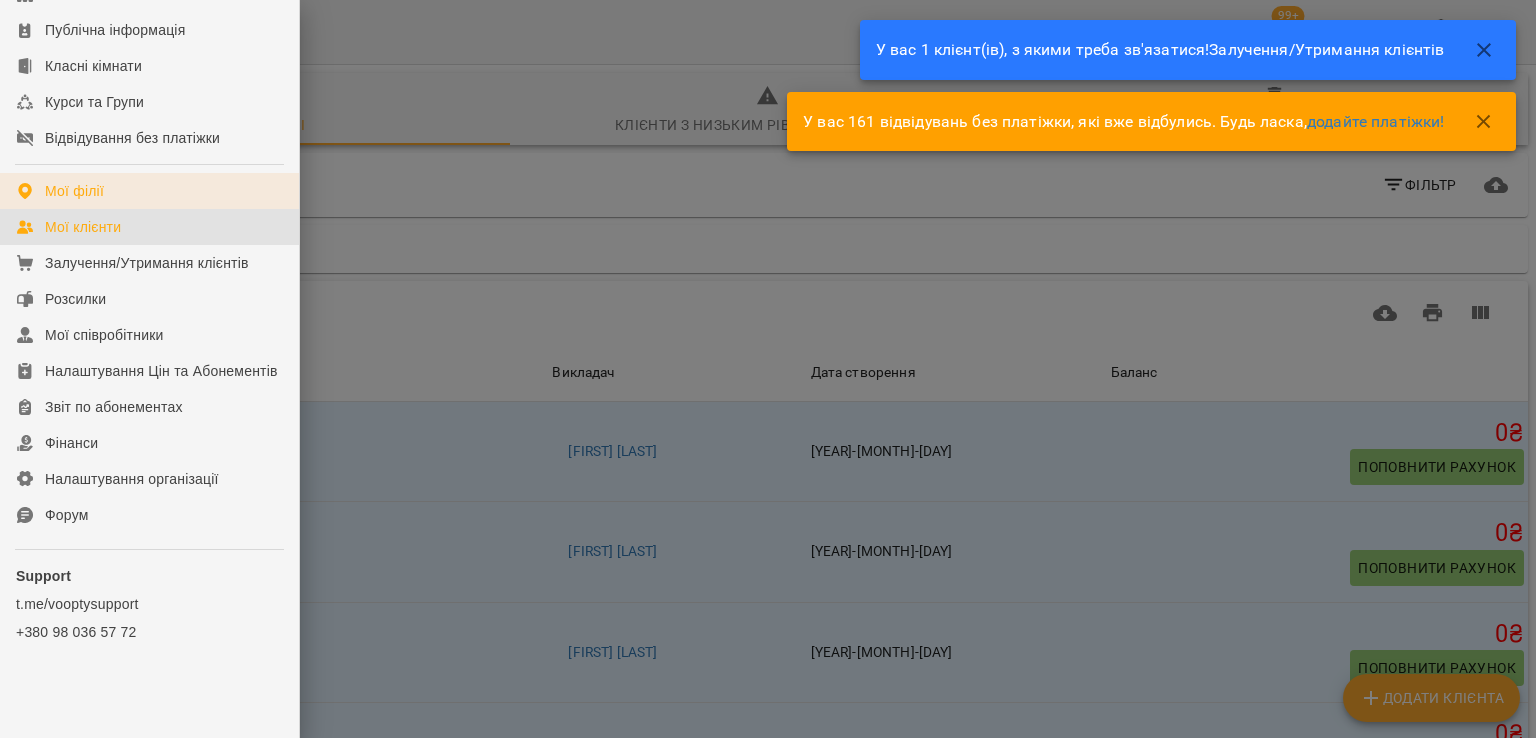 scroll, scrollTop: 274, scrollLeft: 0, axis: vertical 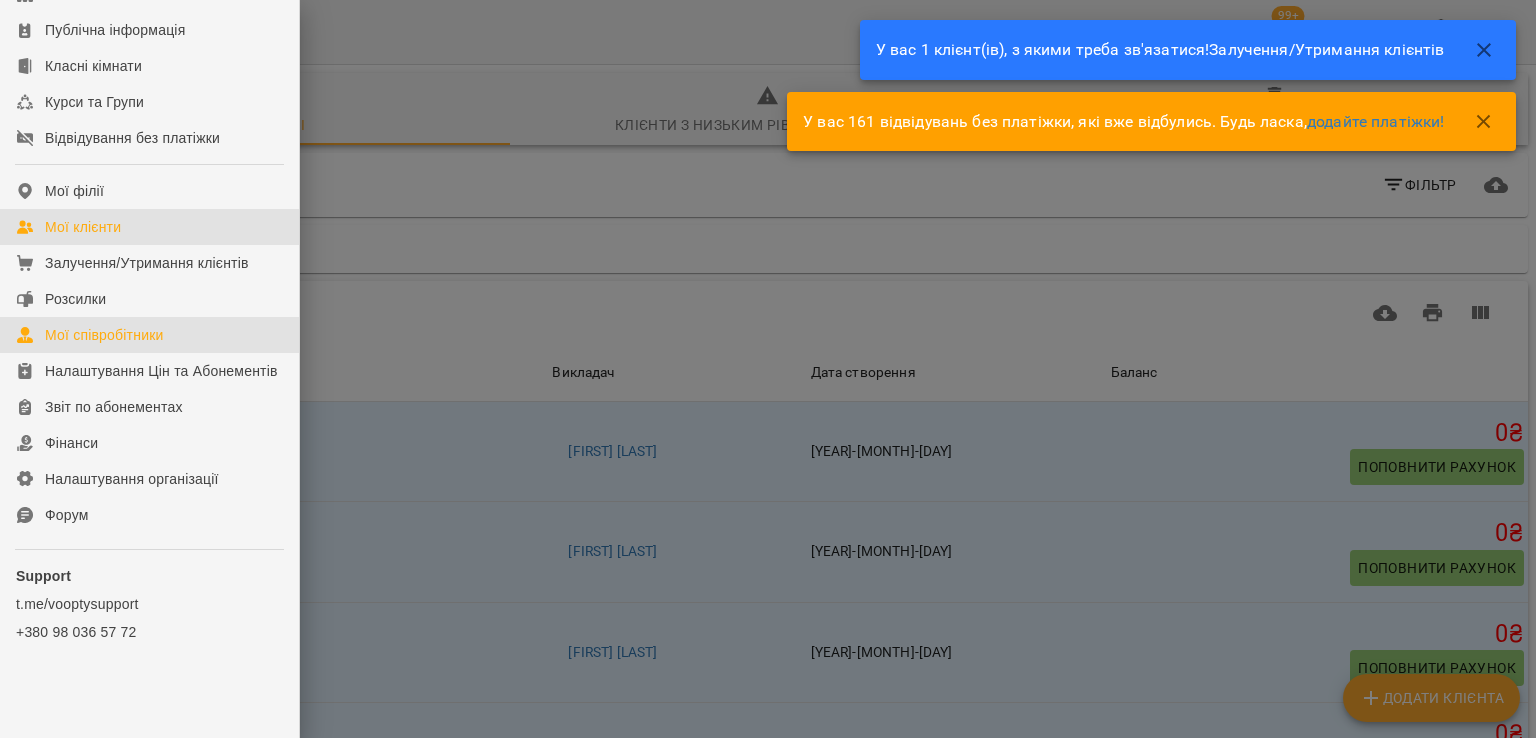 click on "Мої співробітники" at bounding box center [149, 335] 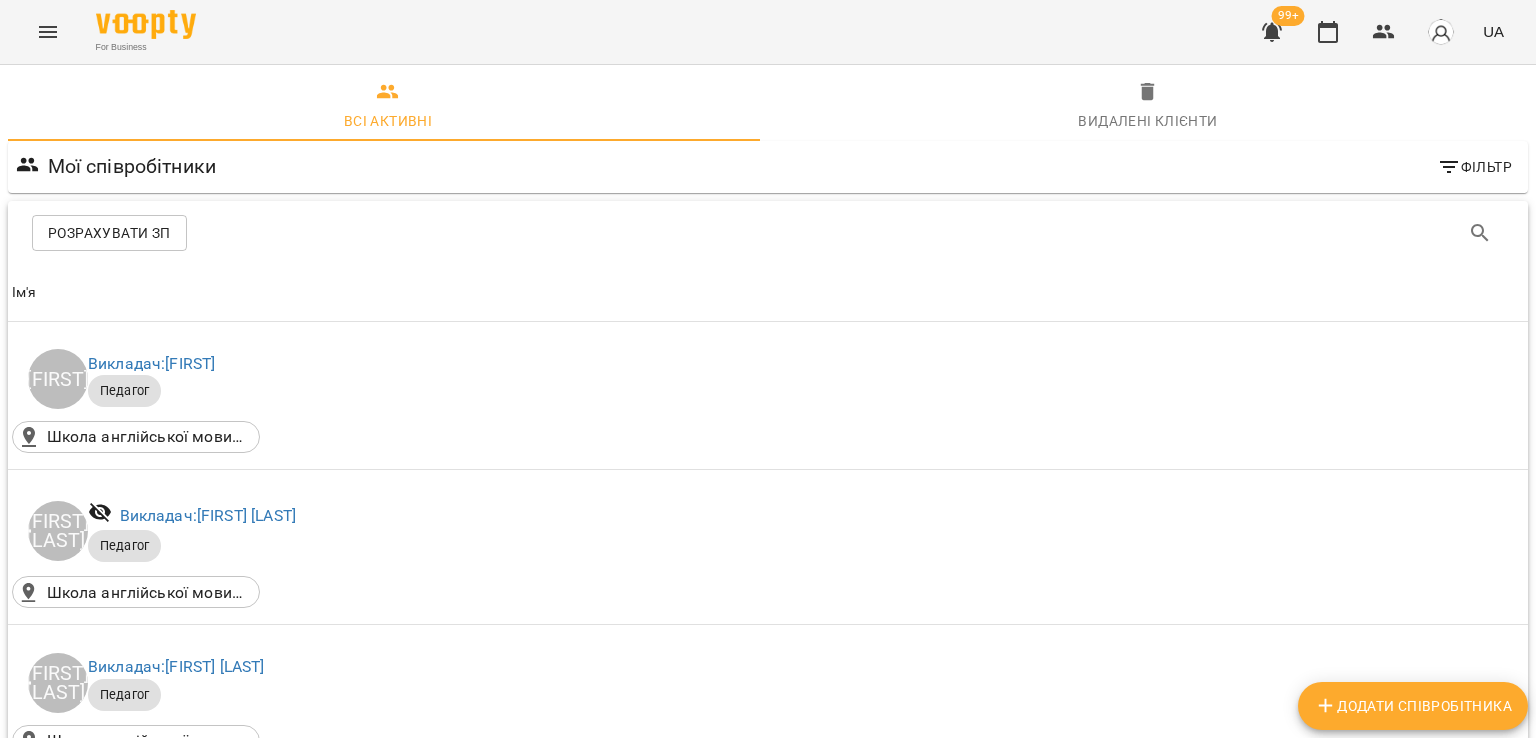 scroll, scrollTop: 2500, scrollLeft: 0, axis: vertical 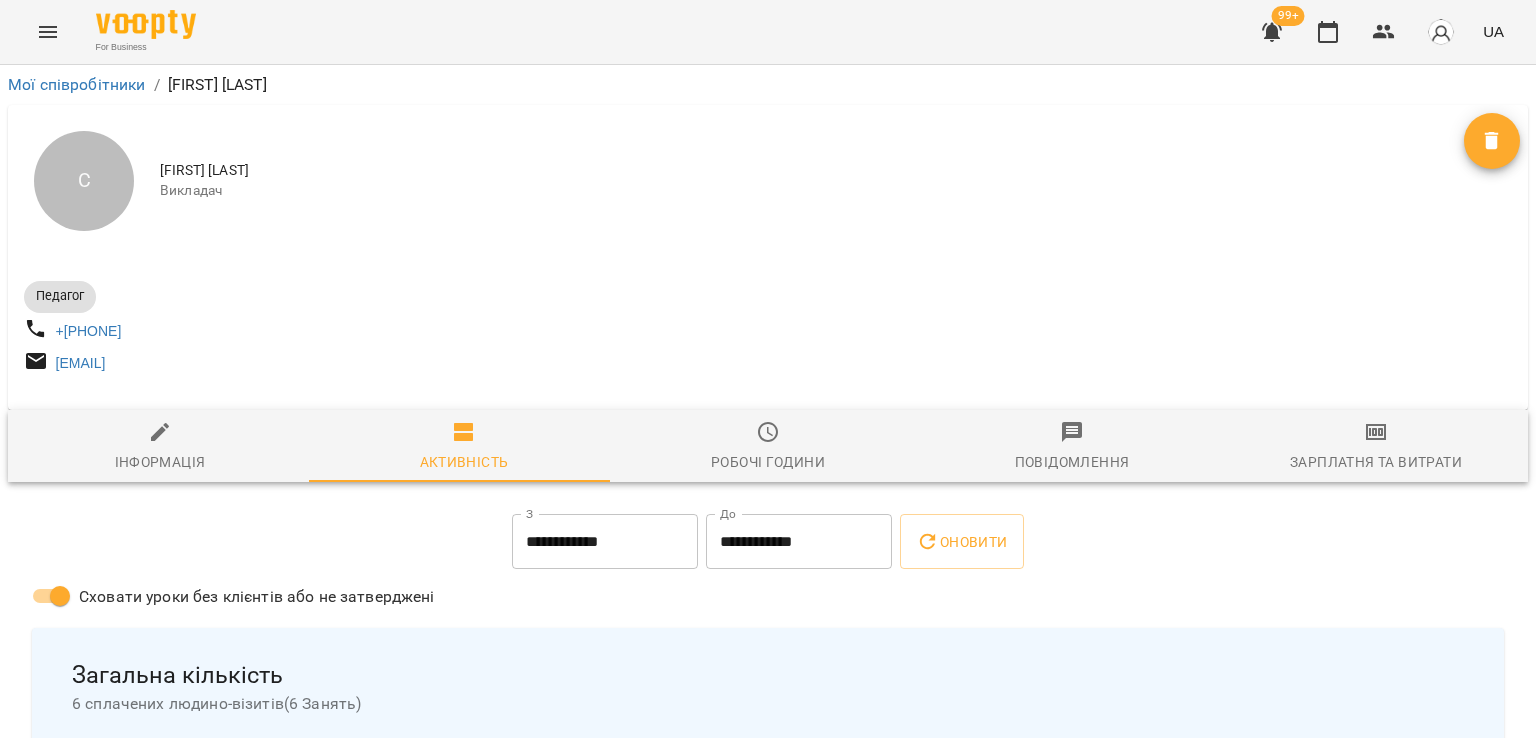 click on "**********" at bounding box center (605, 542) 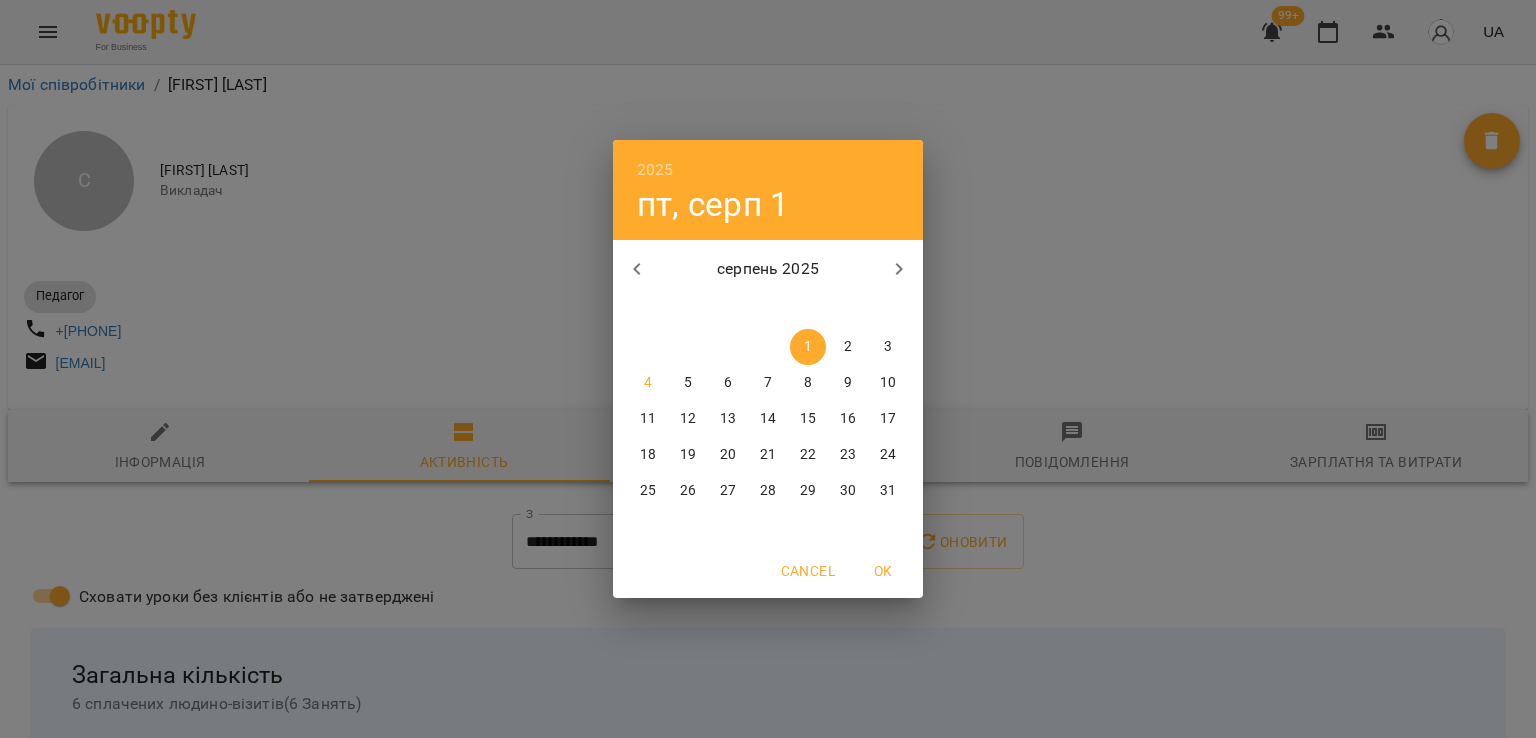 click 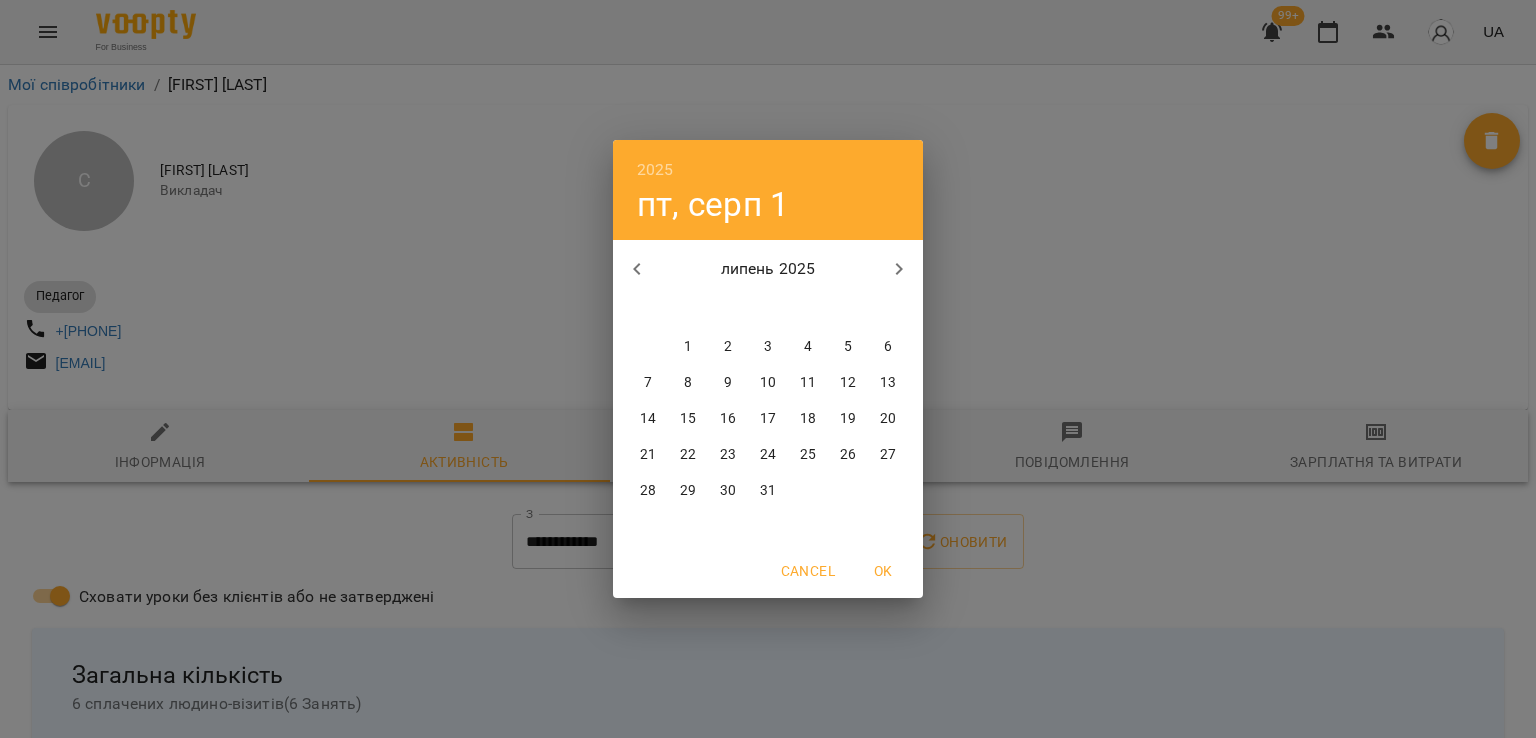 click on "1" at bounding box center [688, 347] 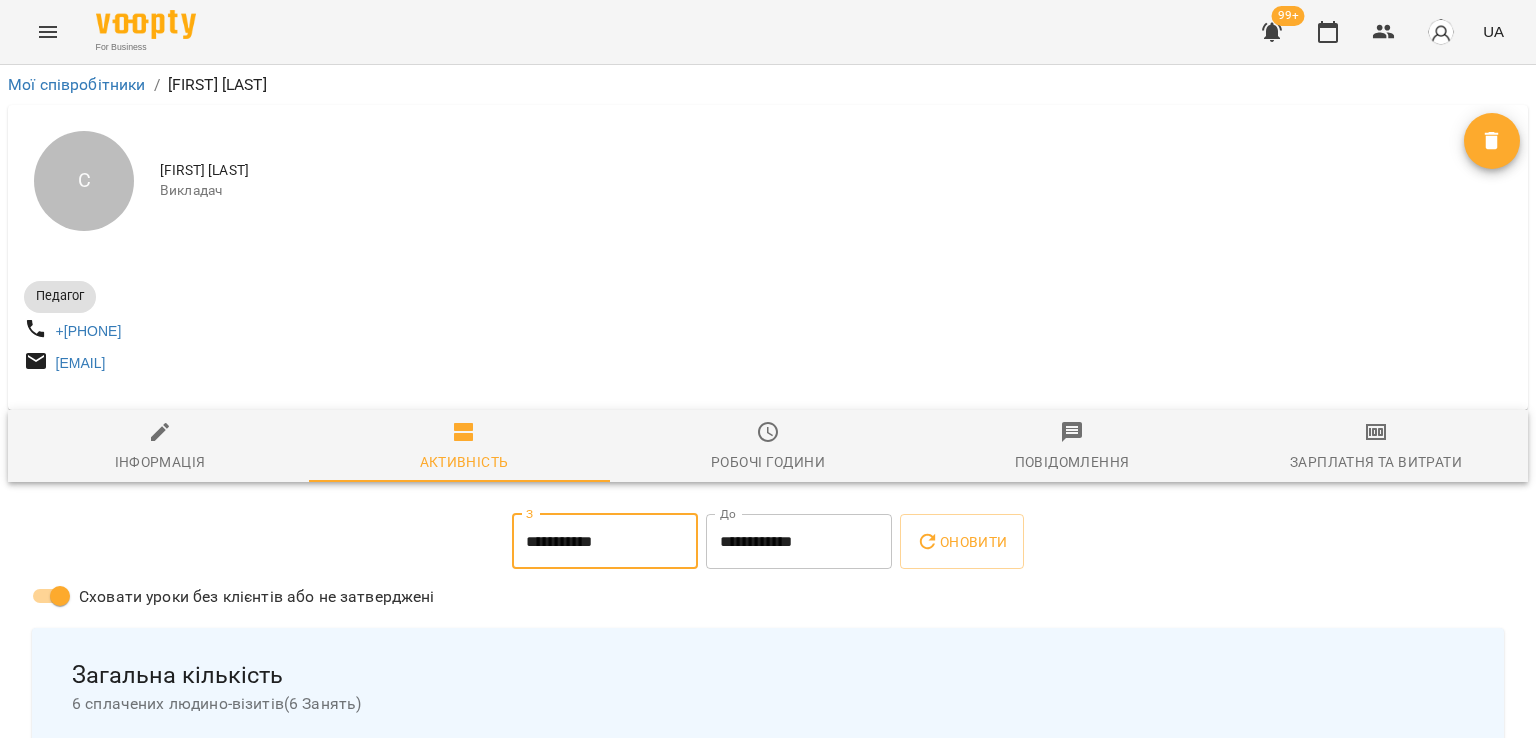 click on "**********" at bounding box center (799, 542) 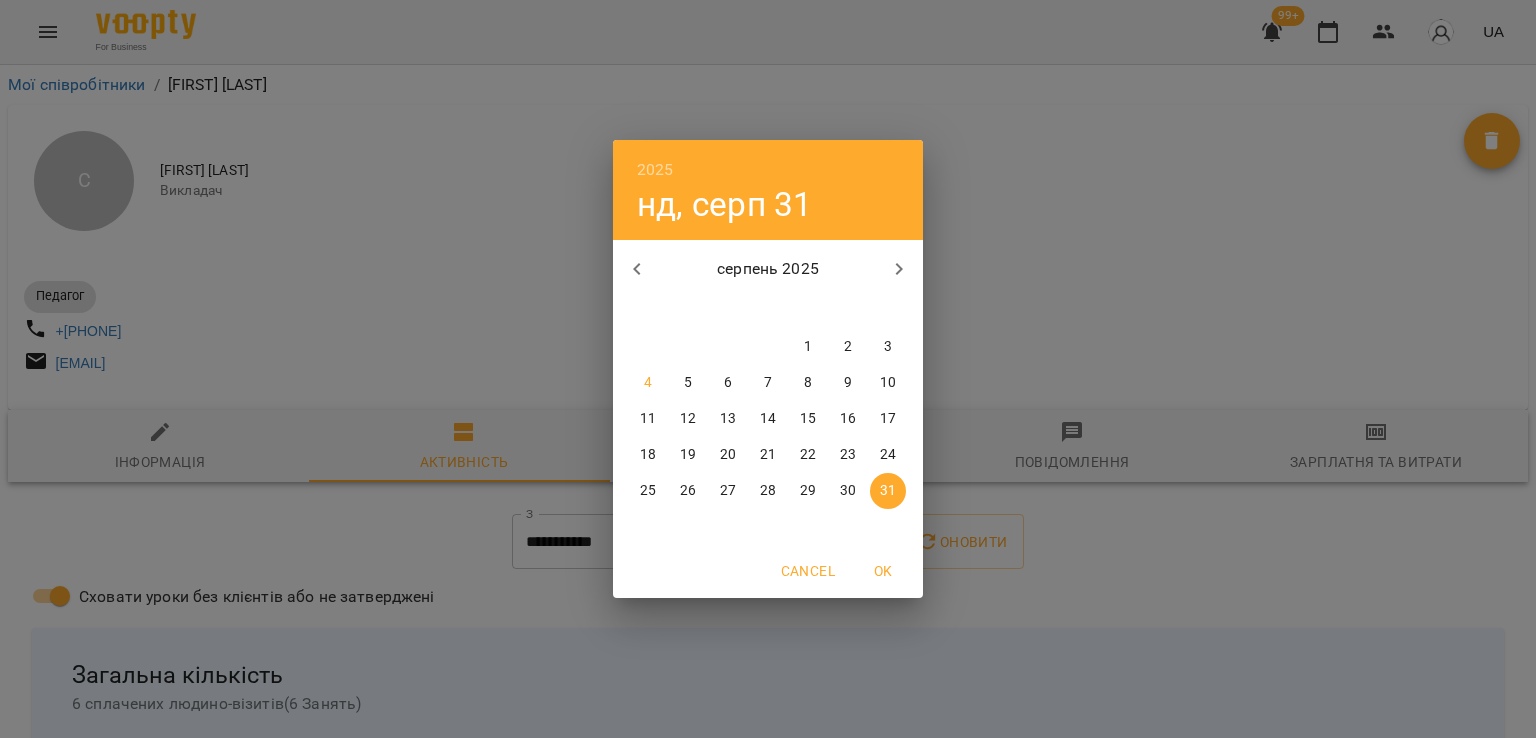 click 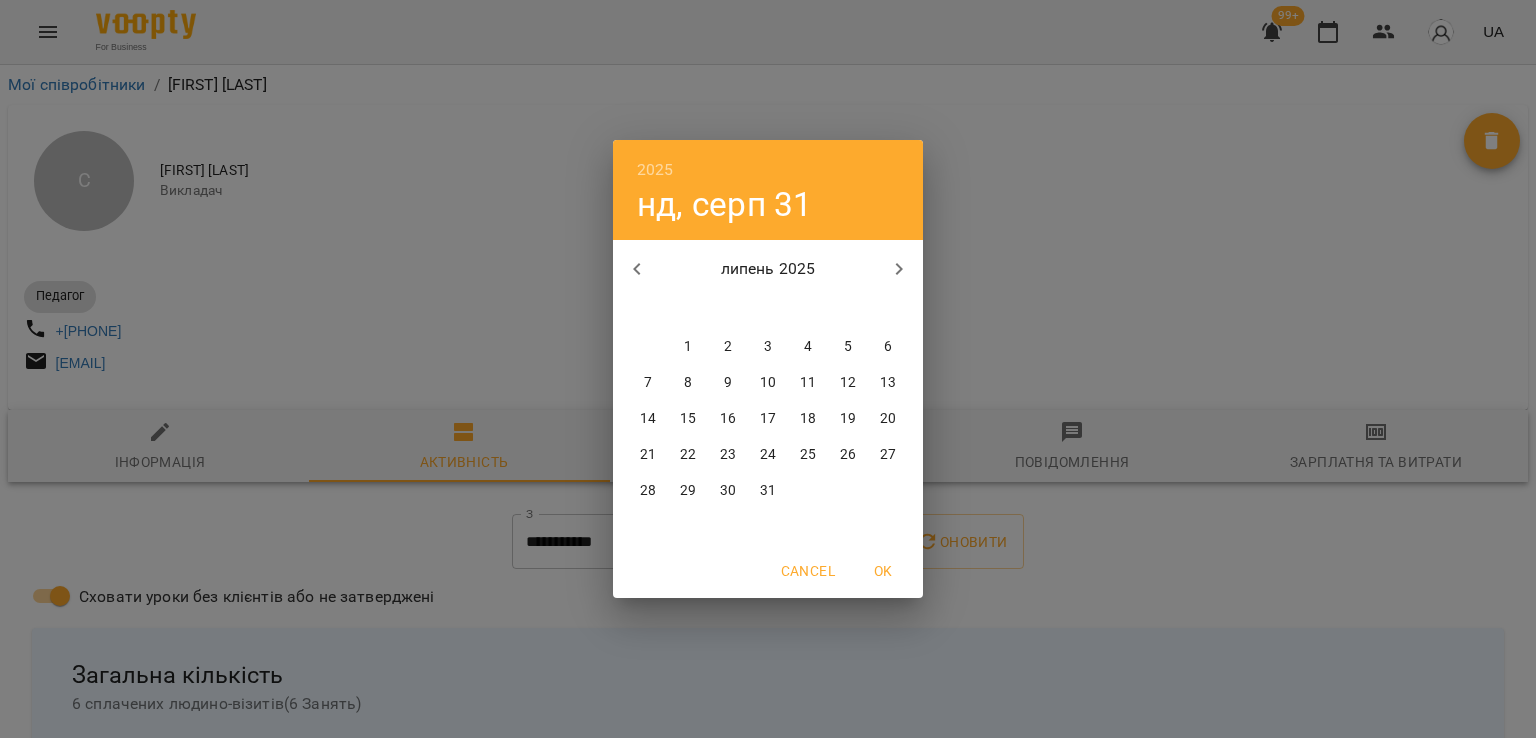 click on "31" at bounding box center [768, 491] 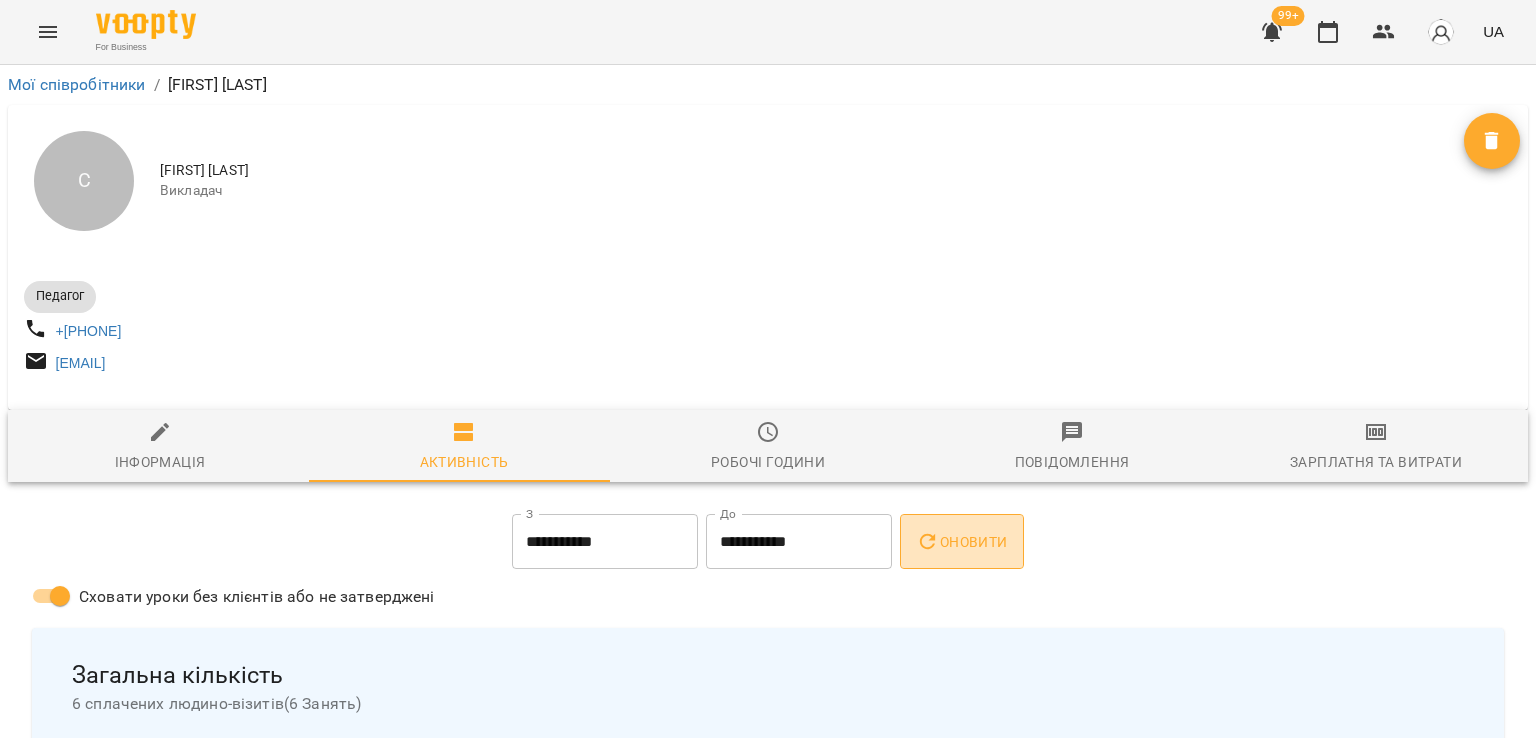 click on "Оновити" at bounding box center [961, 542] 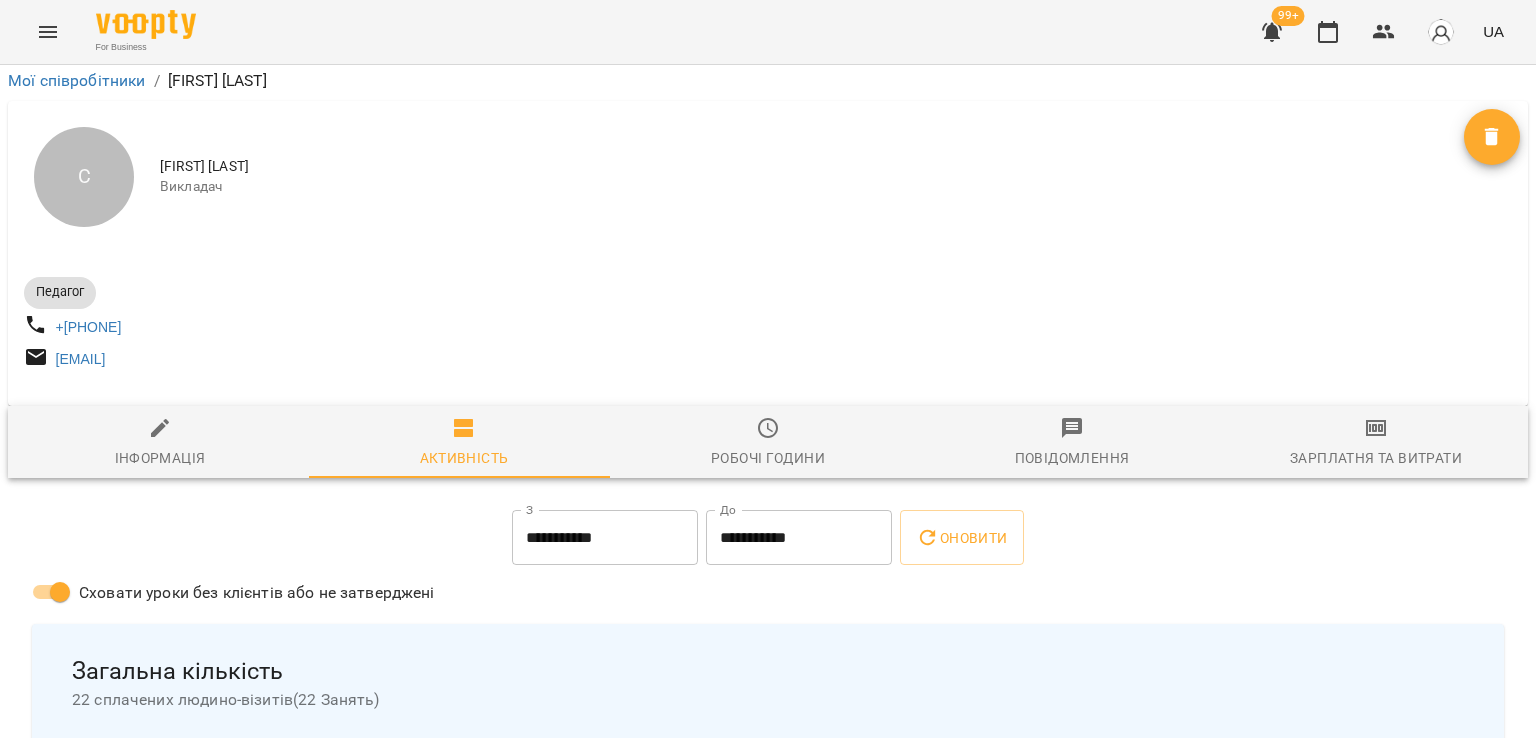 scroll, scrollTop: 0, scrollLeft: 0, axis: both 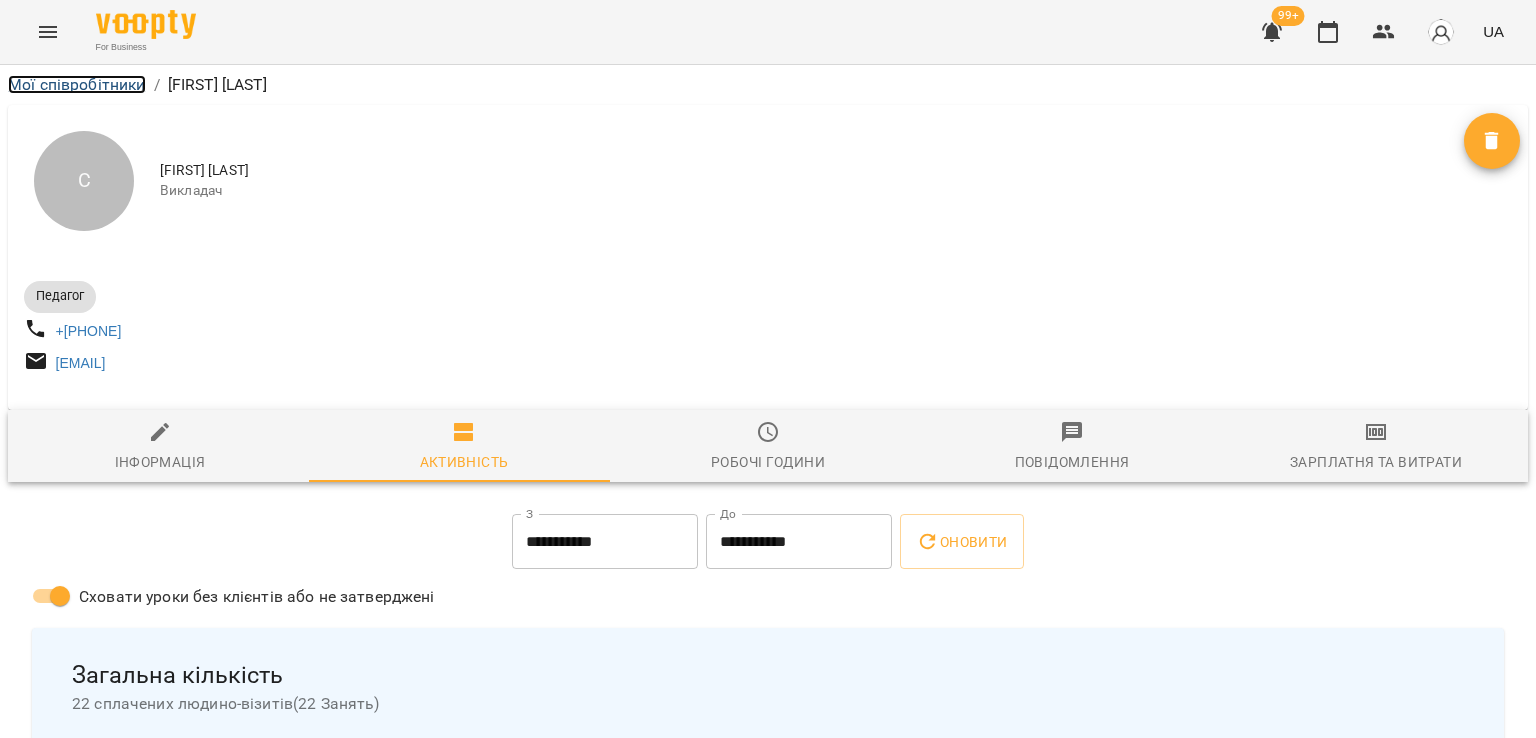click on "Мої співробітники" at bounding box center (77, 84) 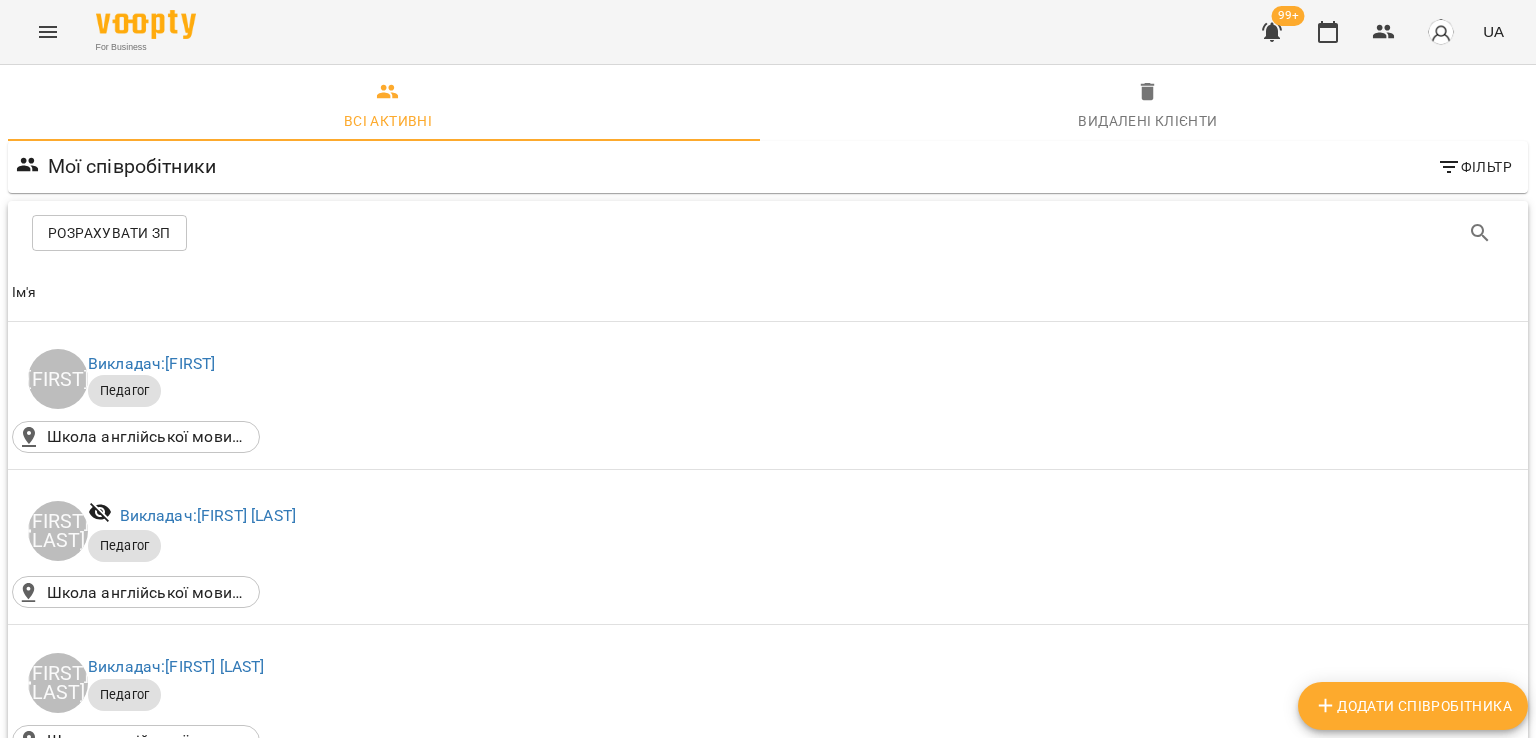scroll, scrollTop: 2666, scrollLeft: 0, axis: vertical 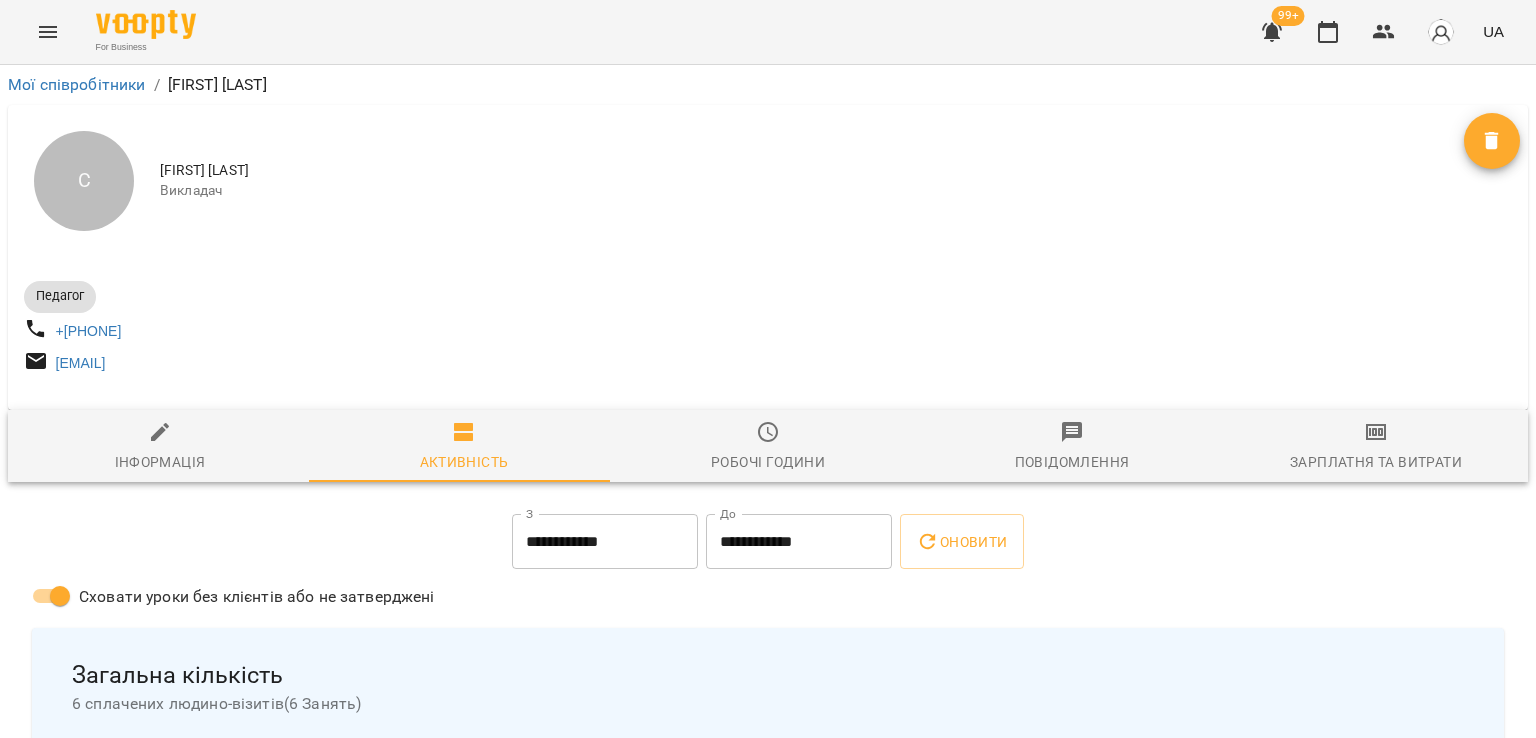click on "Зарплатня та Витрати" at bounding box center (1376, 462) 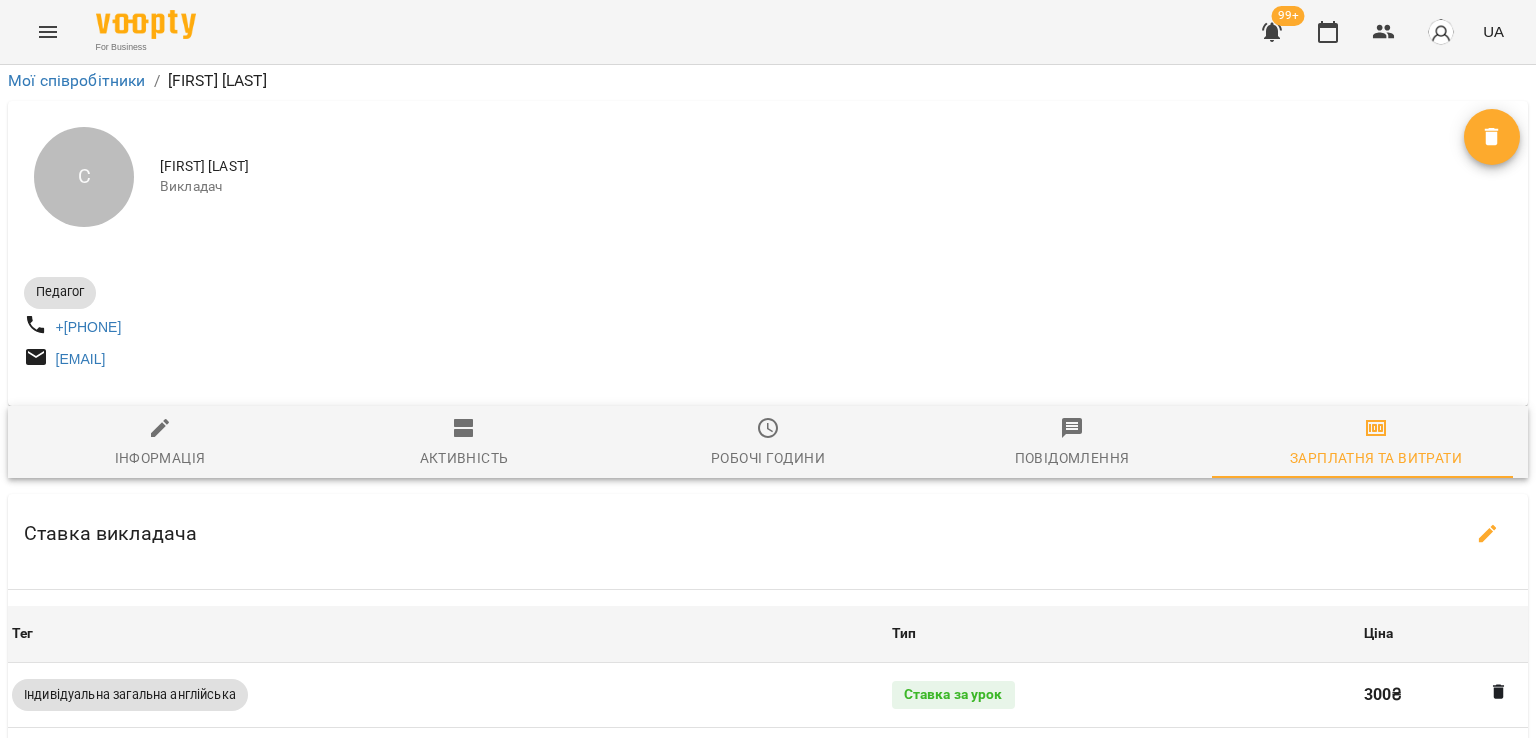 scroll, scrollTop: 157, scrollLeft: 0, axis: vertical 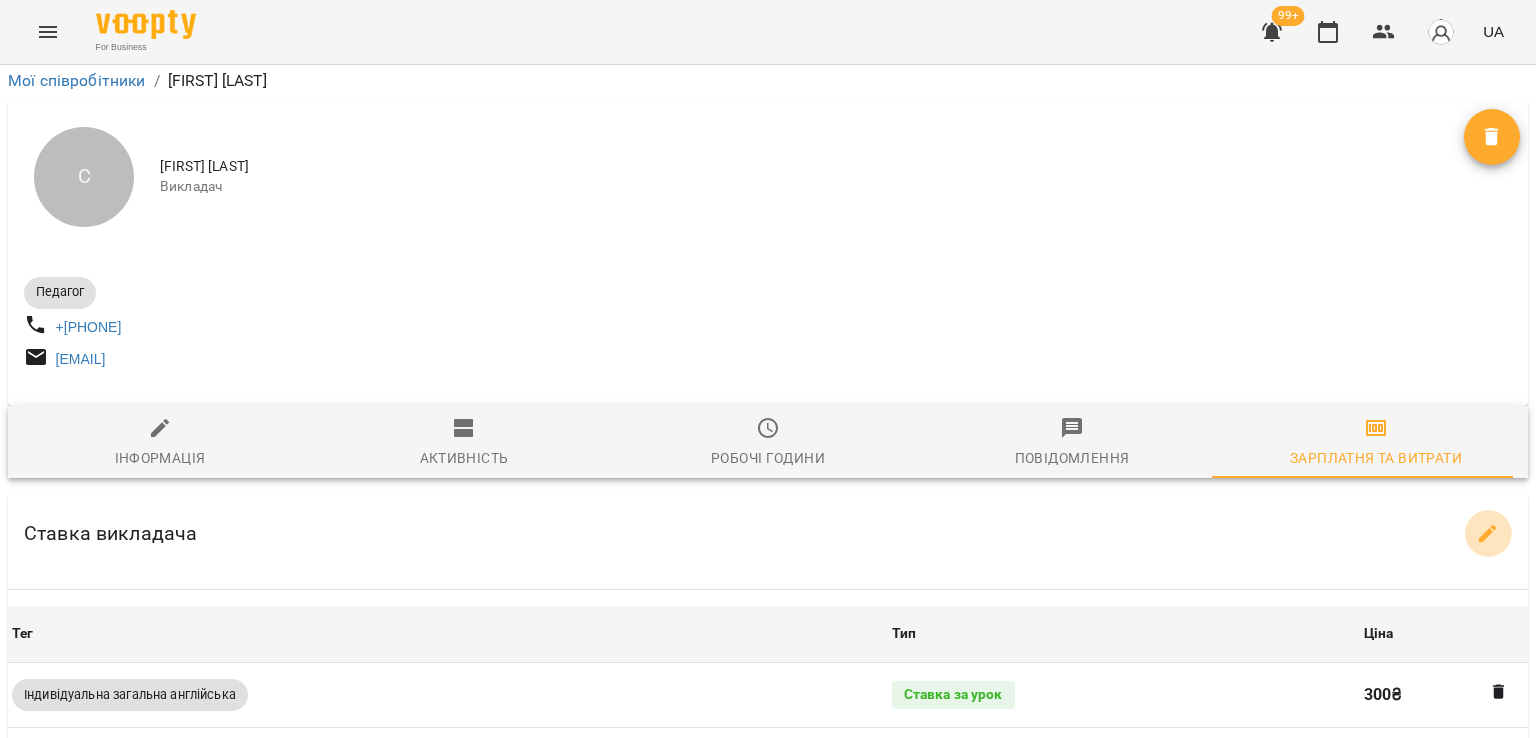 click 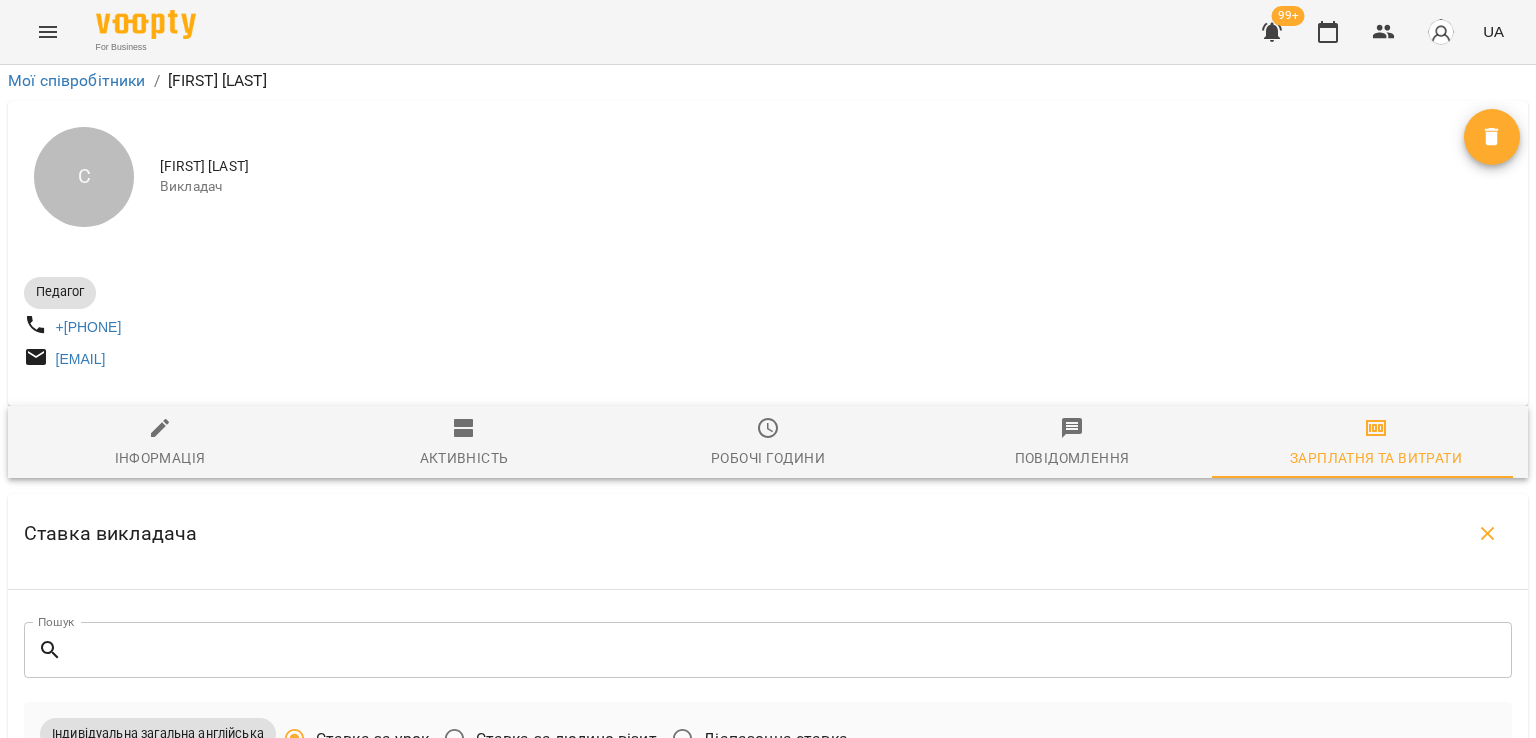 scroll, scrollTop: 657, scrollLeft: 0, axis: vertical 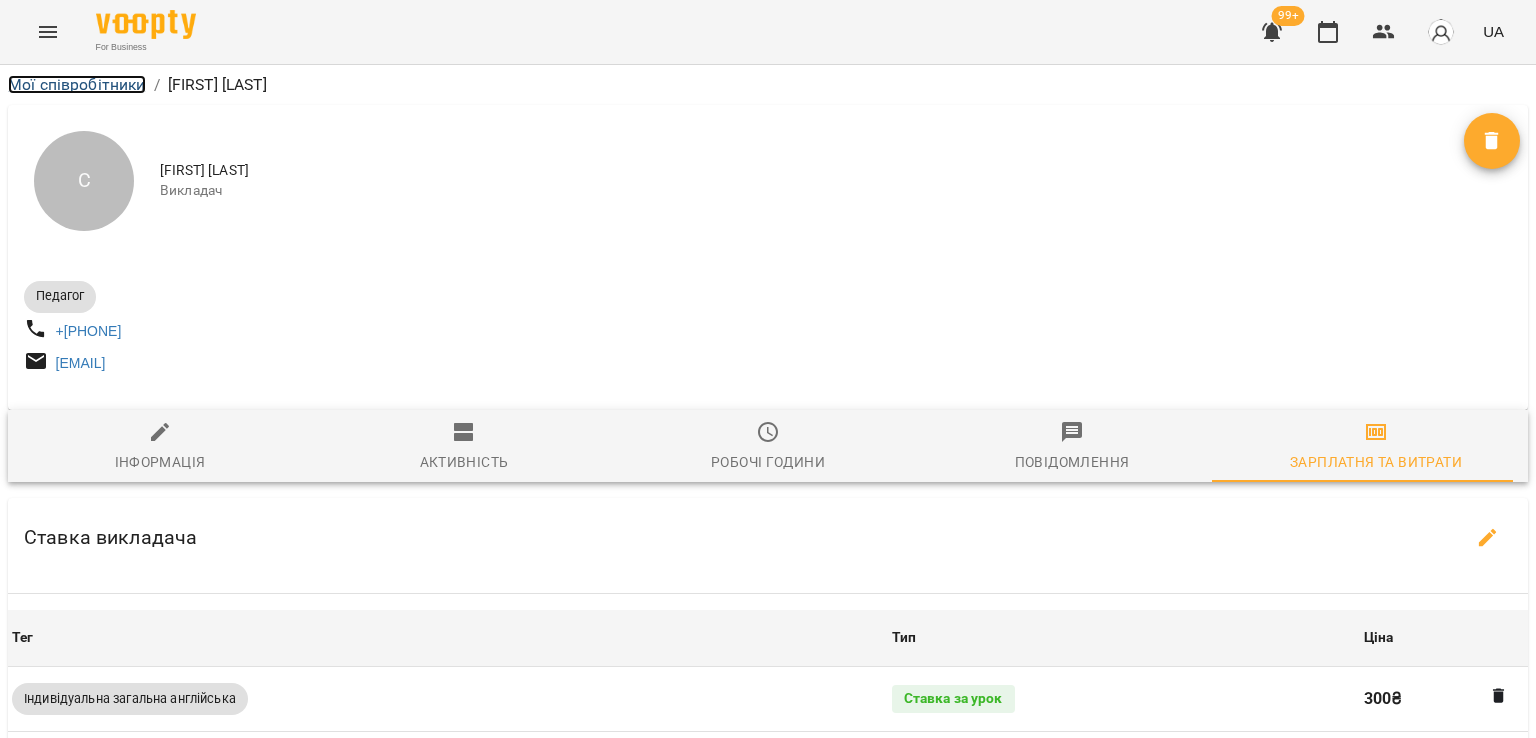click on "Мої співробітники" at bounding box center [77, 84] 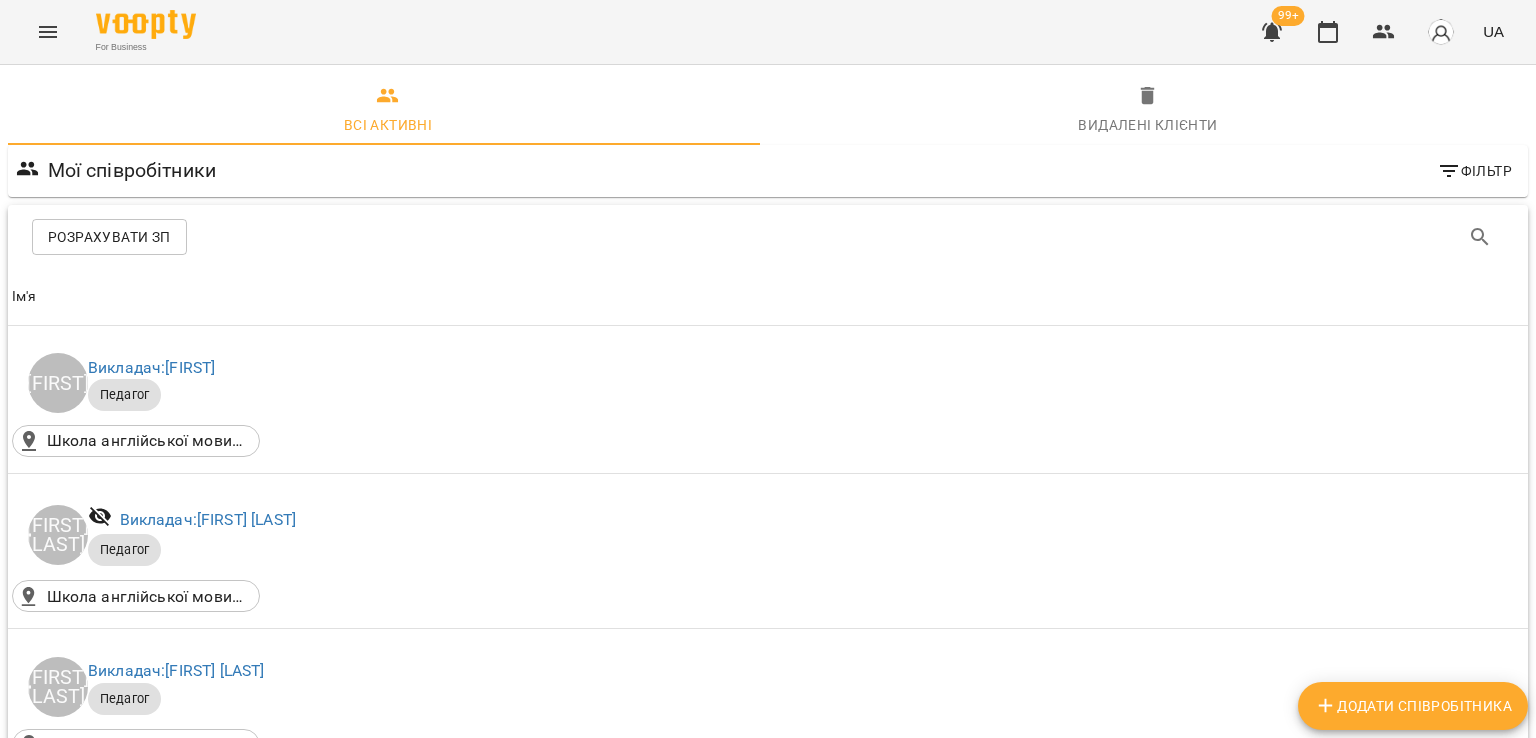 click on "Розрахувати ЗП" at bounding box center (109, 237) 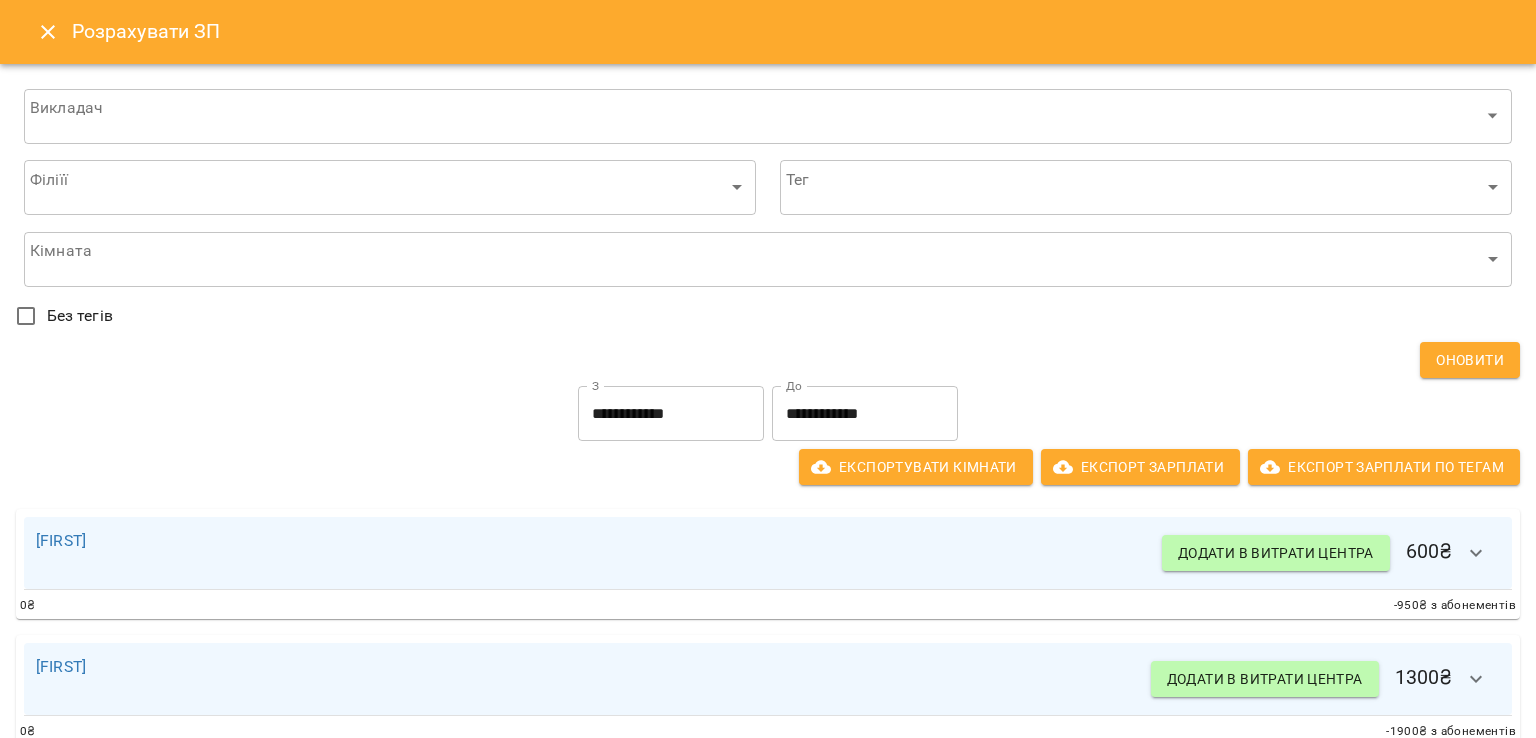 click on "**********" at bounding box center [671, 414] 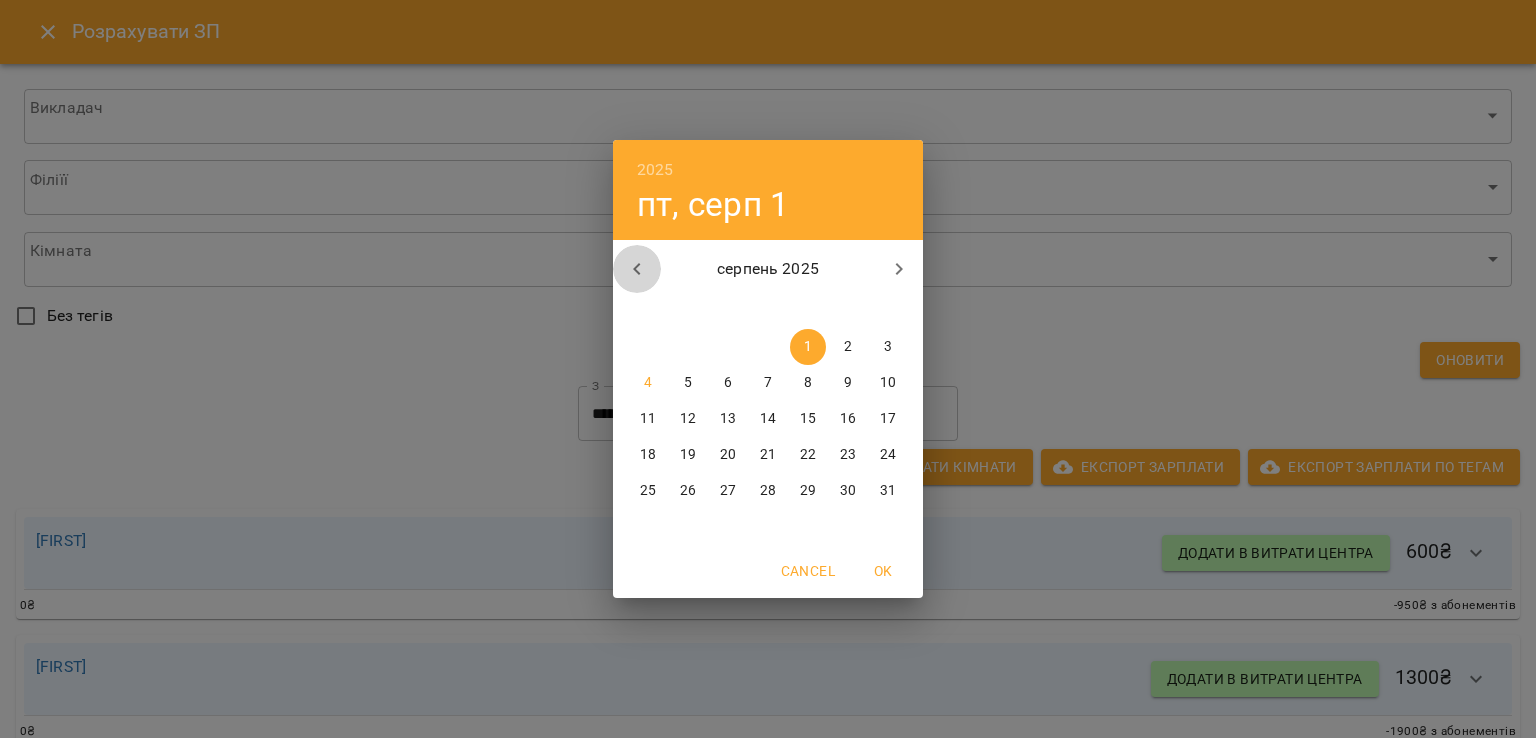 click at bounding box center (637, 269) 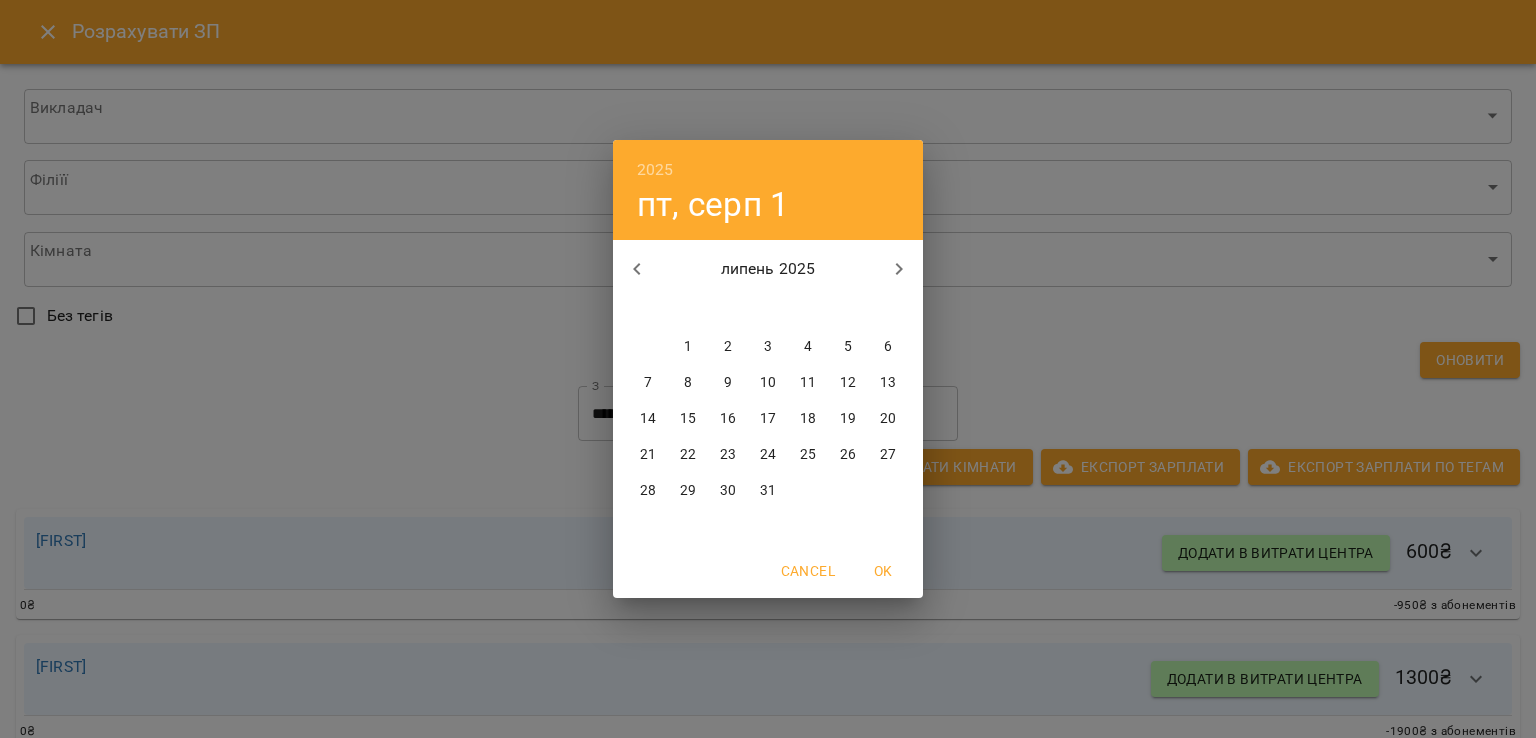 click on "1" at bounding box center (688, 347) 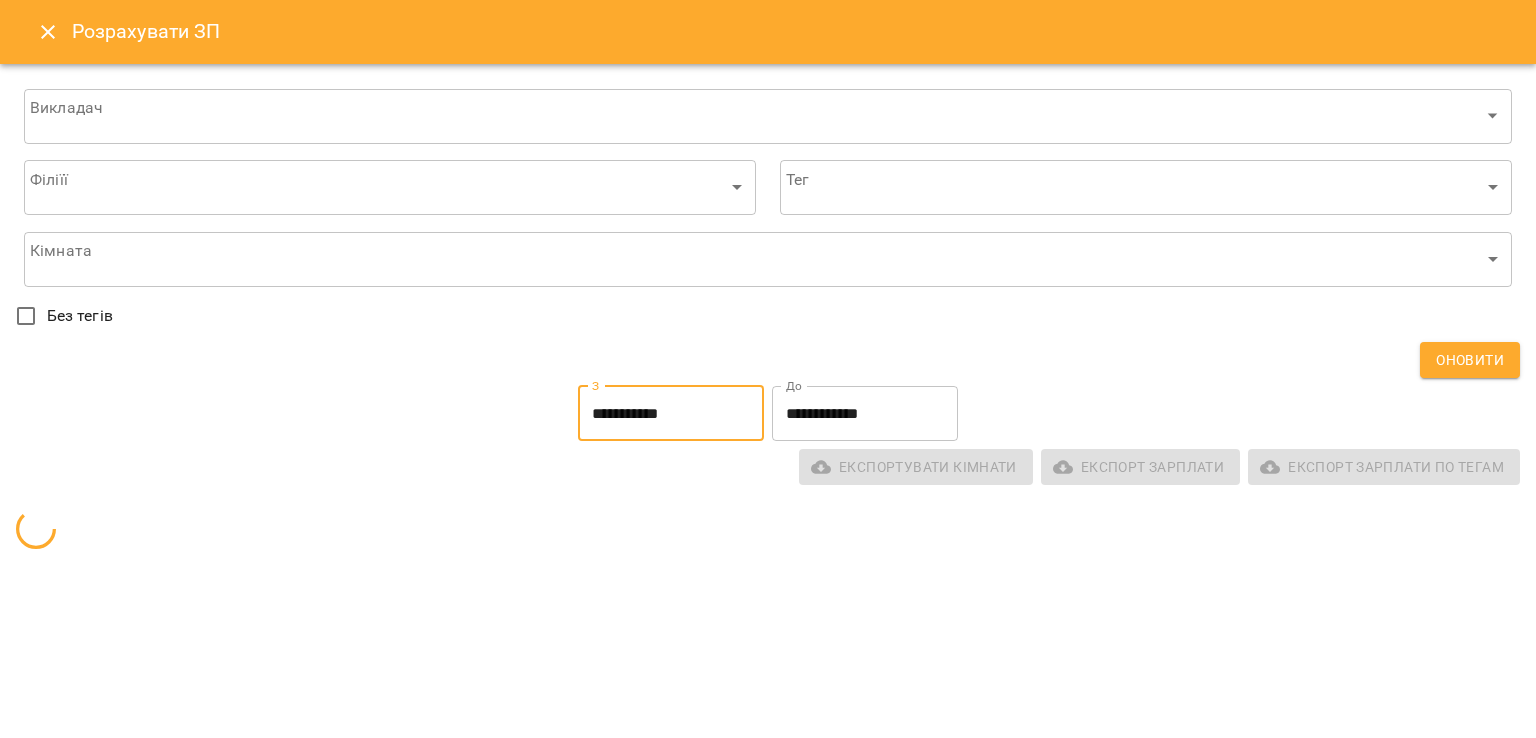 click on "**********" at bounding box center [865, 414] 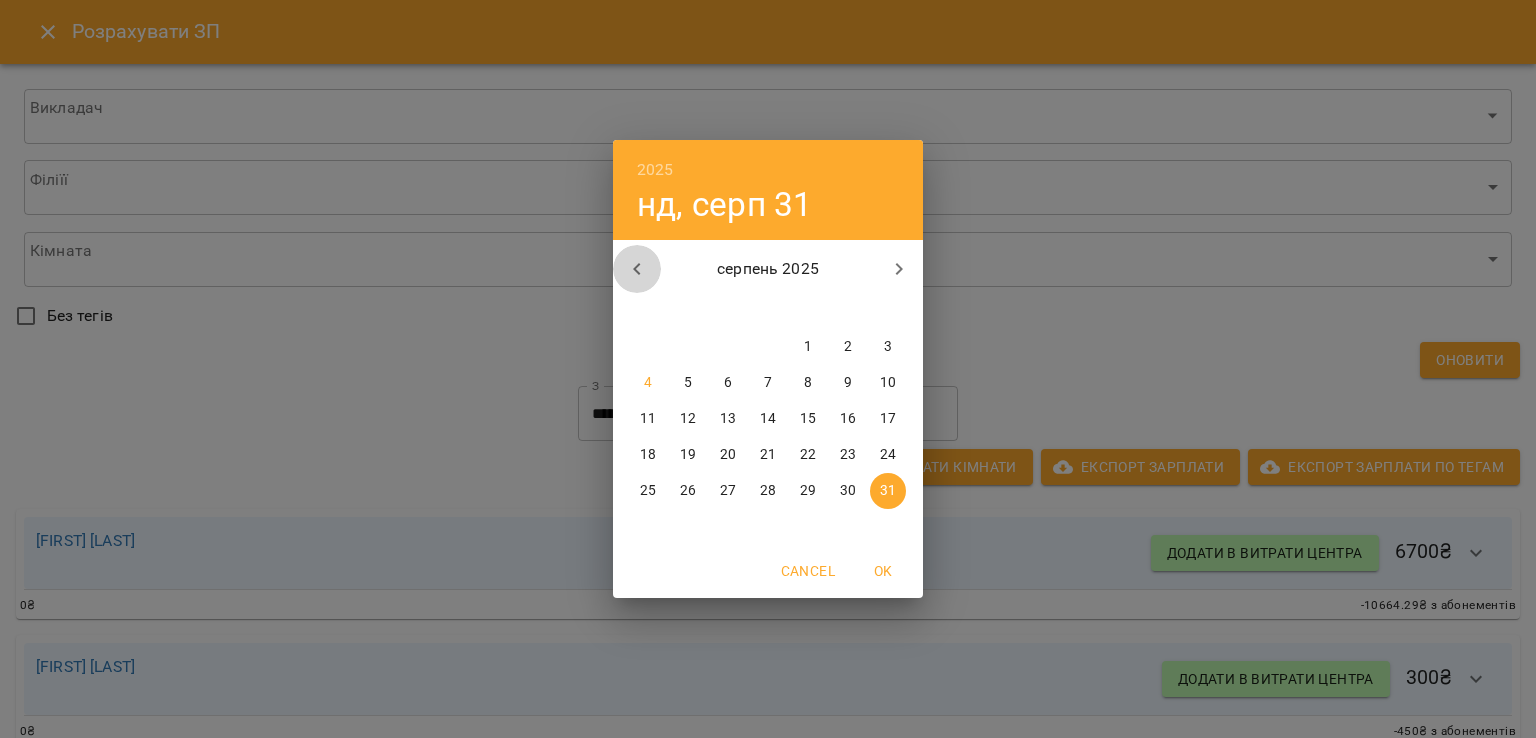 click 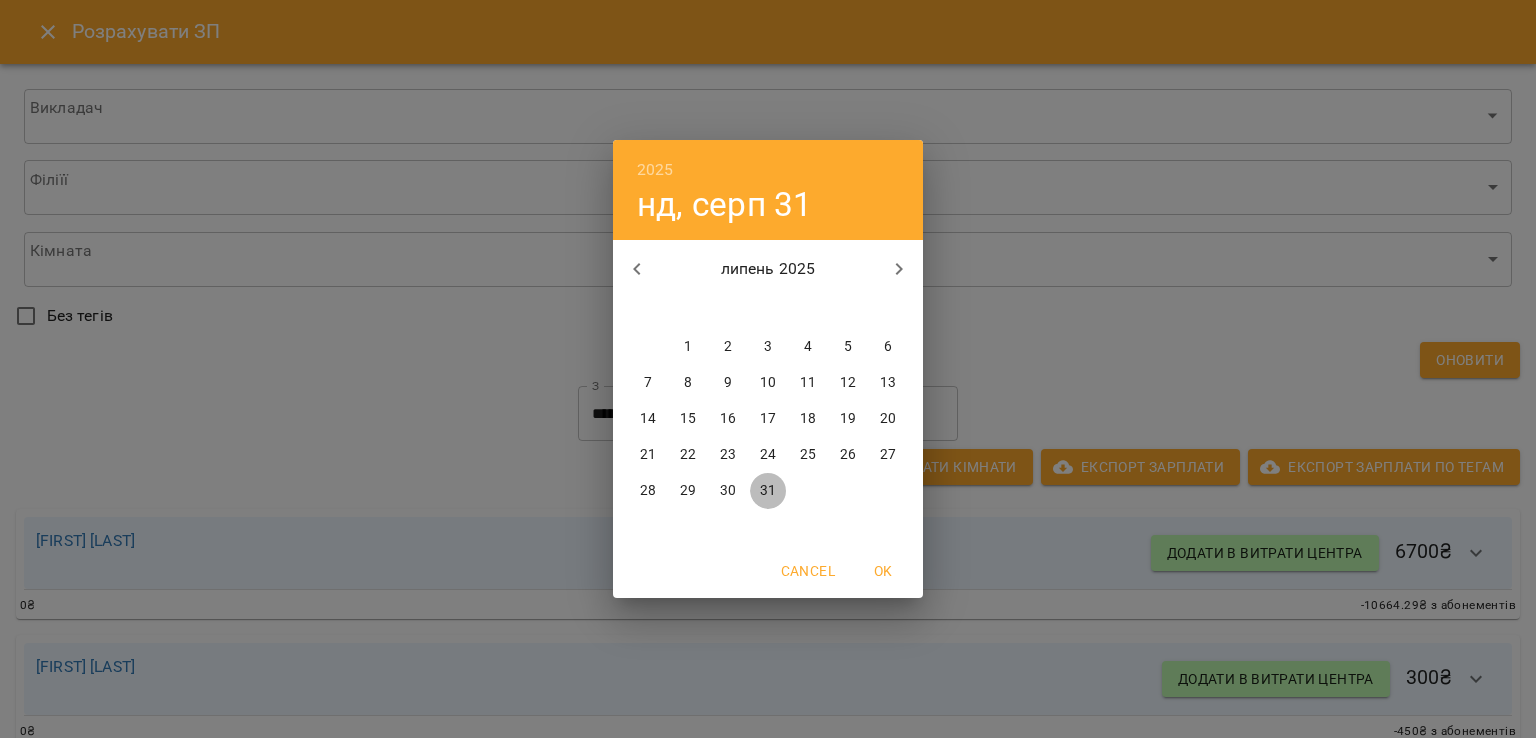 click on "31" at bounding box center [768, 491] 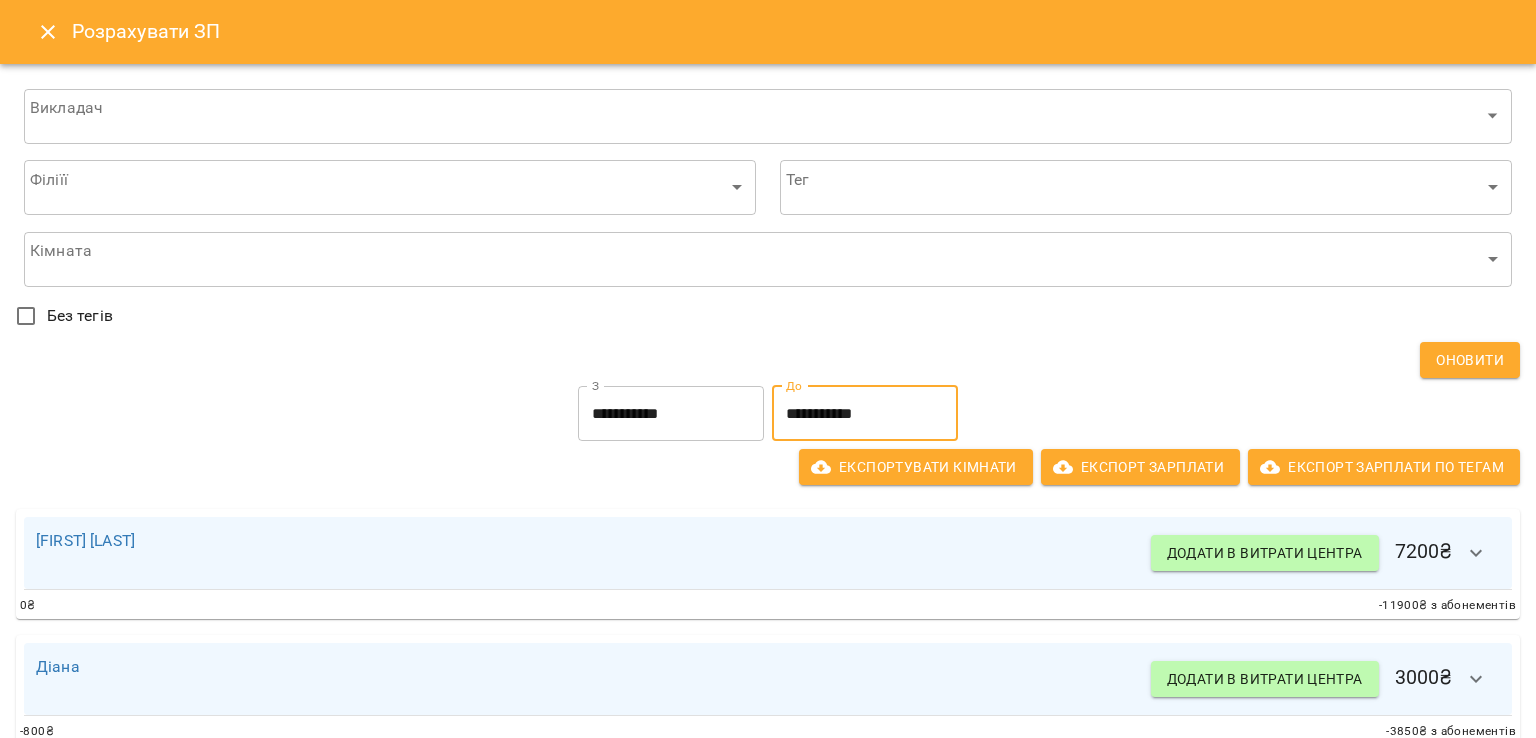click on "Оновити" at bounding box center (1470, 360) 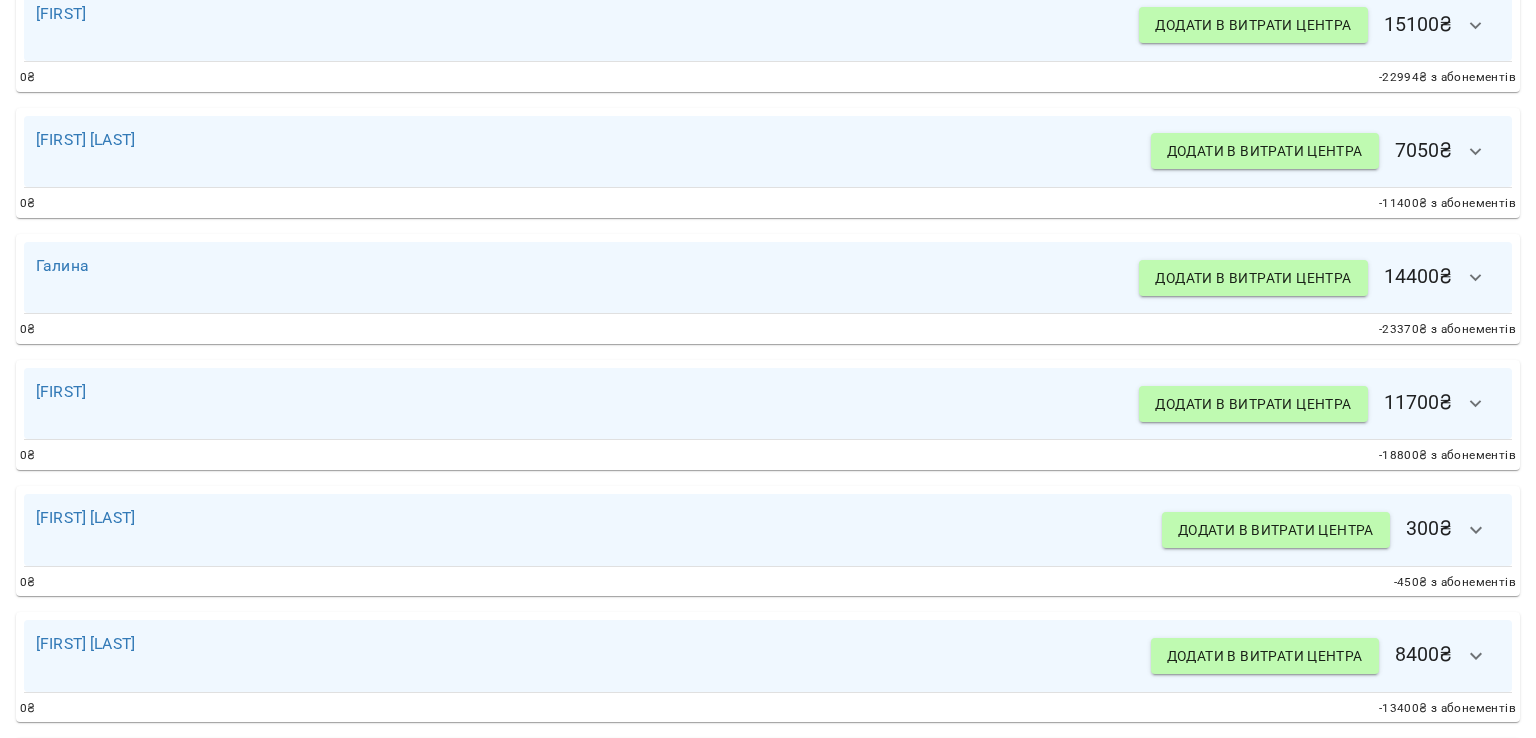 scroll, scrollTop: 729, scrollLeft: 0, axis: vertical 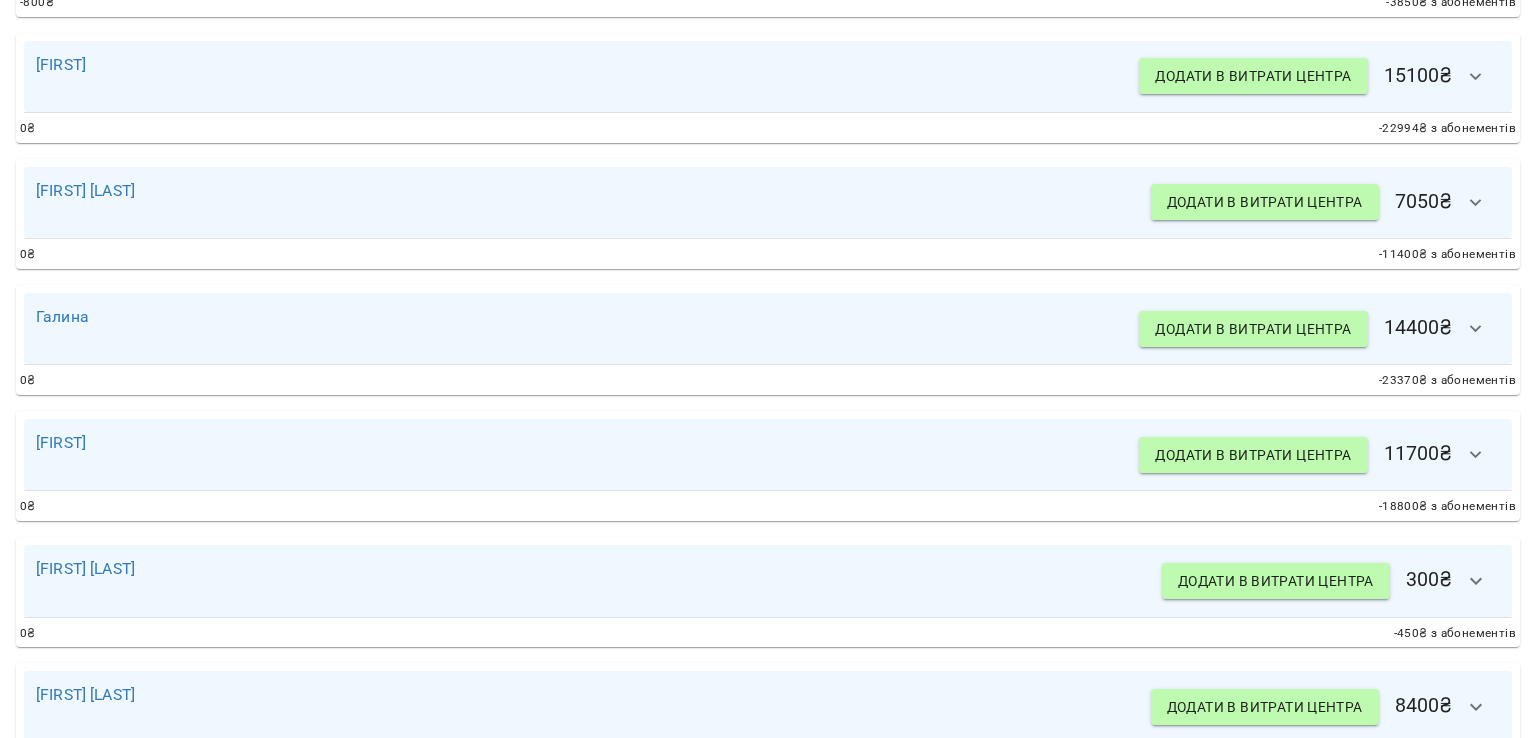 click 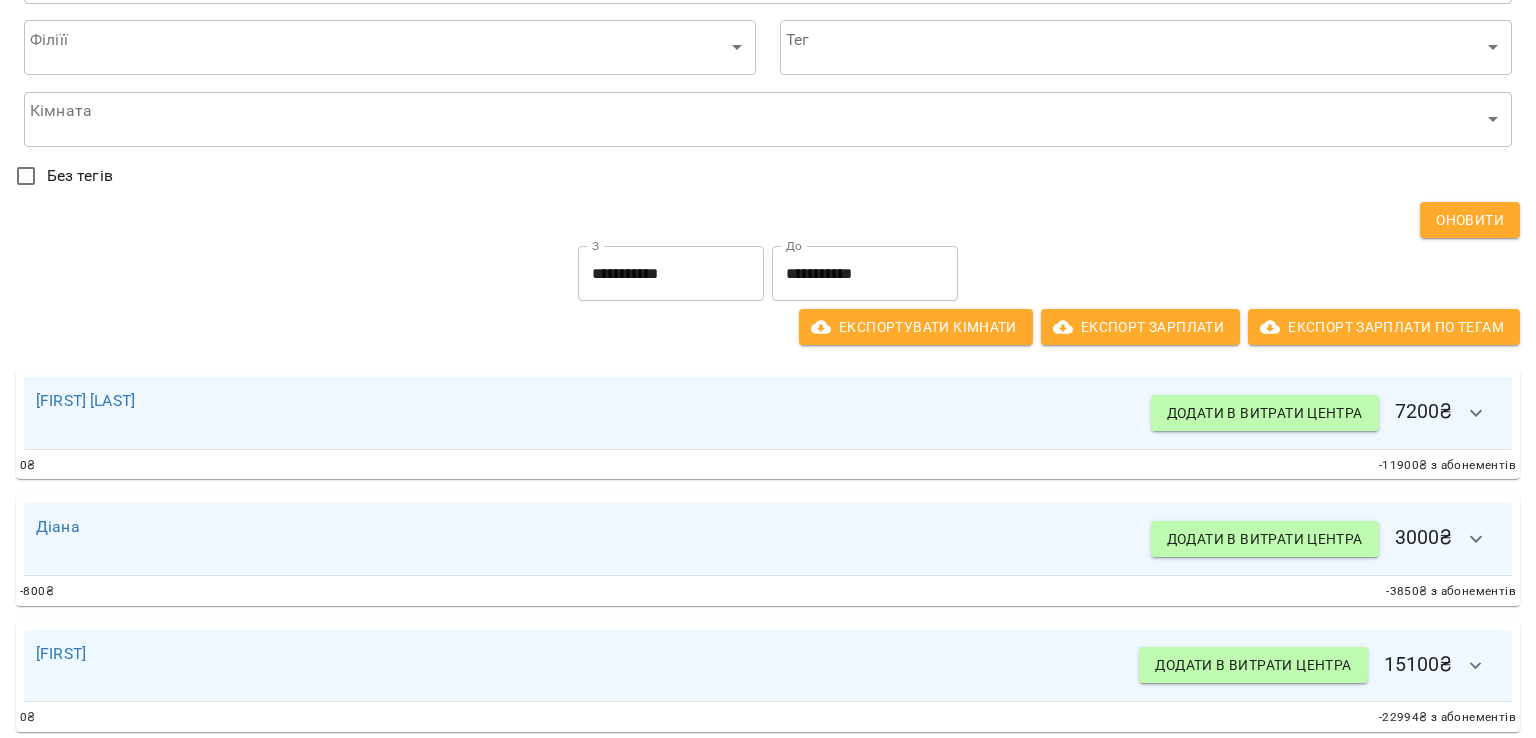 scroll, scrollTop: 0, scrollLeft: 0, axis: both 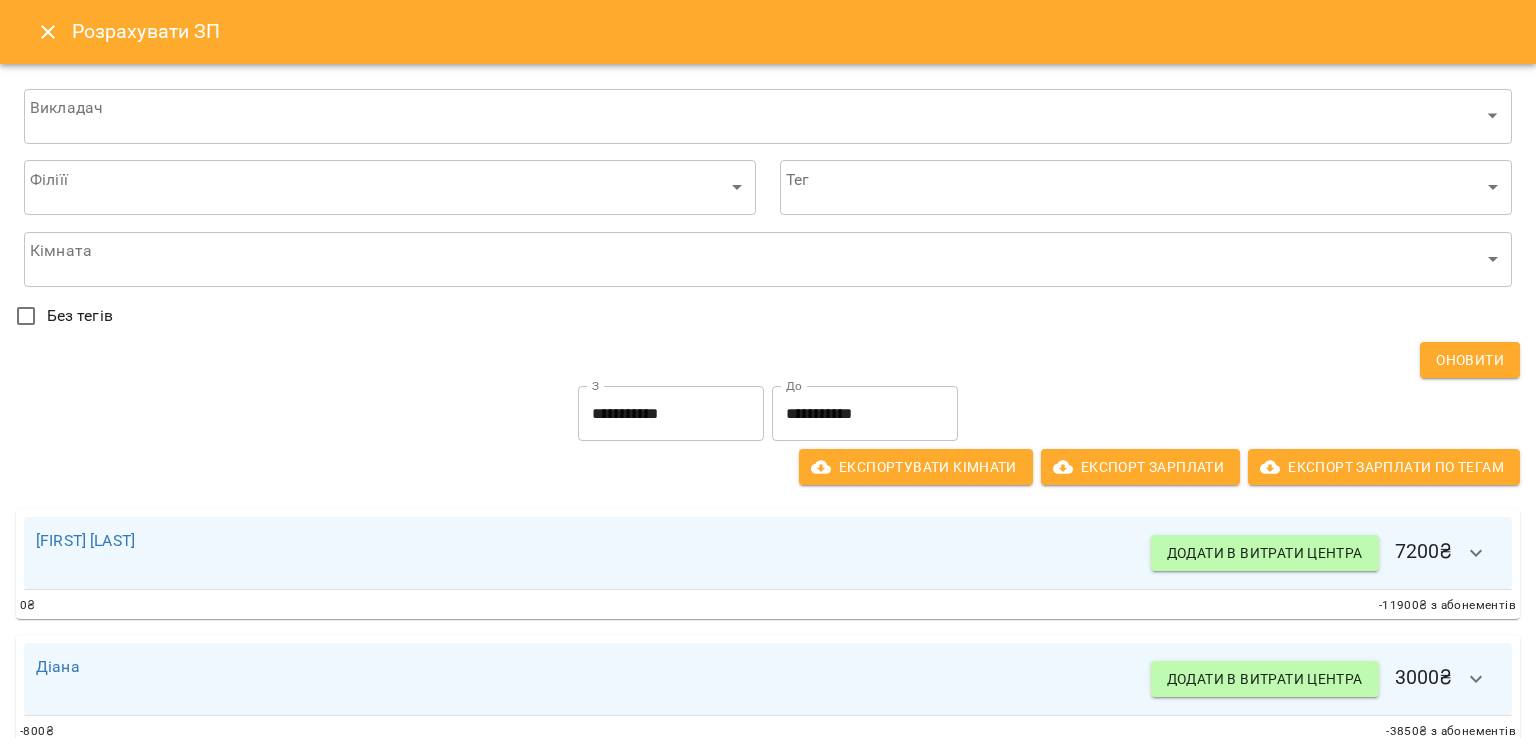 click 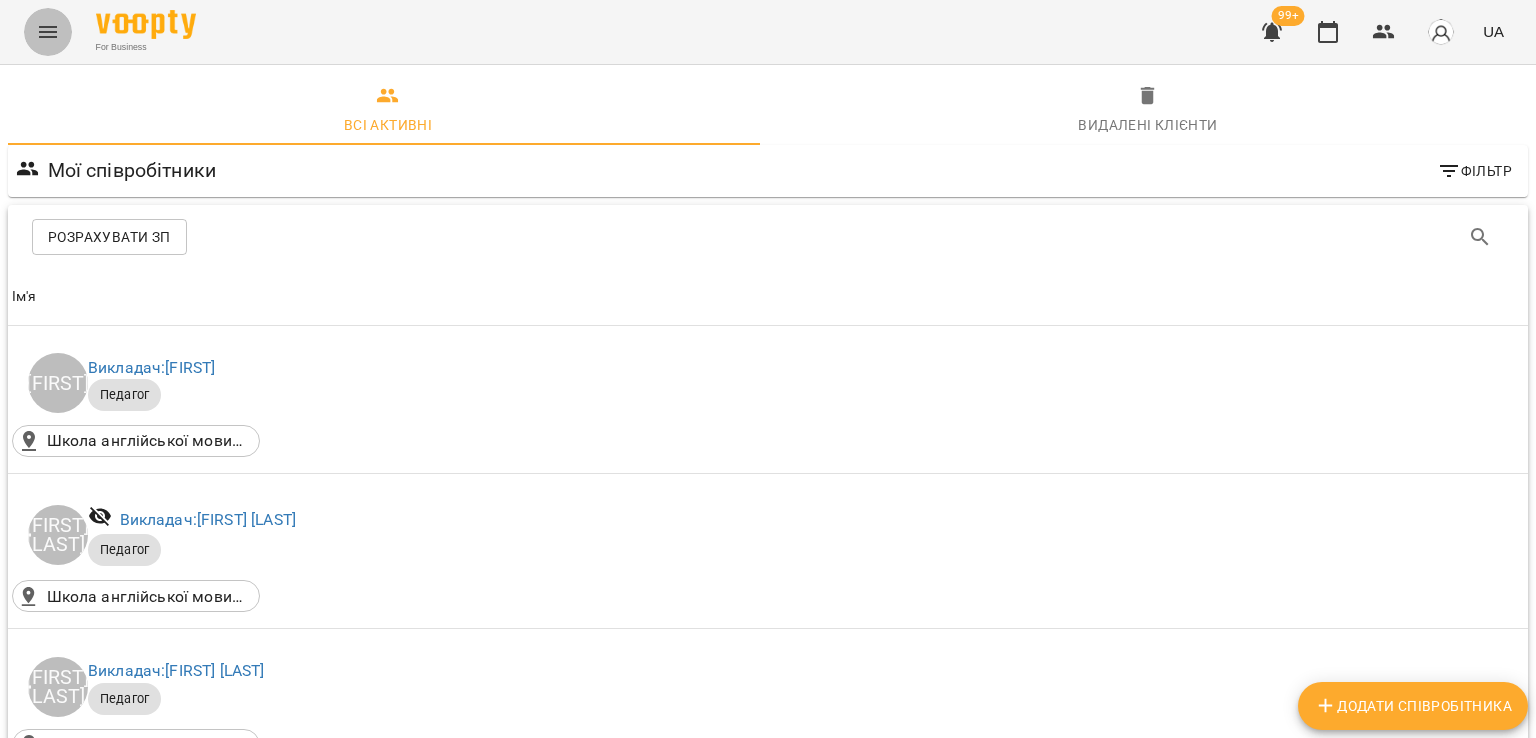 click on "For Business 99+ UA" at bounding box center [768, 32] 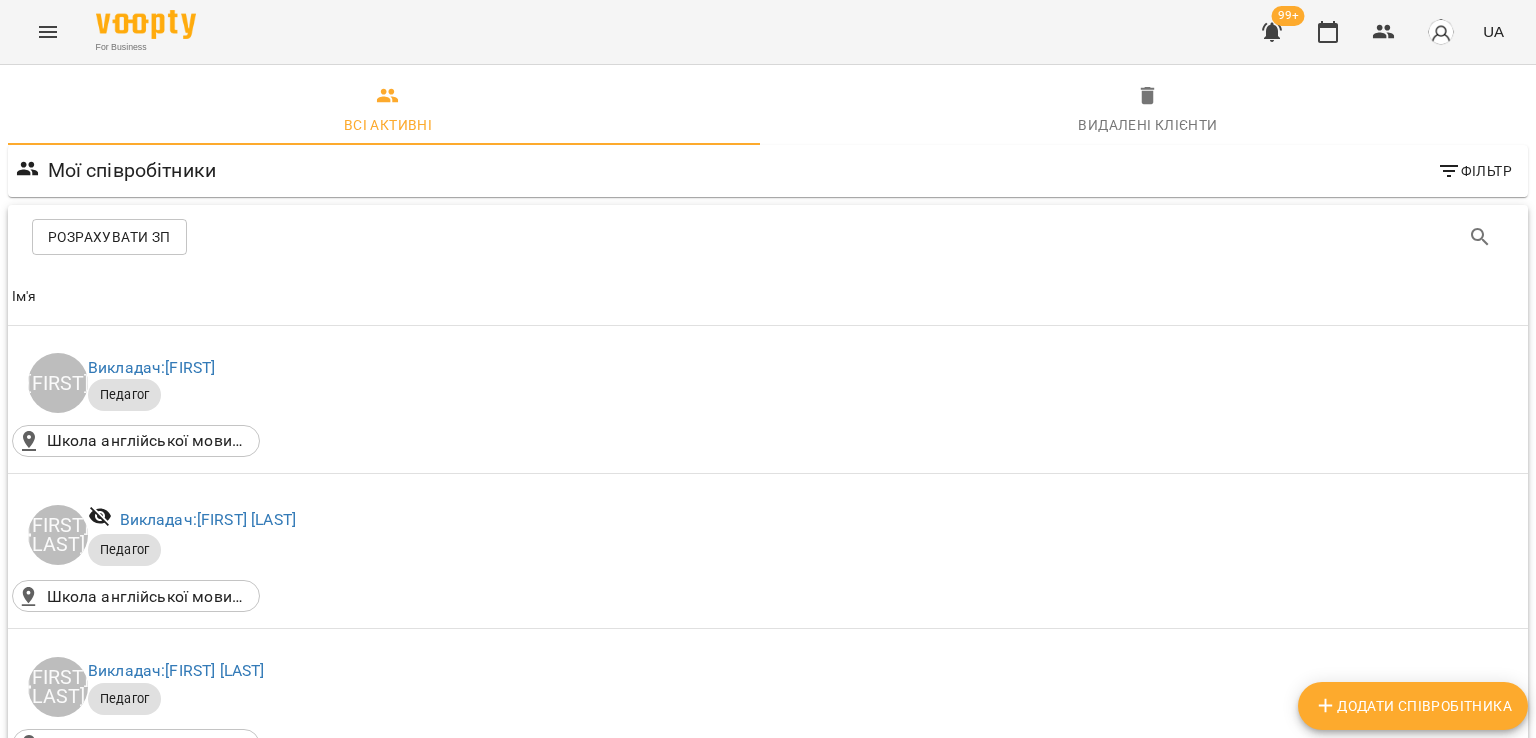 click 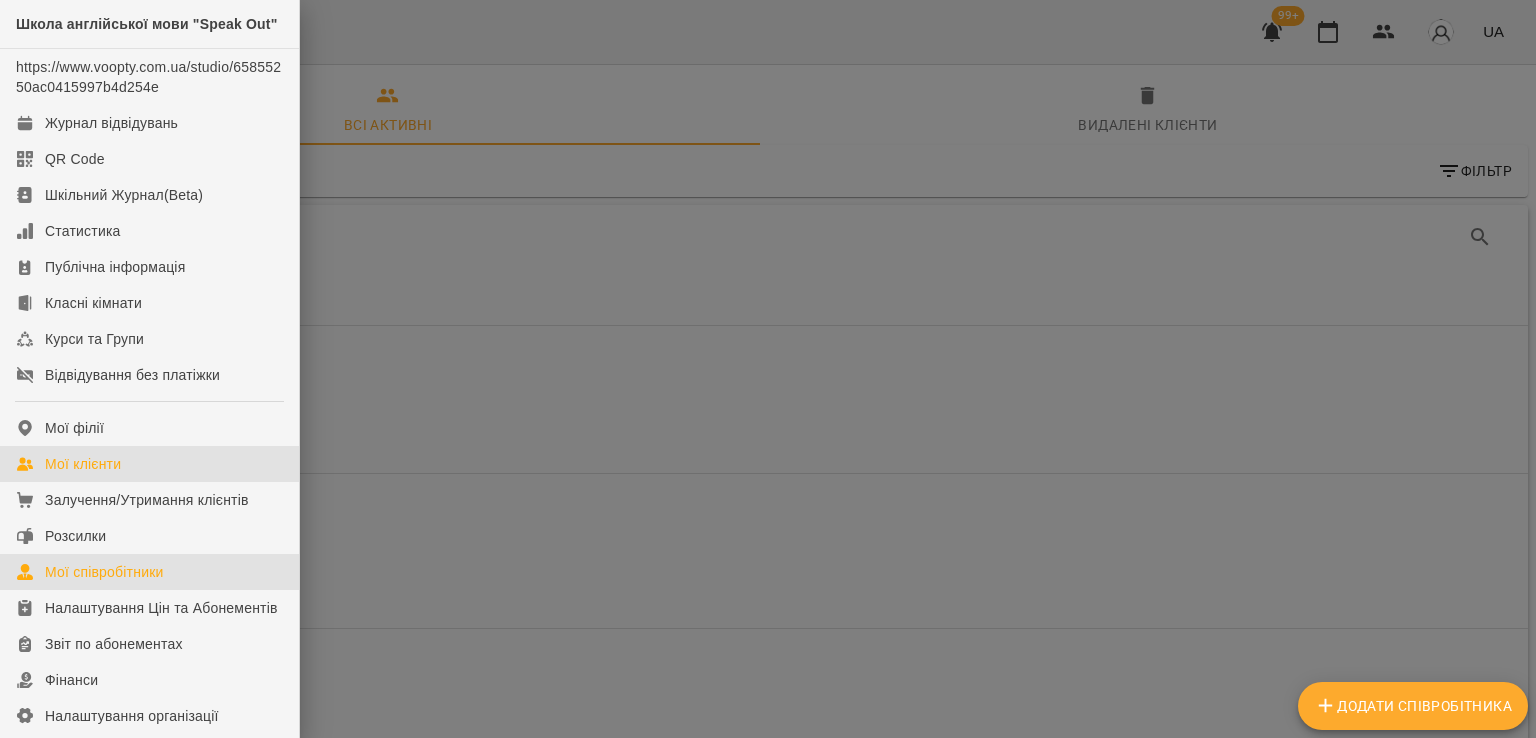 click on "Мої клієнти" at bounding box center (83, 464) 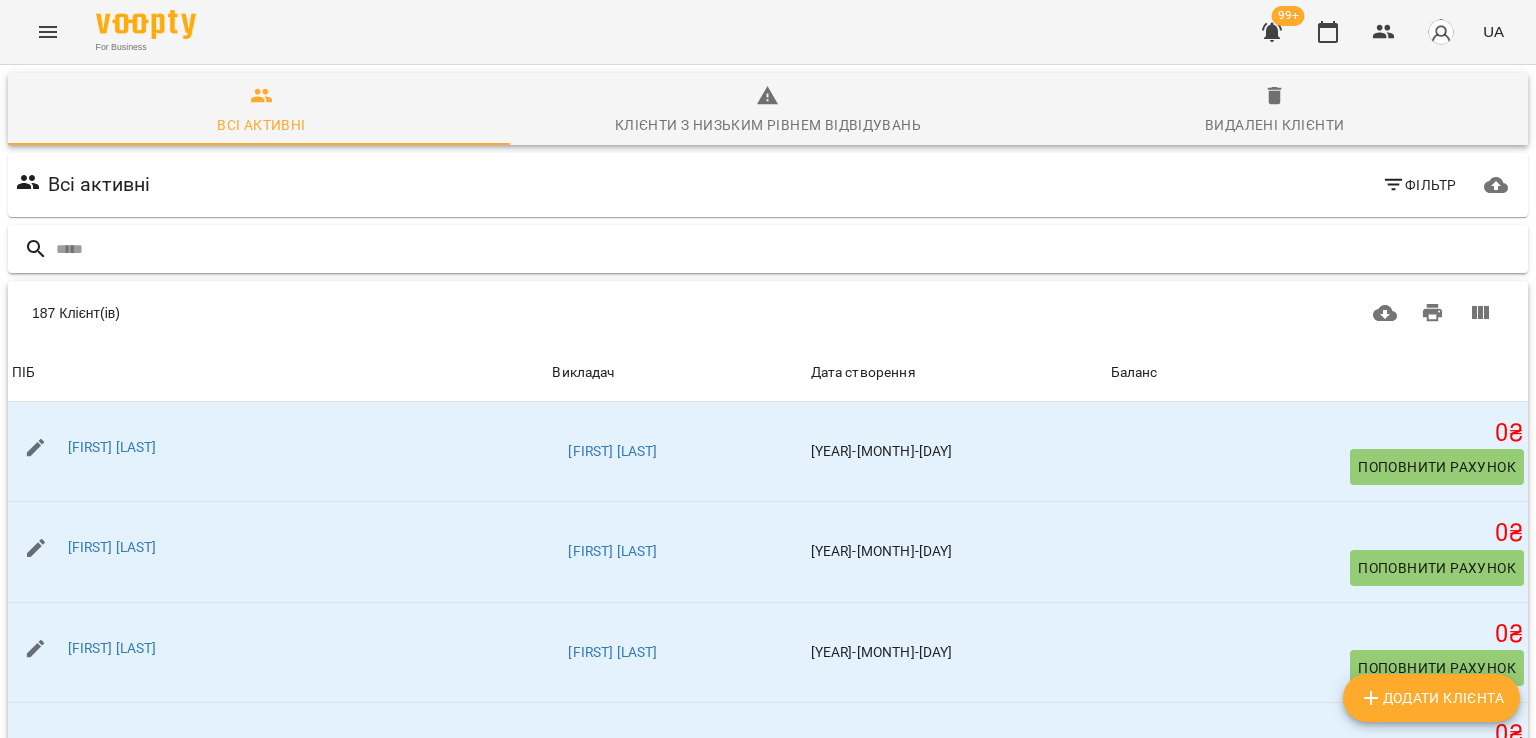 click at bounding box center (788, 249) 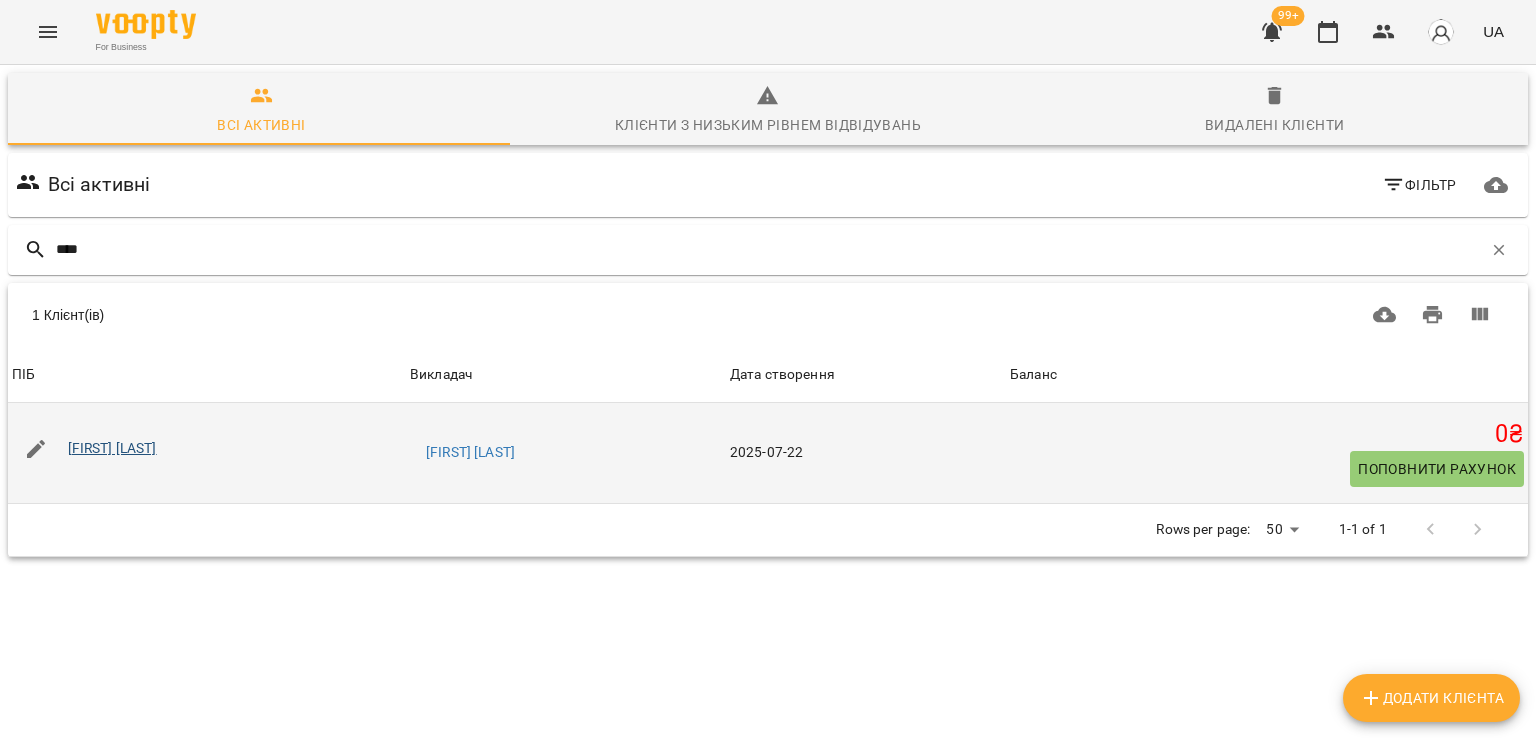 type on "****" 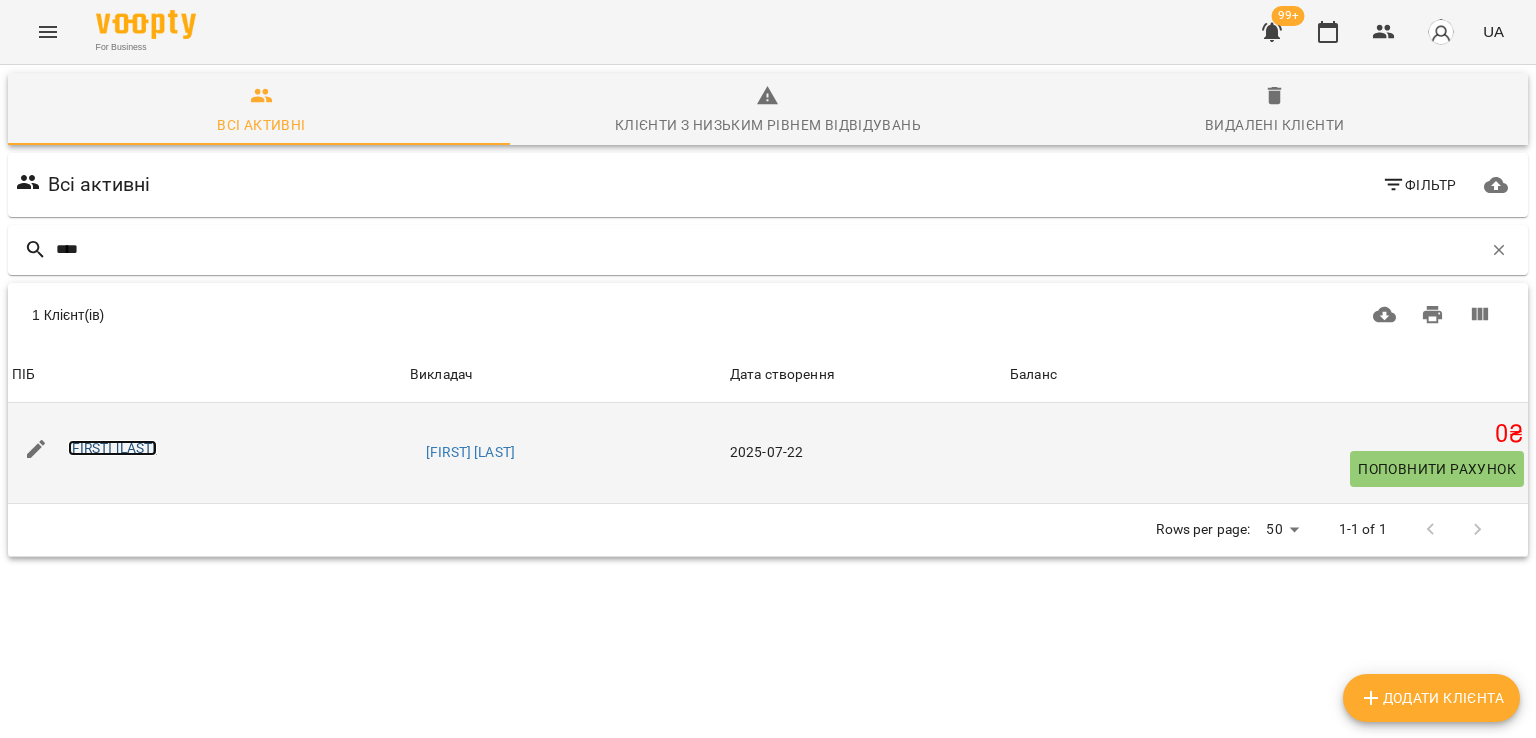 click on "[FIRST] [LAST]" at bounding box center (112, 448) 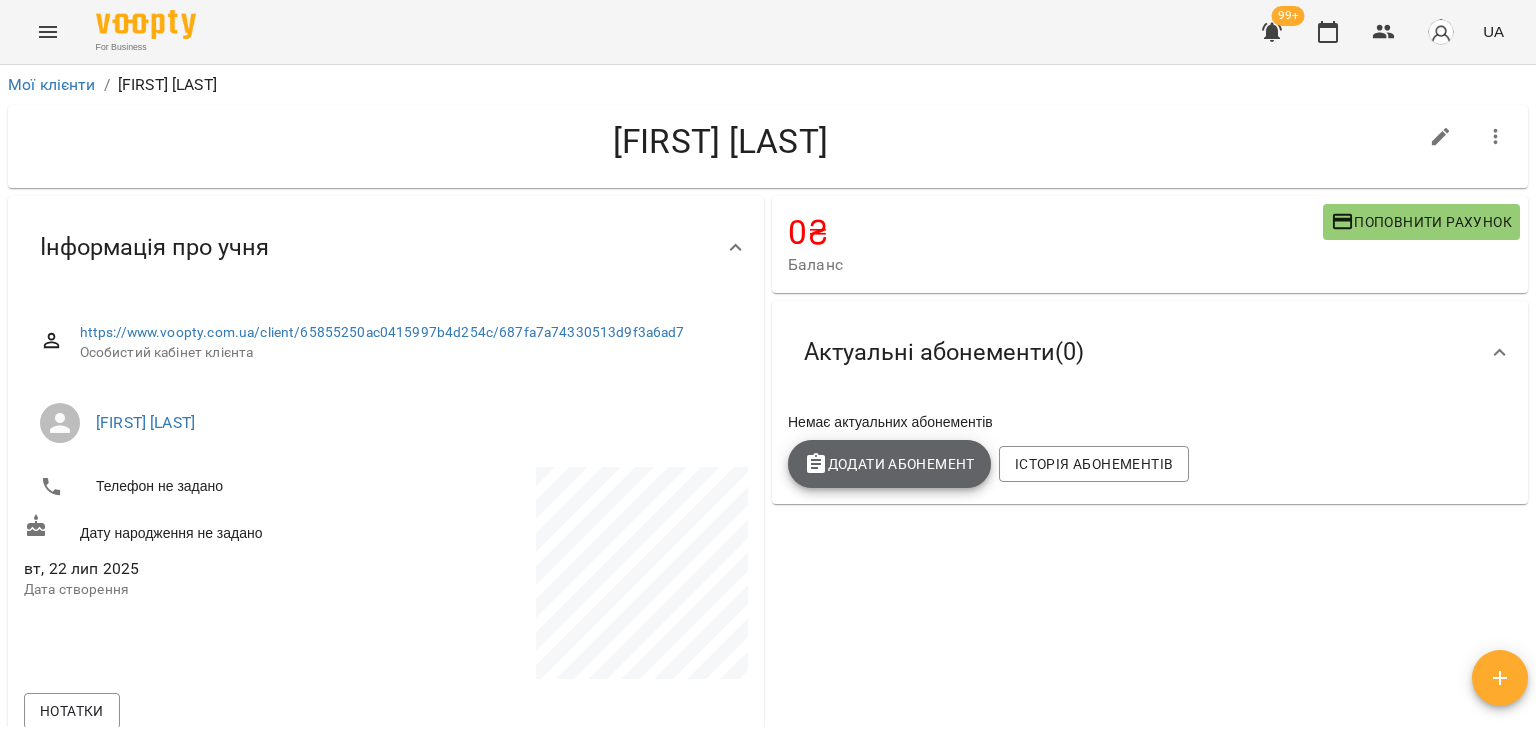 click on "Додати Абонемент" at bounding box center (889, 464) 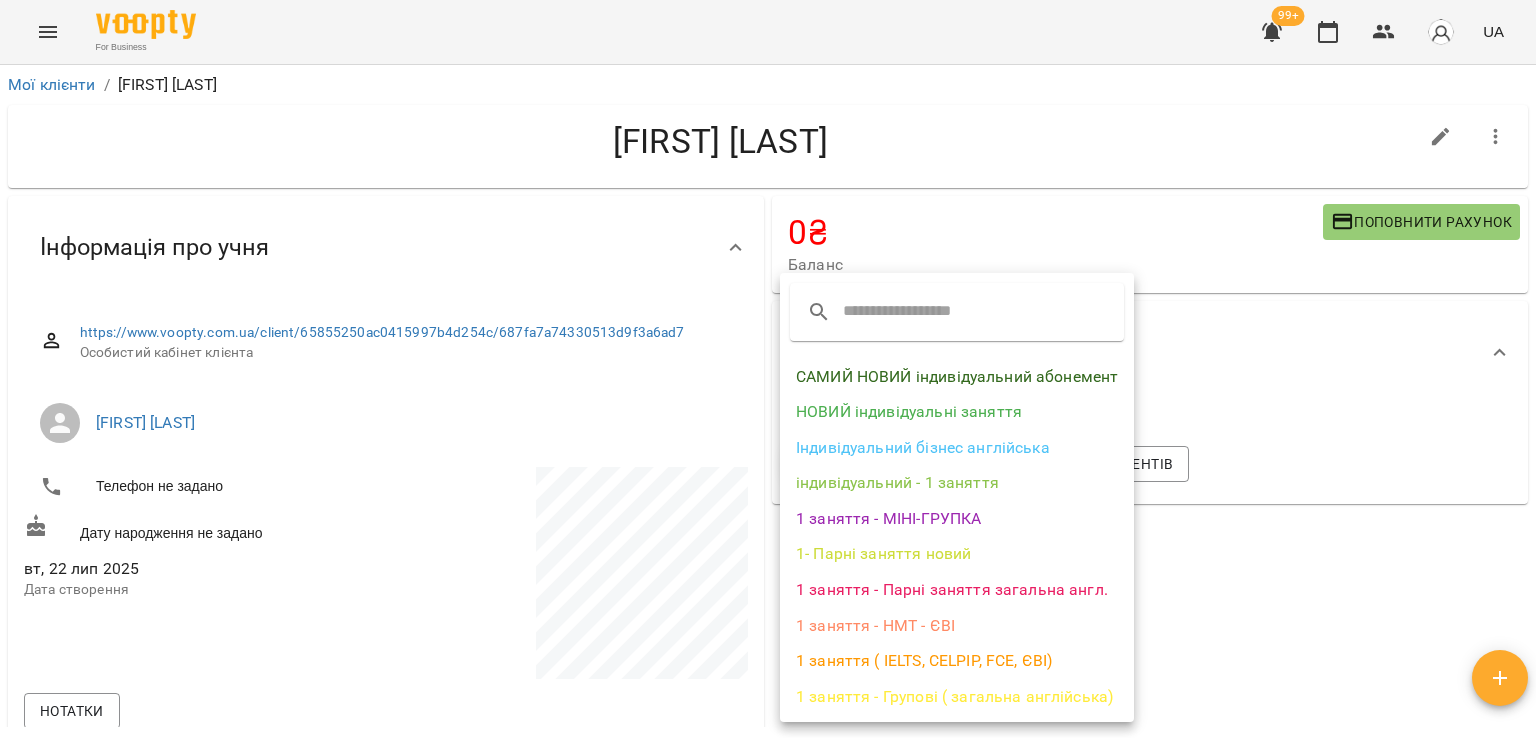 click on "САМИЙ НОВИЙ  індивідуальний абонемент" at bounding box center (957, 377) 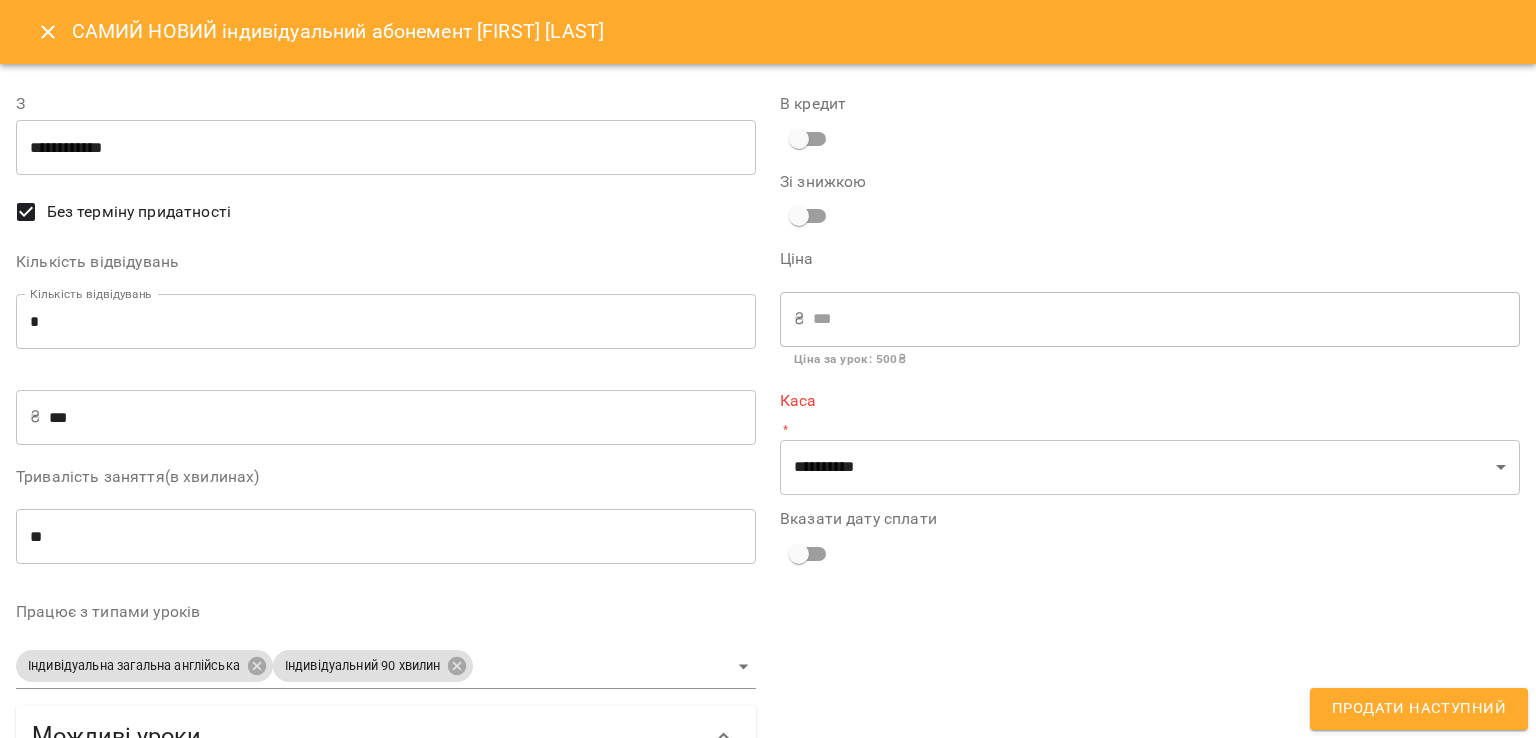 click on "***" at bounding box center (402, 417) 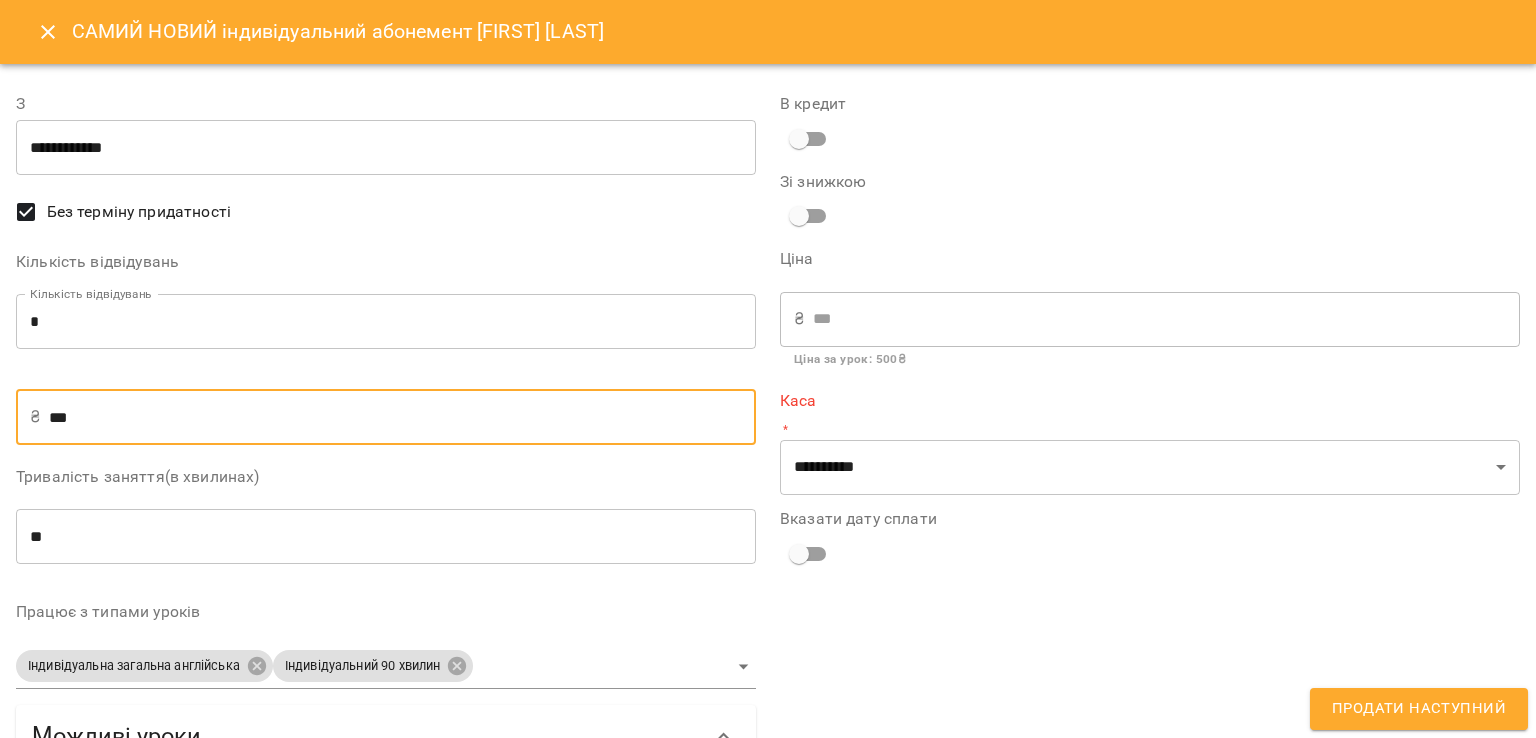 click on "***" at bounding box center (402, 417) 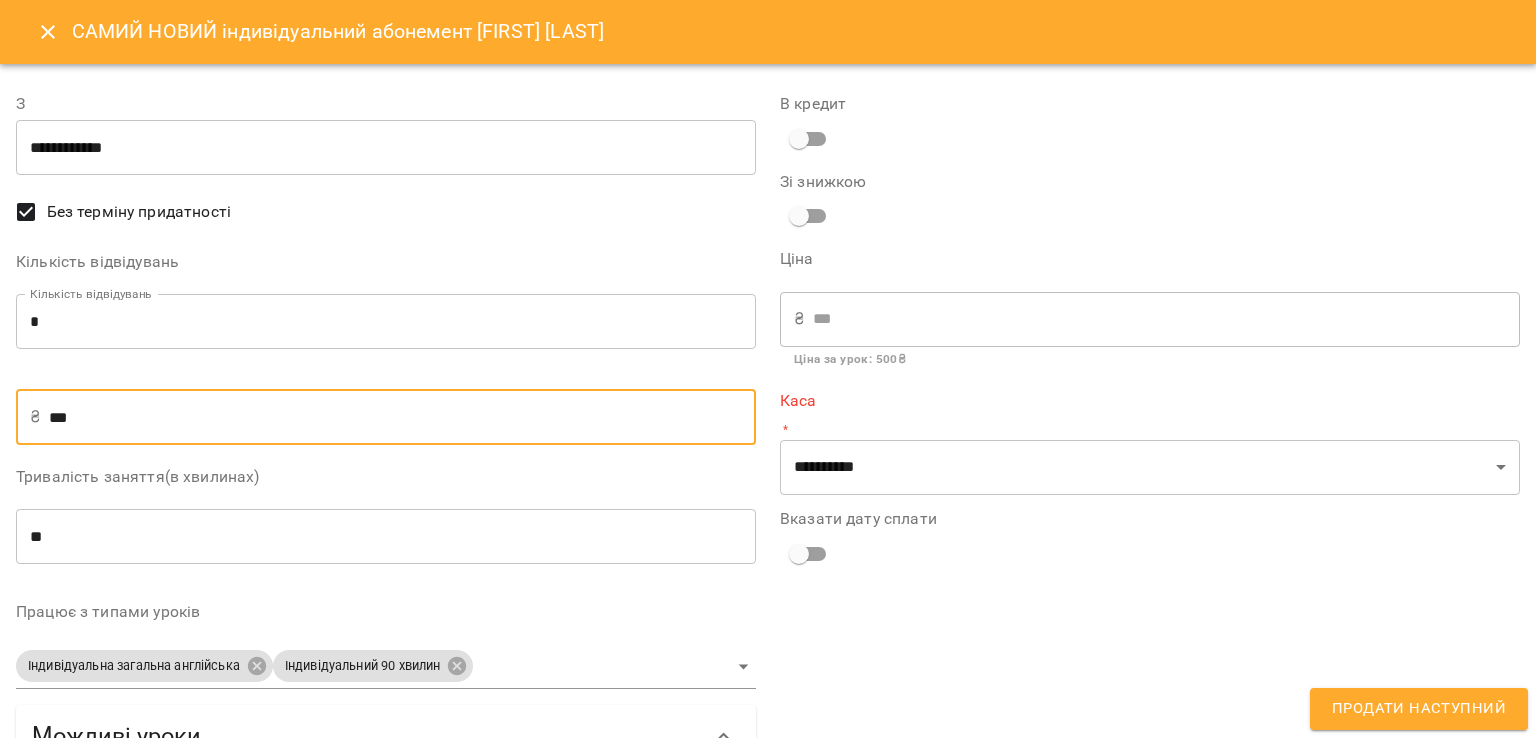 type on "*" 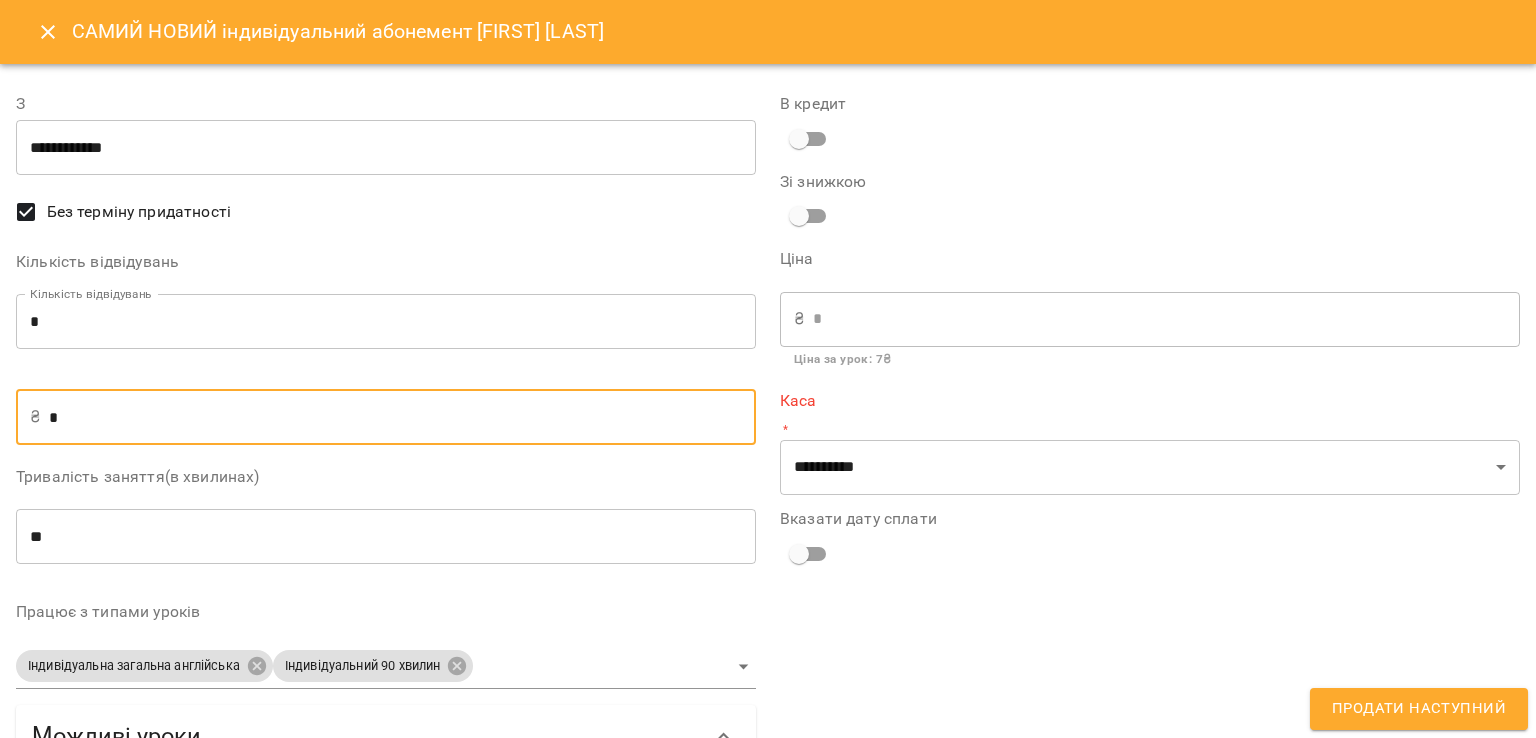 type on "**" 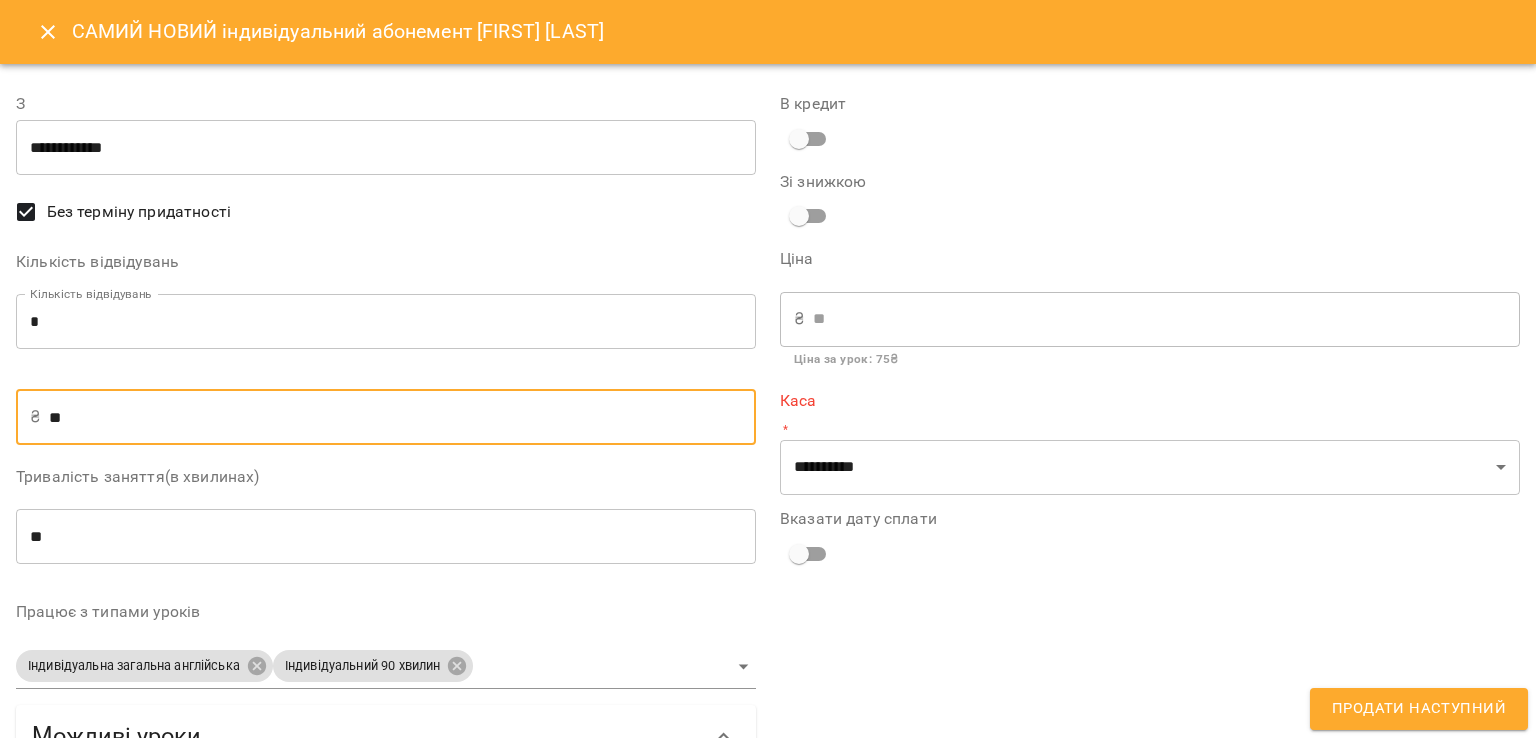type on "***" 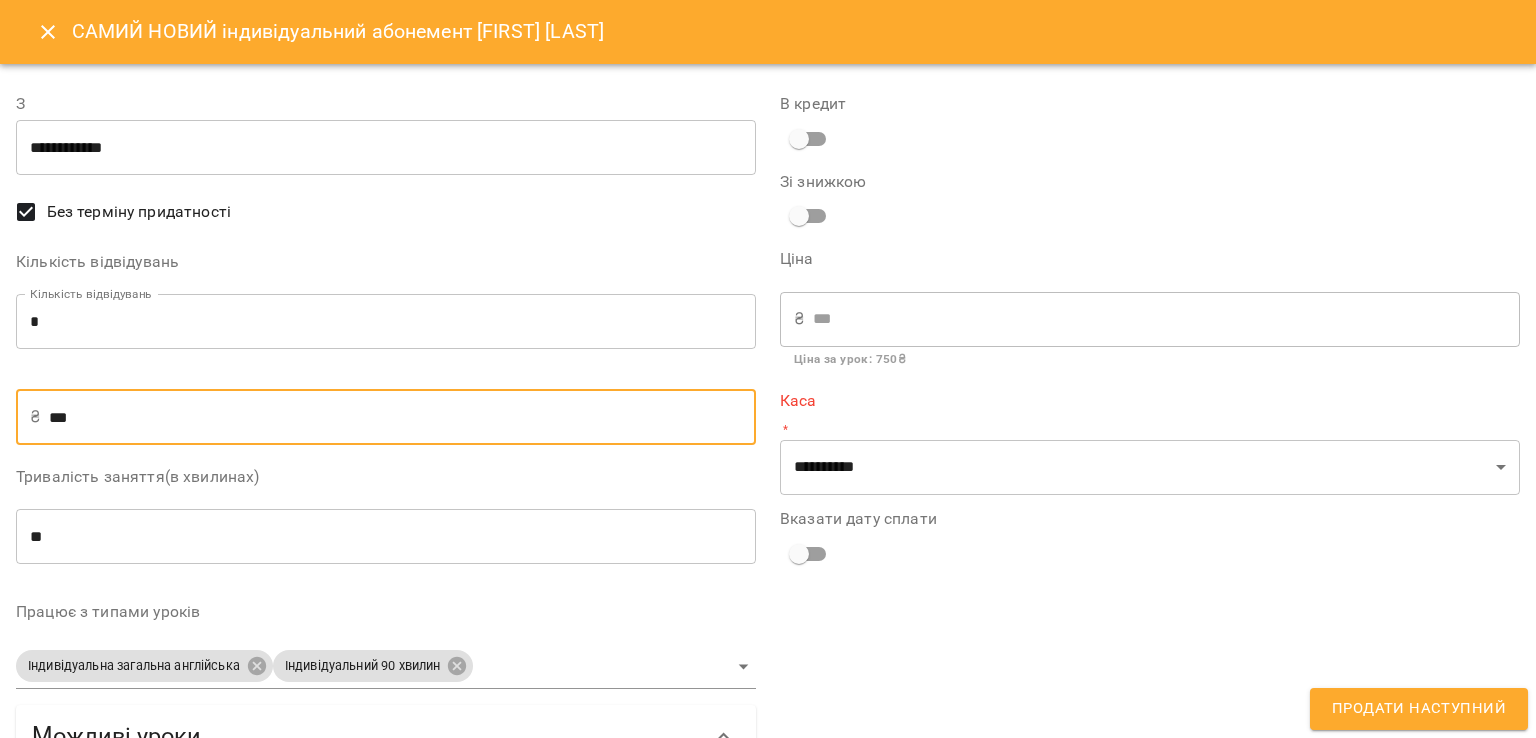 type on "***" 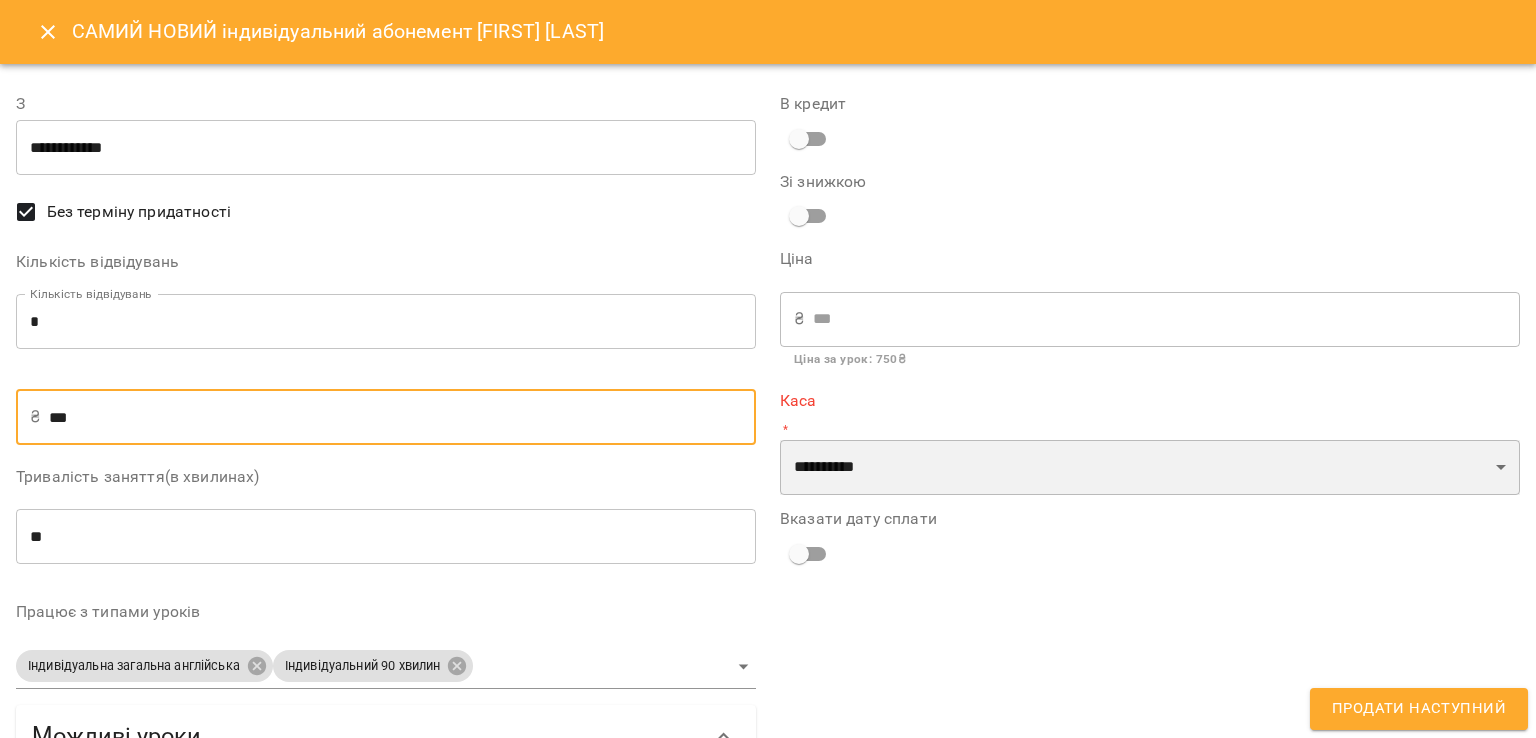 click on "**********" at bounding box center (1150, 468) 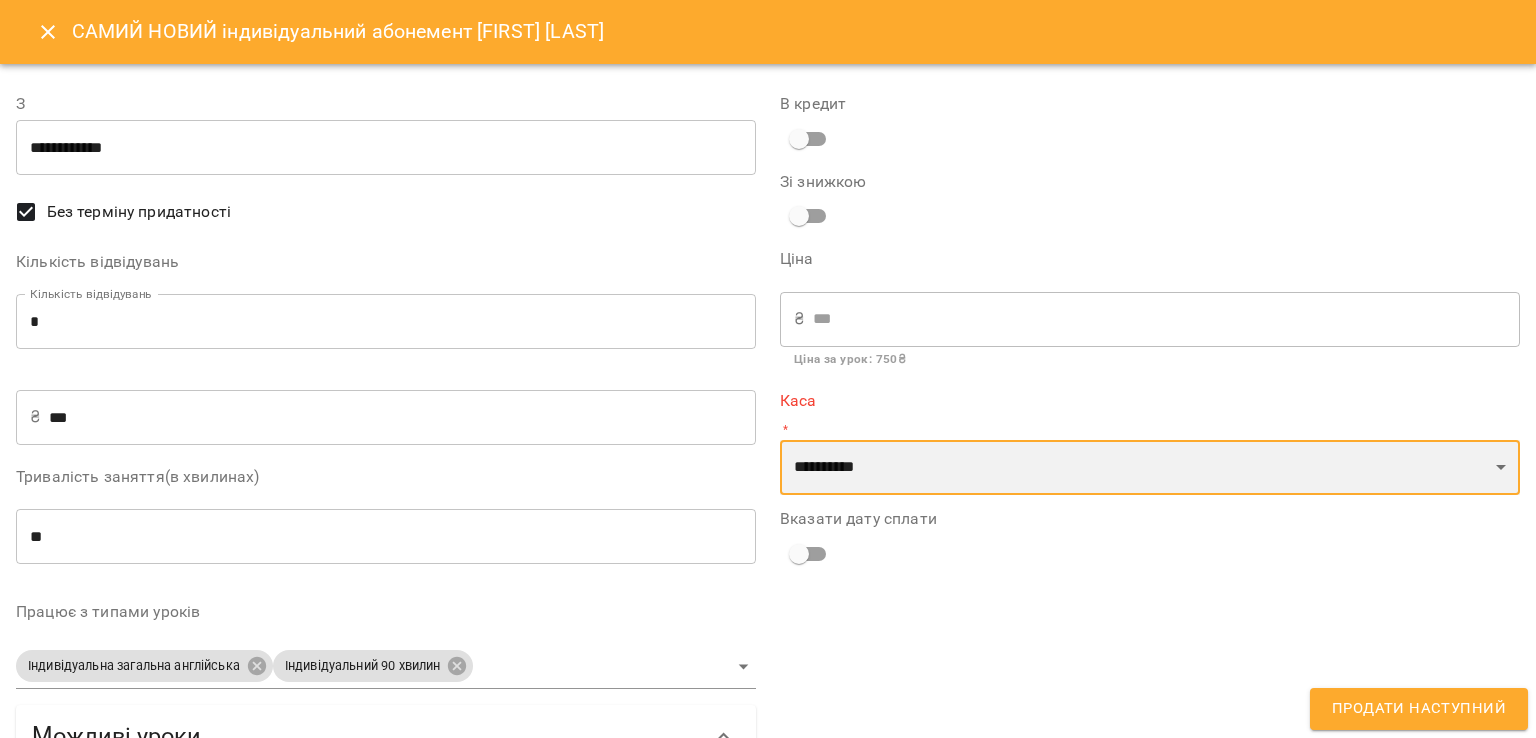 select on "****" 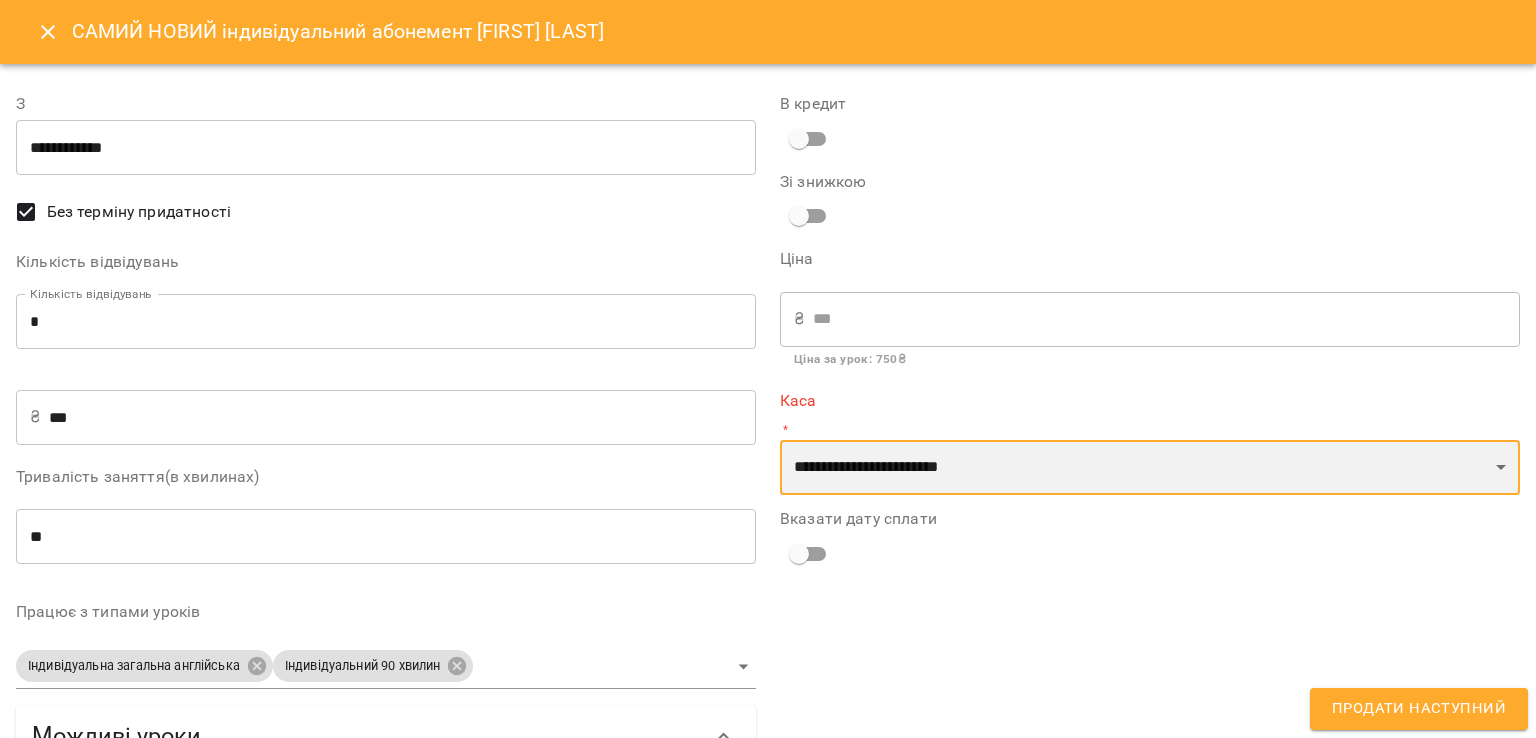 click on "**********" at bounding box center (1150, 468) 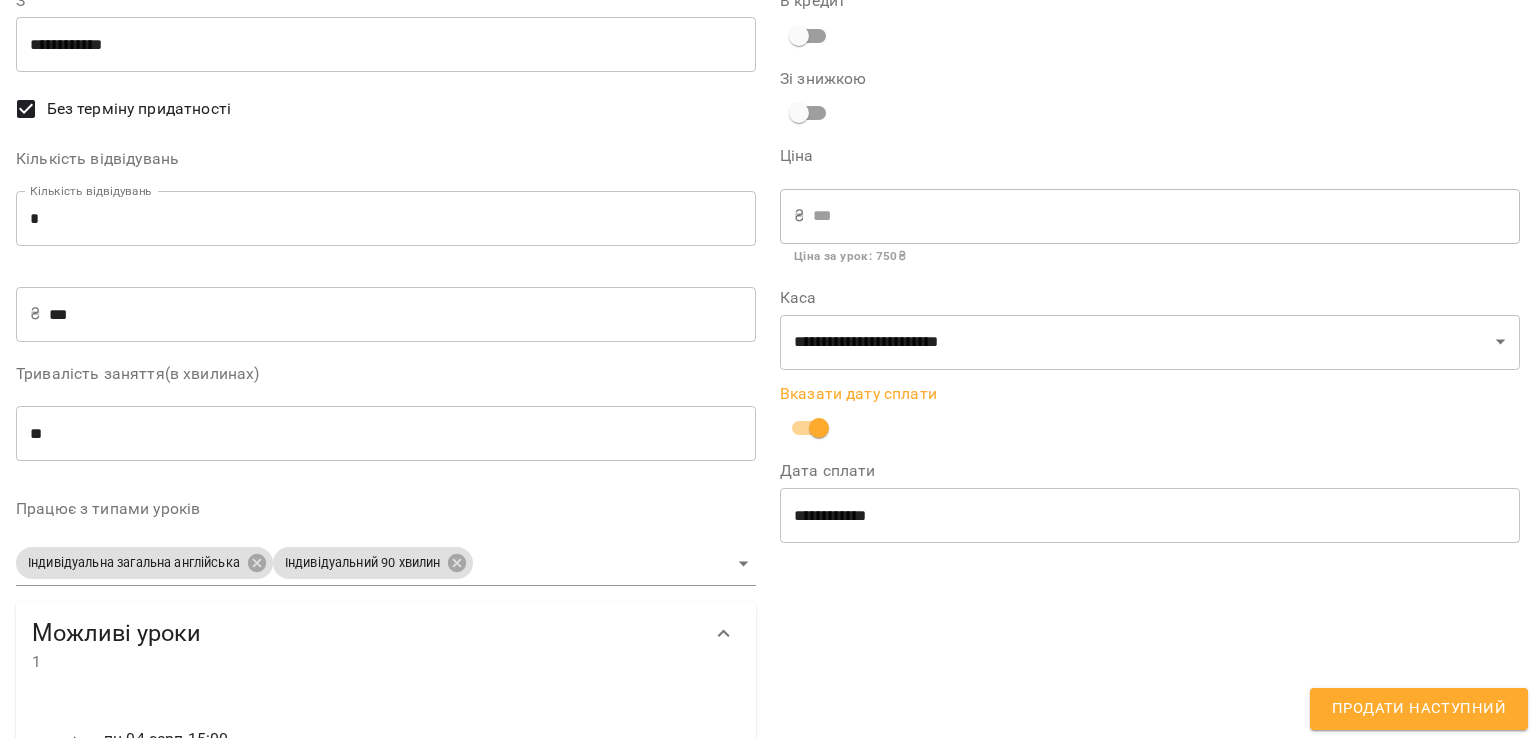 scroll, scrollTop: 197, scrollLeft: 0, axis: vertical 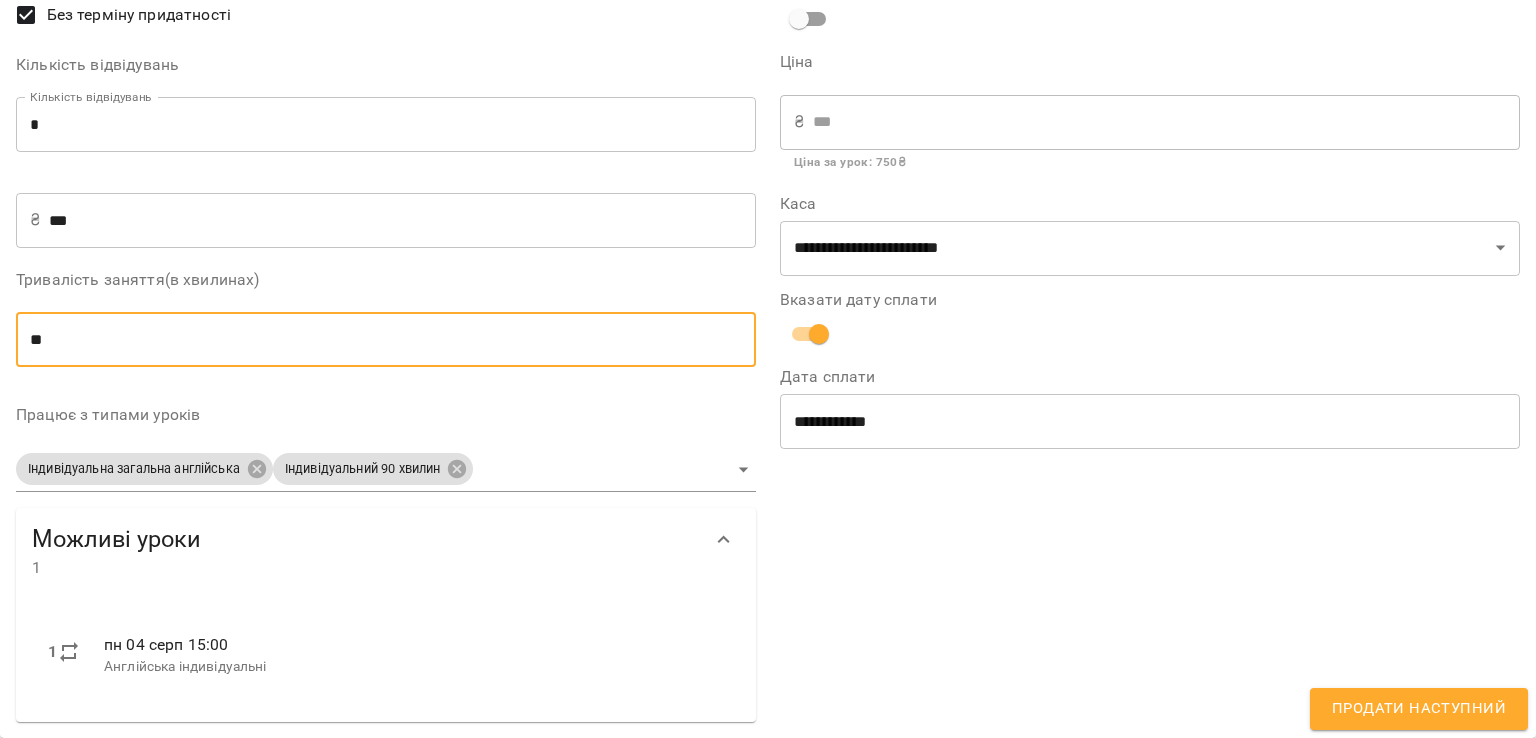click on "**" at bounding box center (386, 340) 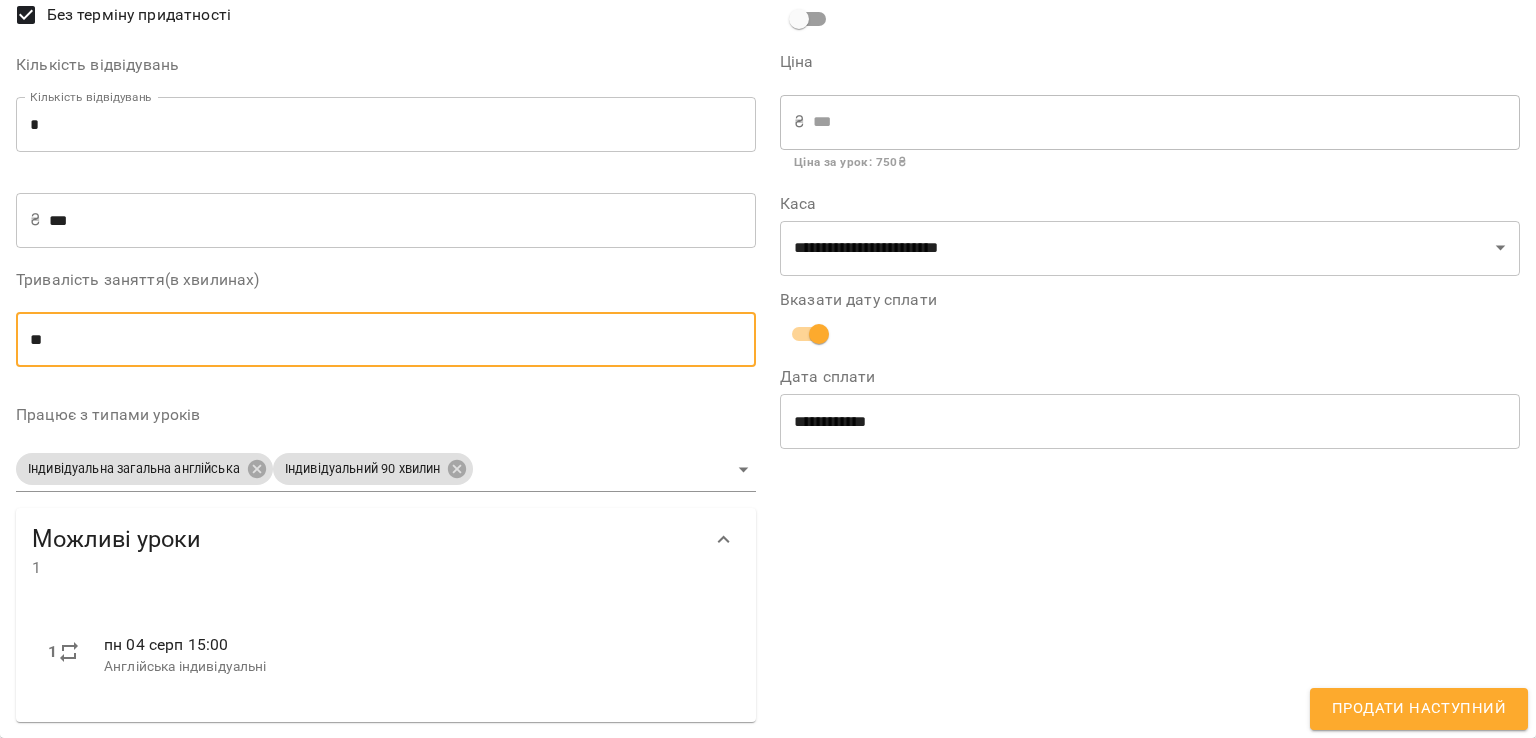 type on "**" 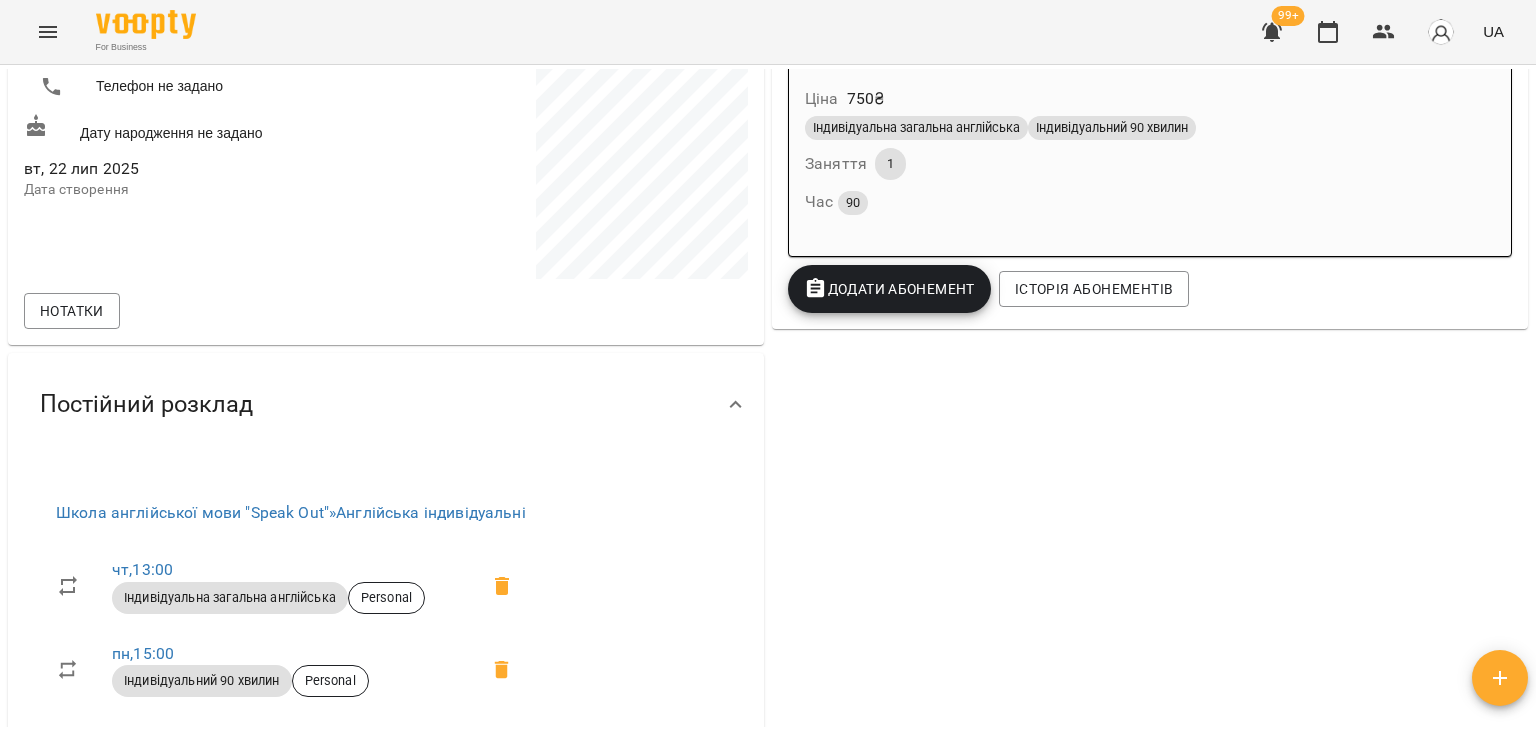 scroll, scrollTop: 0, scrollLeft: 0, axis: both 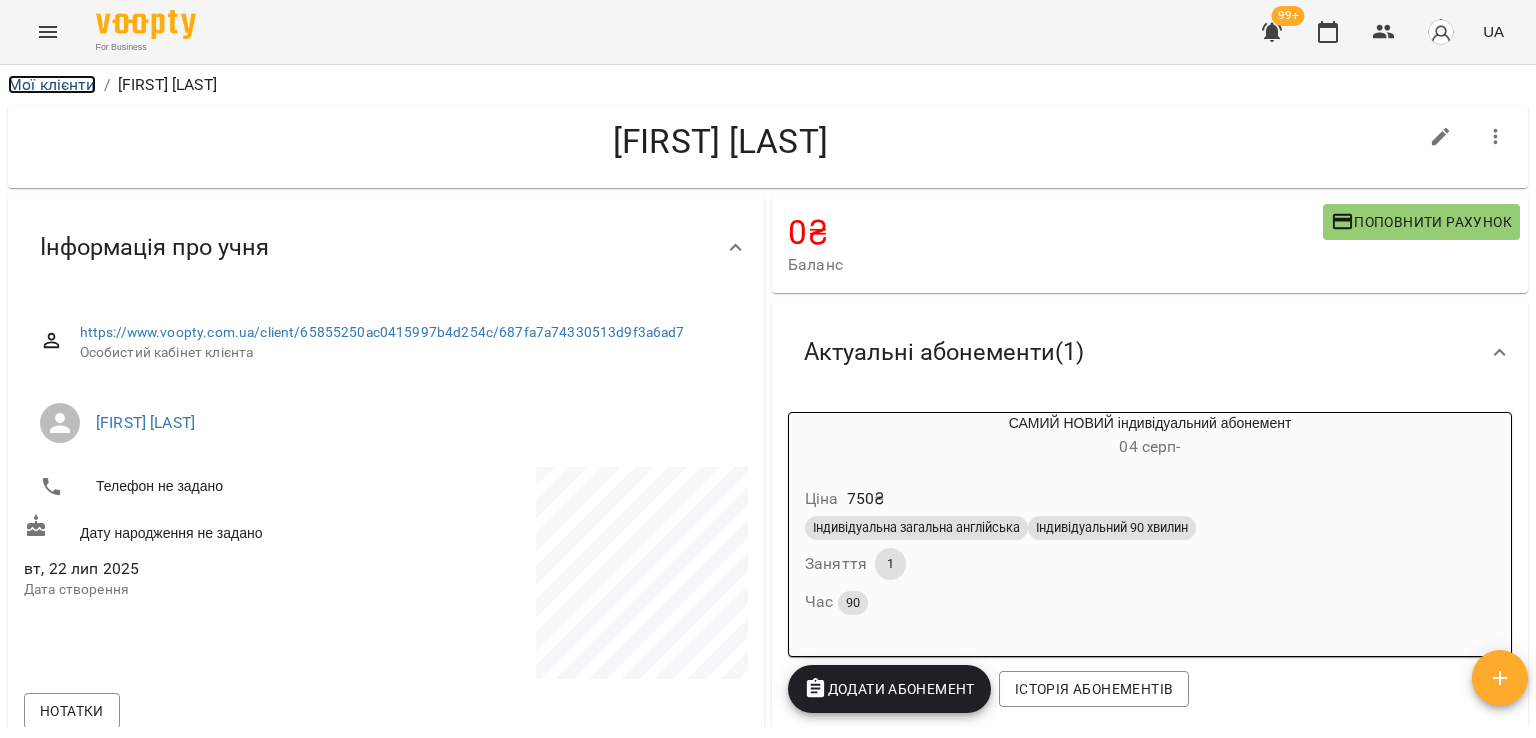 click on "Мої клієнти" at bounding box center (52, 84) 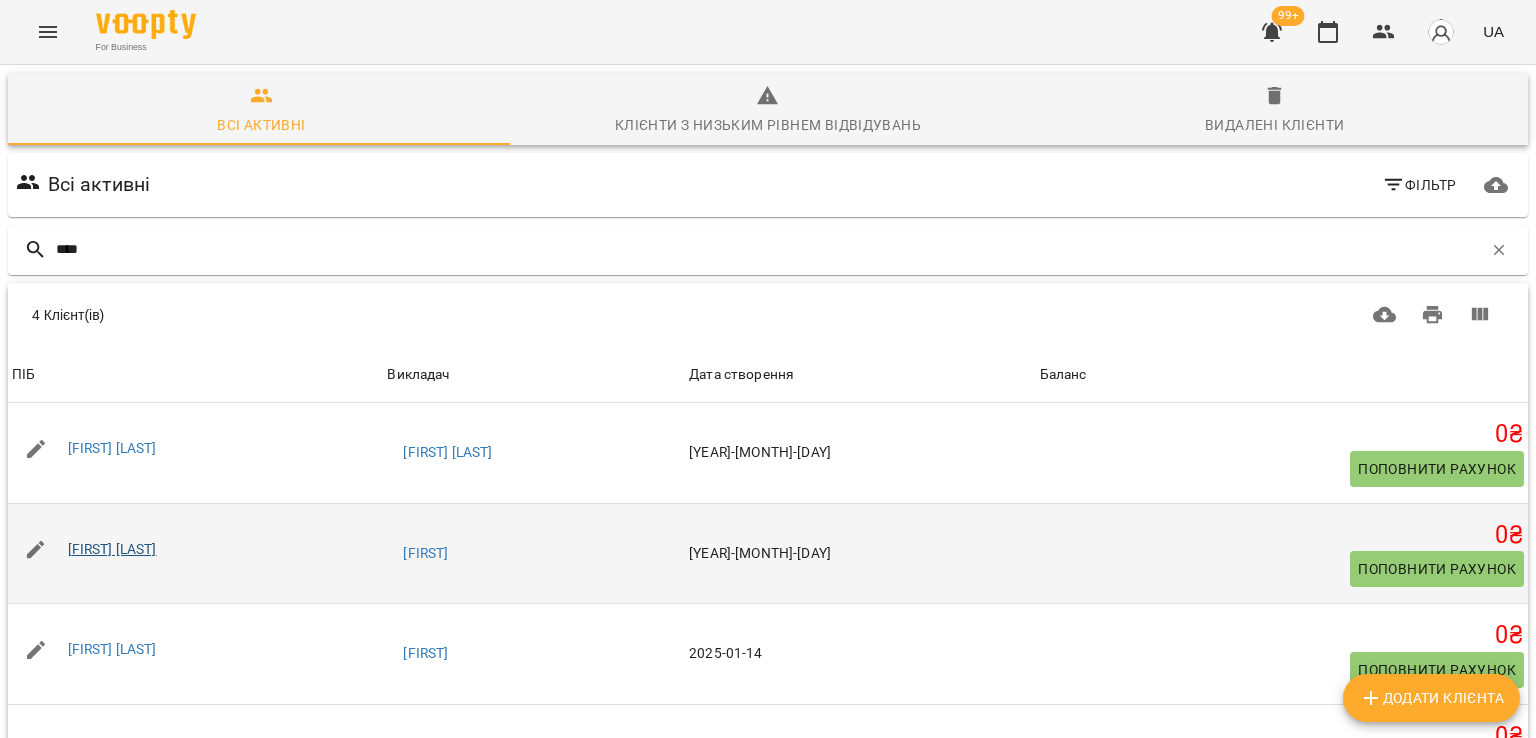 type on "****" 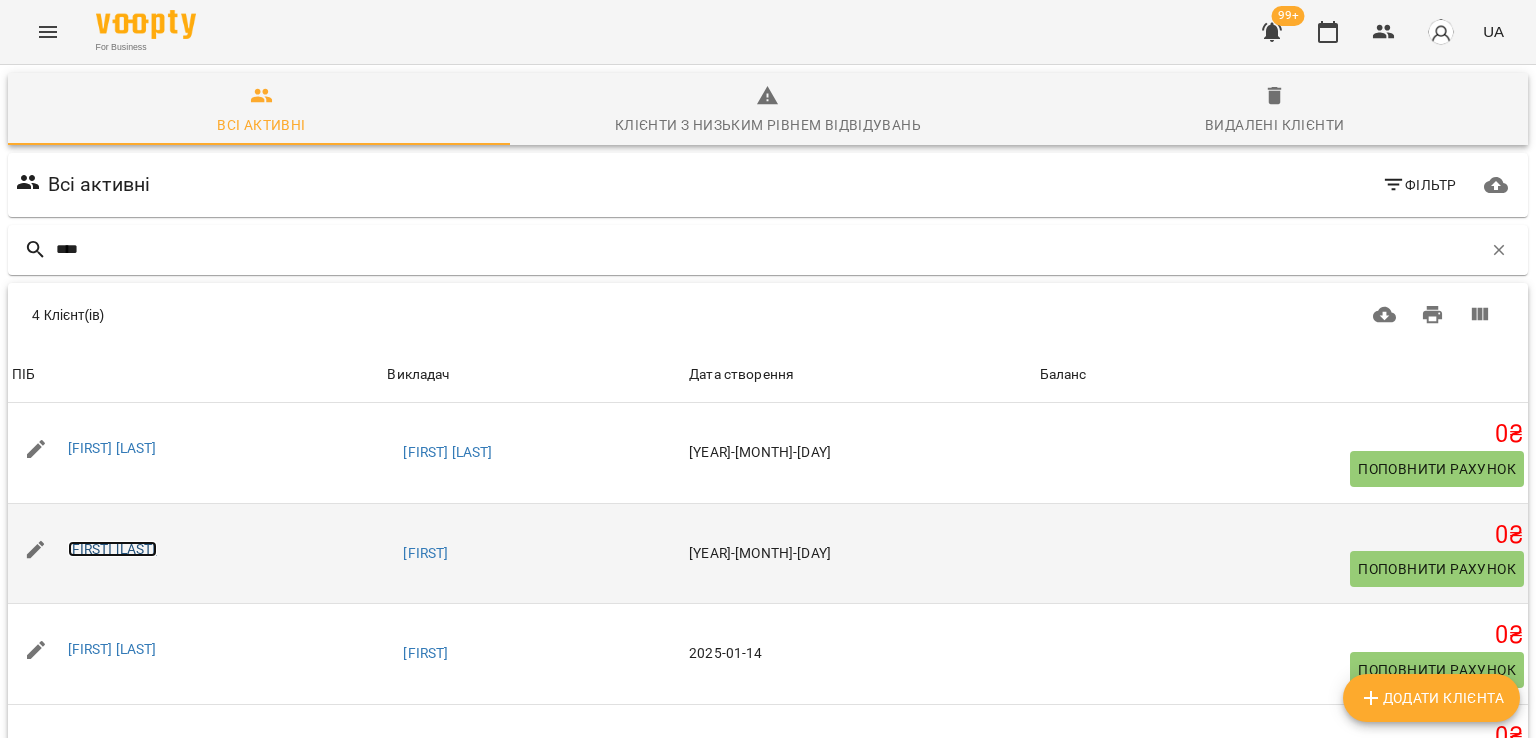 click on "Діана Іванишак" at bounding box center (112, 549) 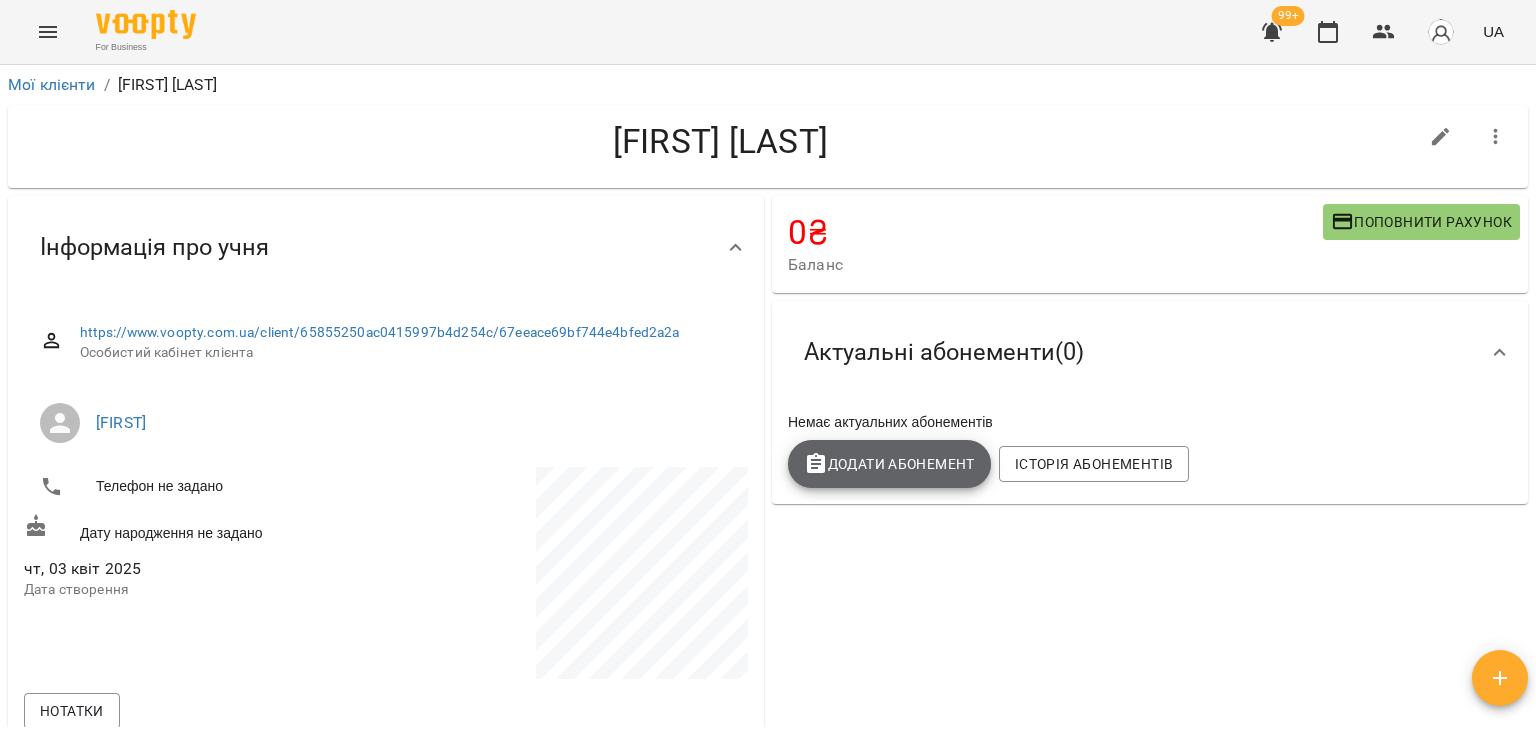 click on "Додати Абонемент" at bounding box center (889, 464) 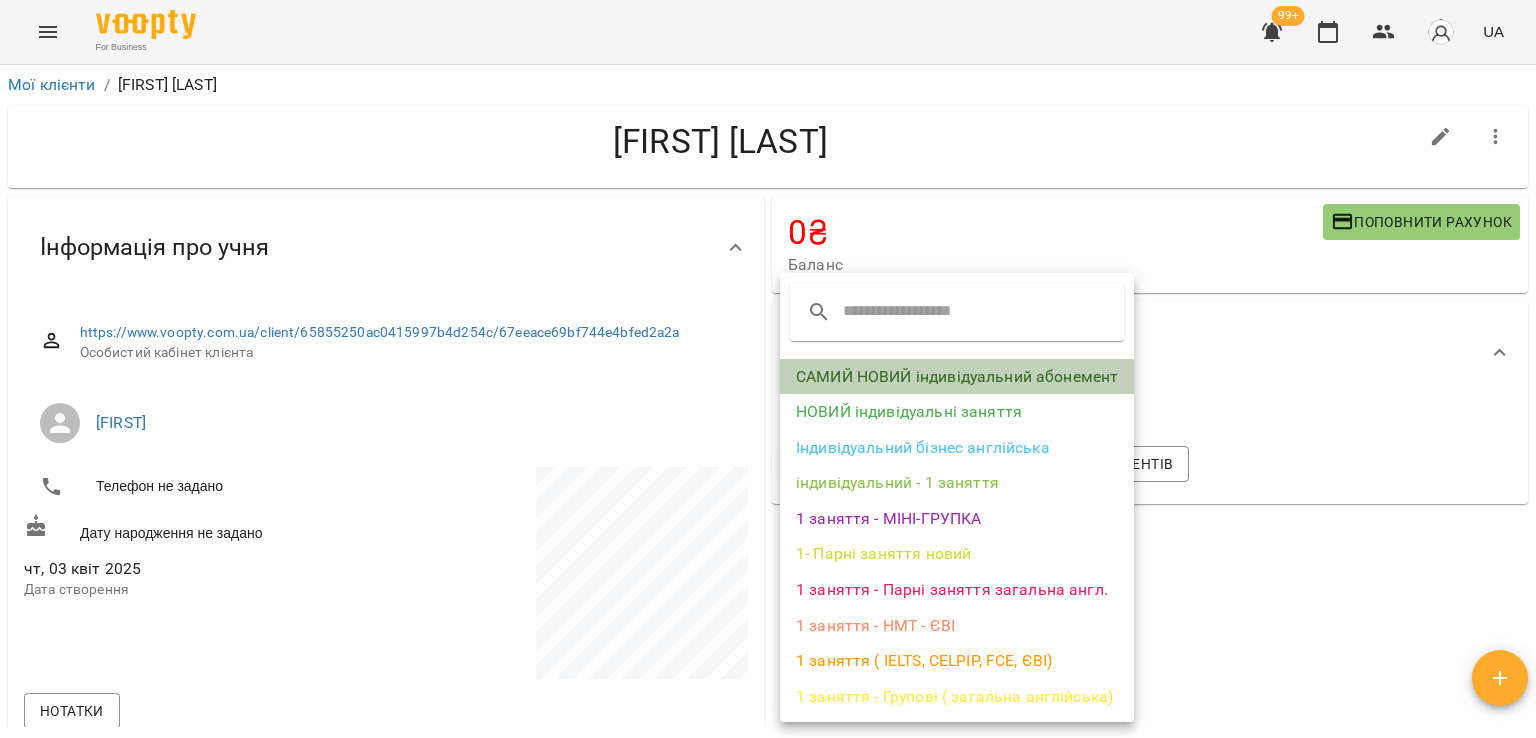 click on "САМИЙ НОВИЙ  індивідуальний абонемент" at bounding box center (957, 377) 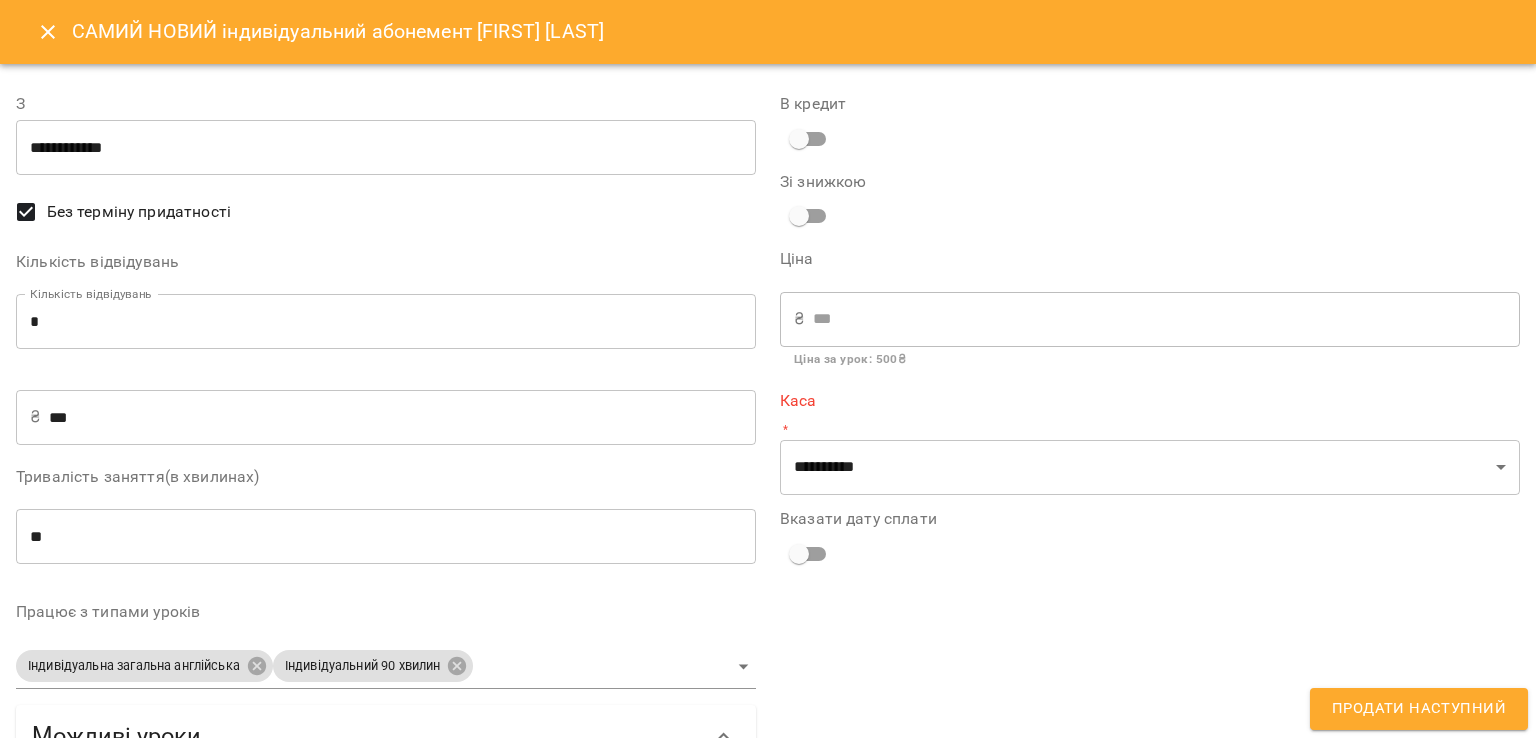 click on "*" at bounding box center (386, 322) 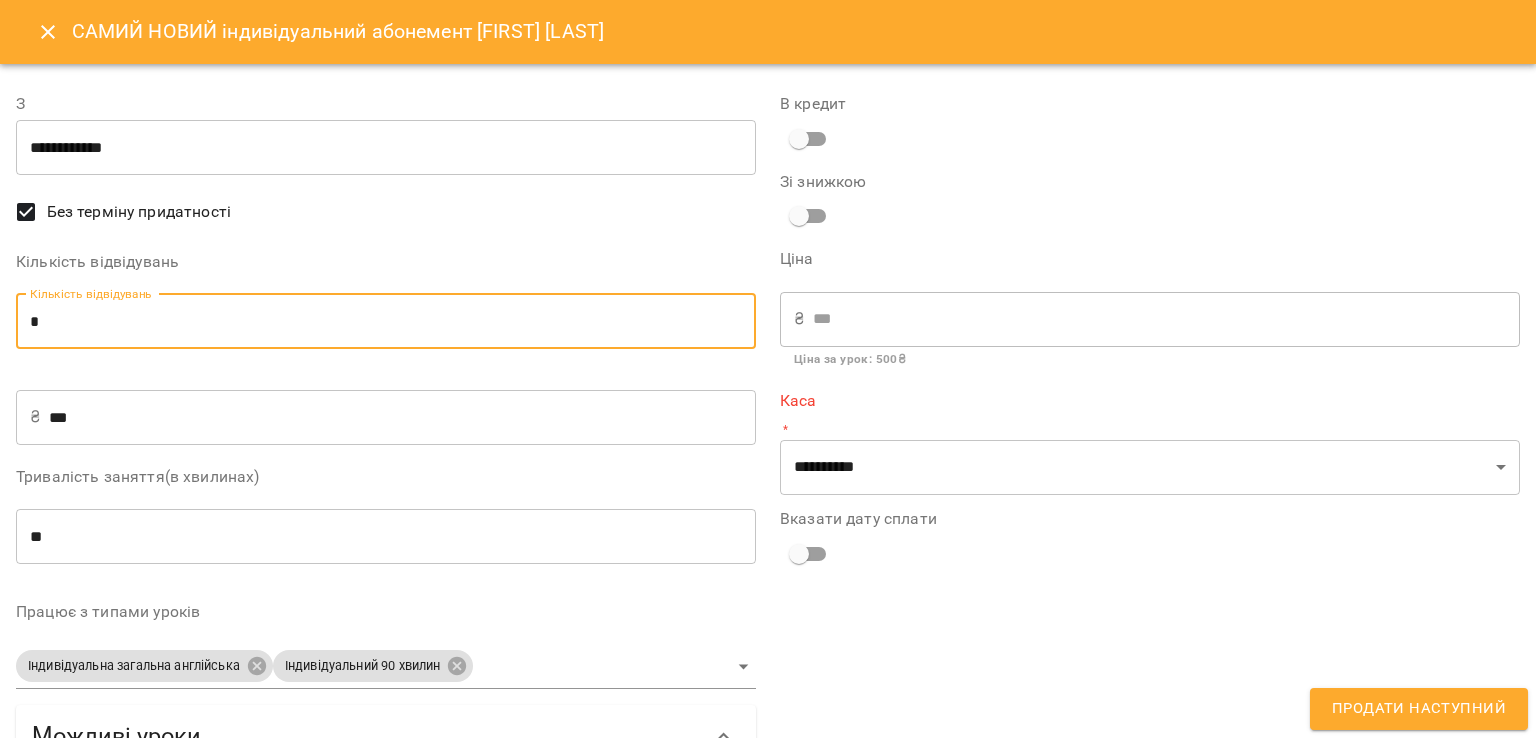 type on "*" 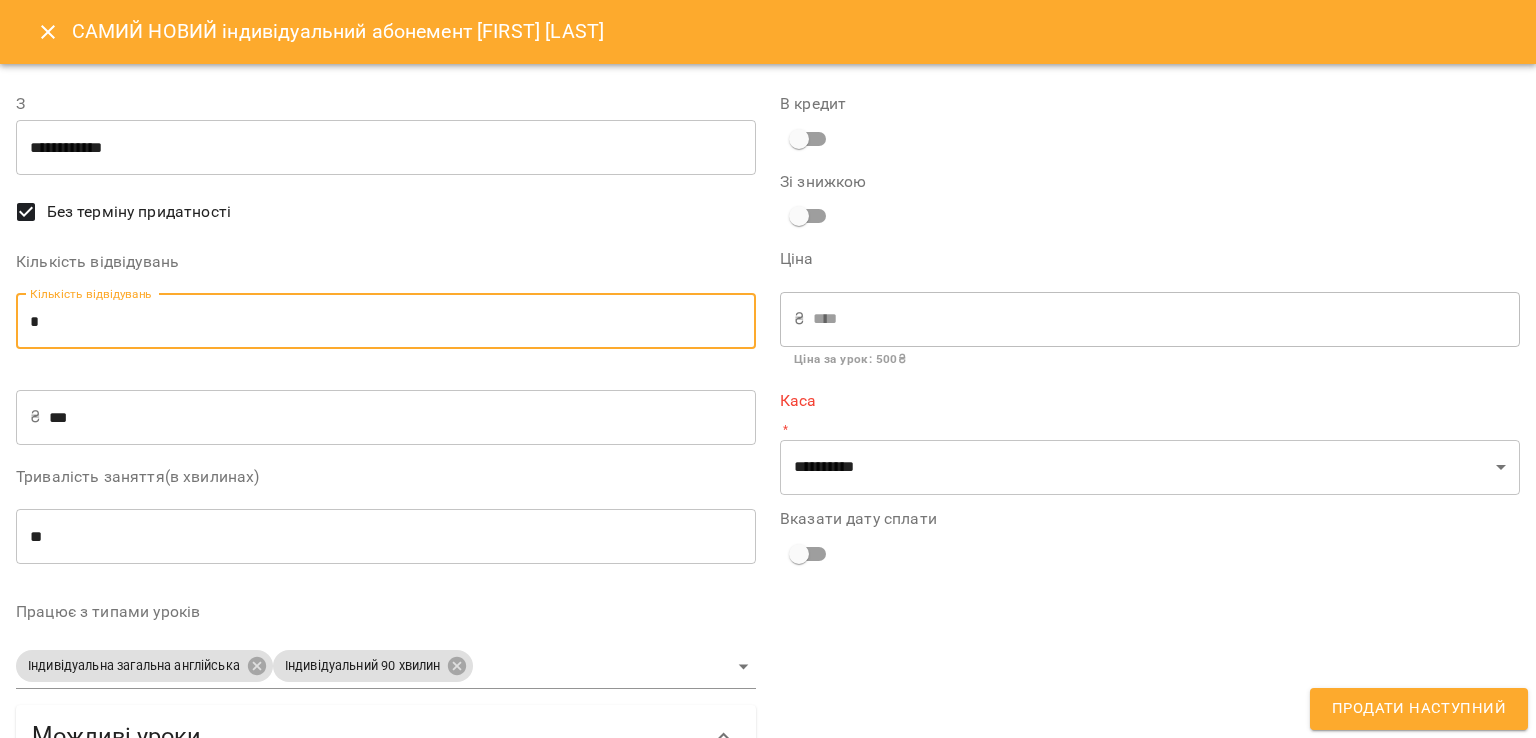 type on "*" 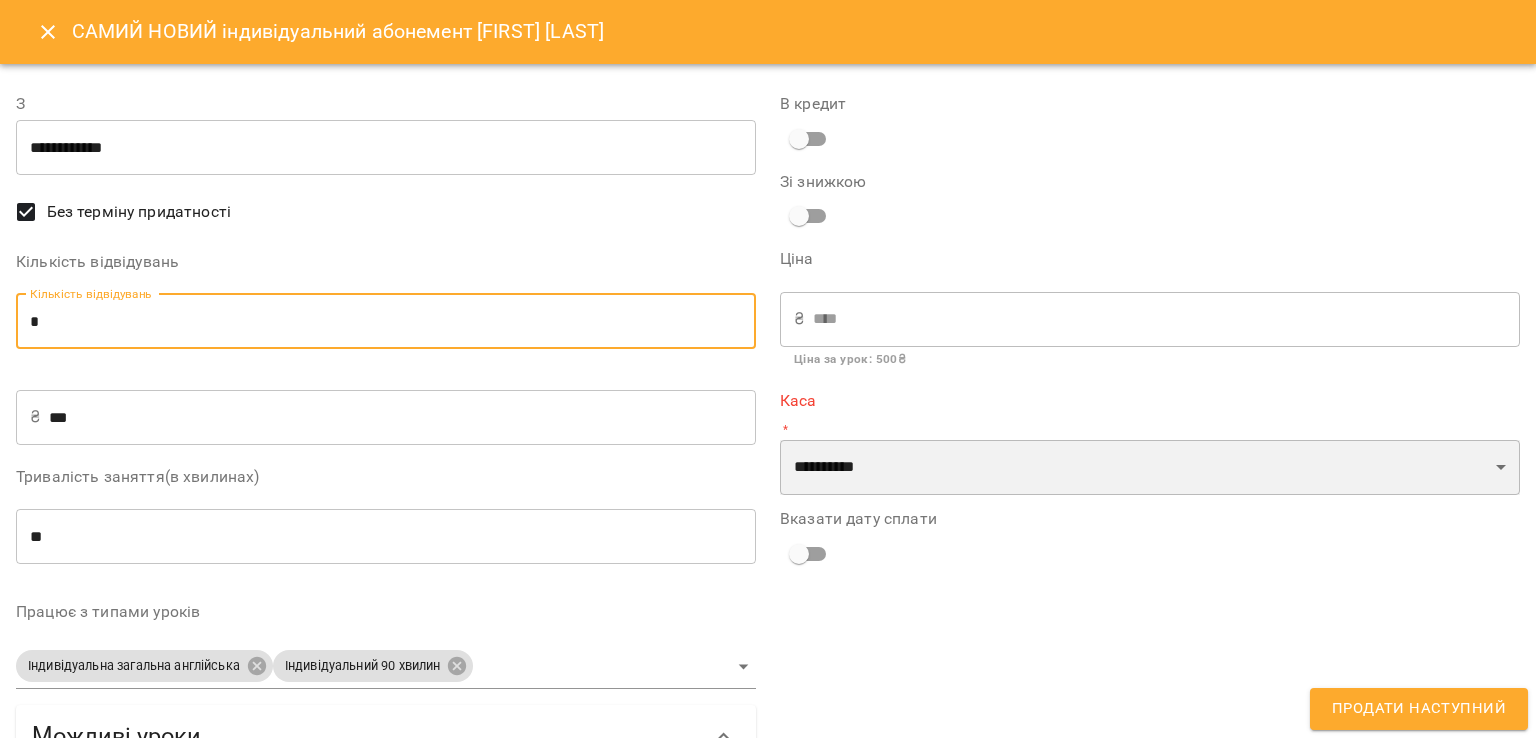 click on "**********" at bounding box center [1150, 468] 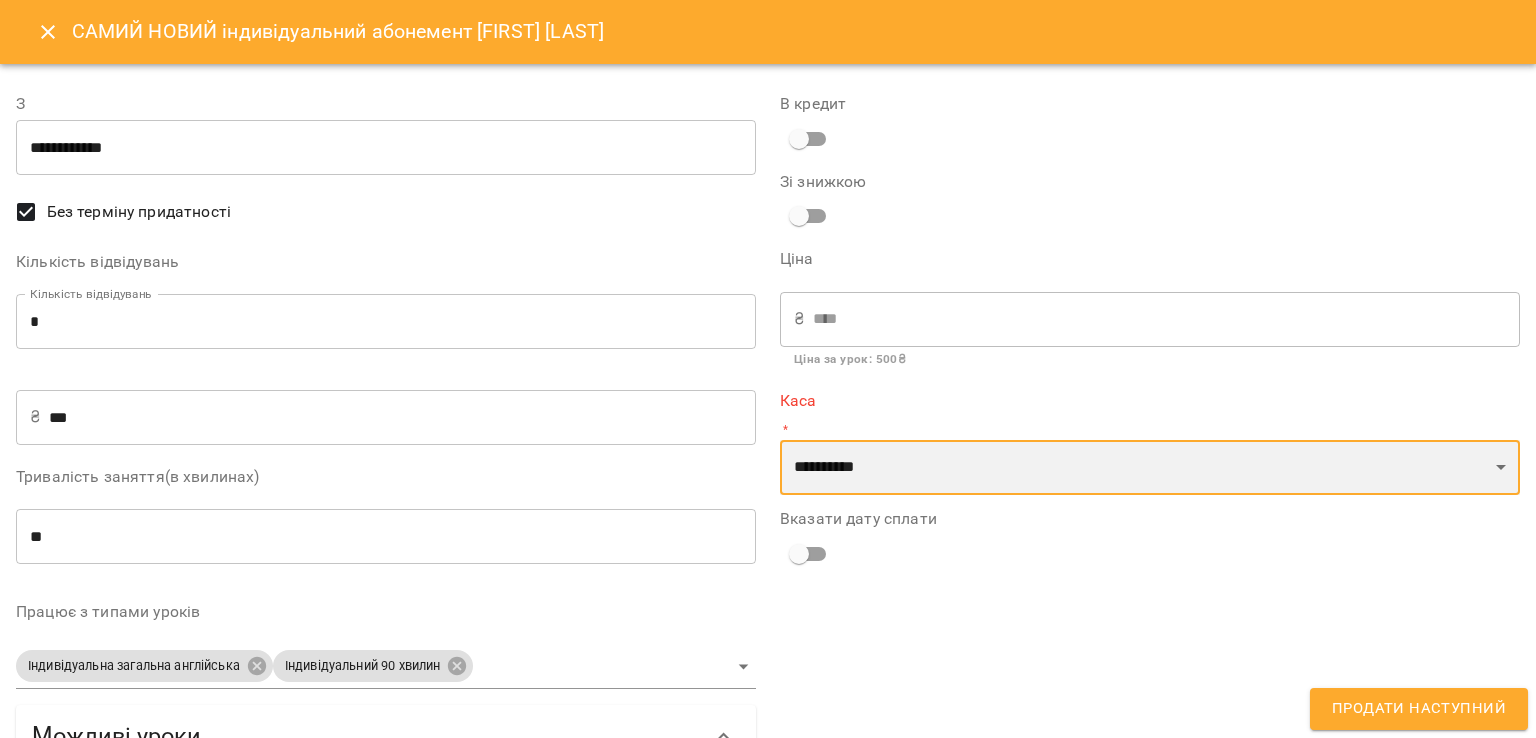 select on "****" 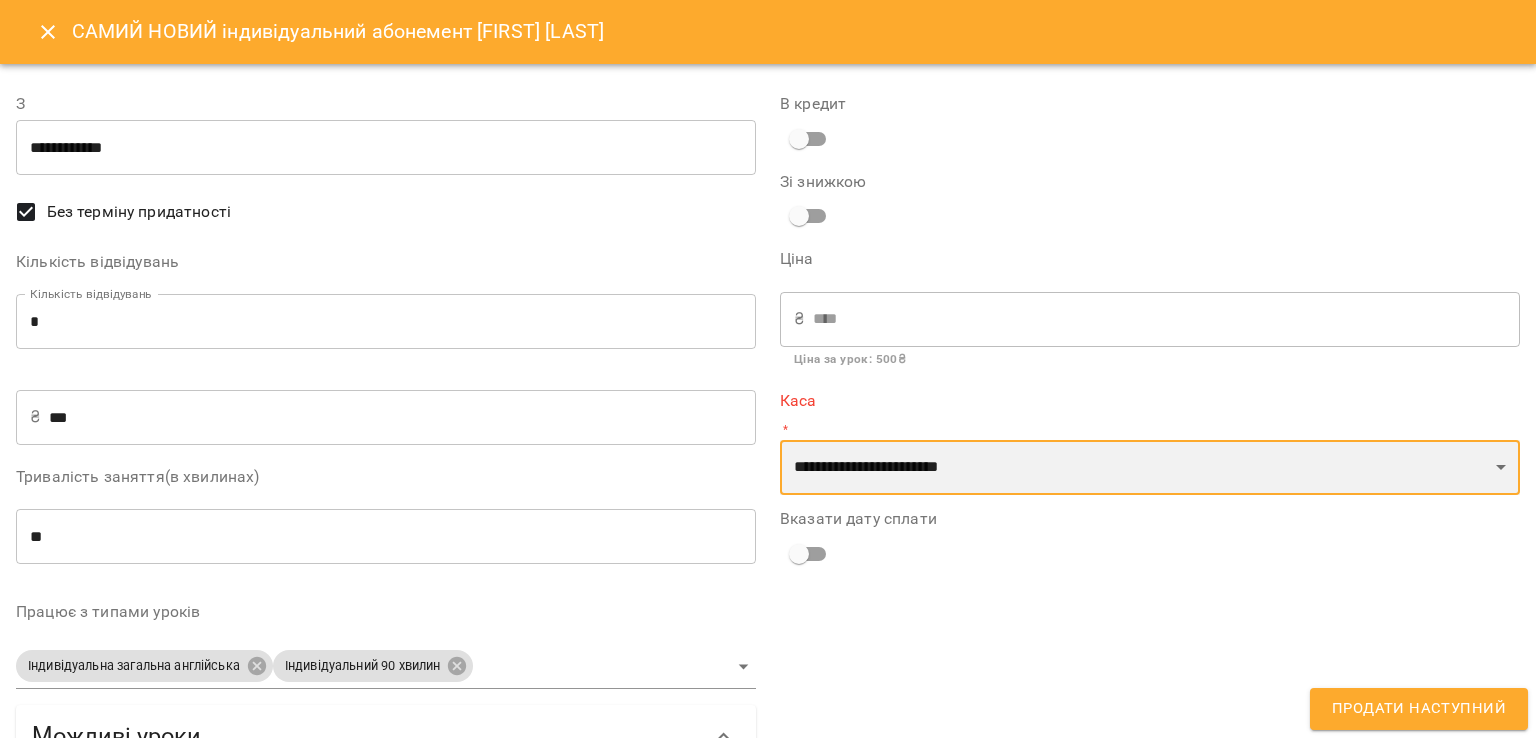 click on "**********" at bounding box center [1150, 468] 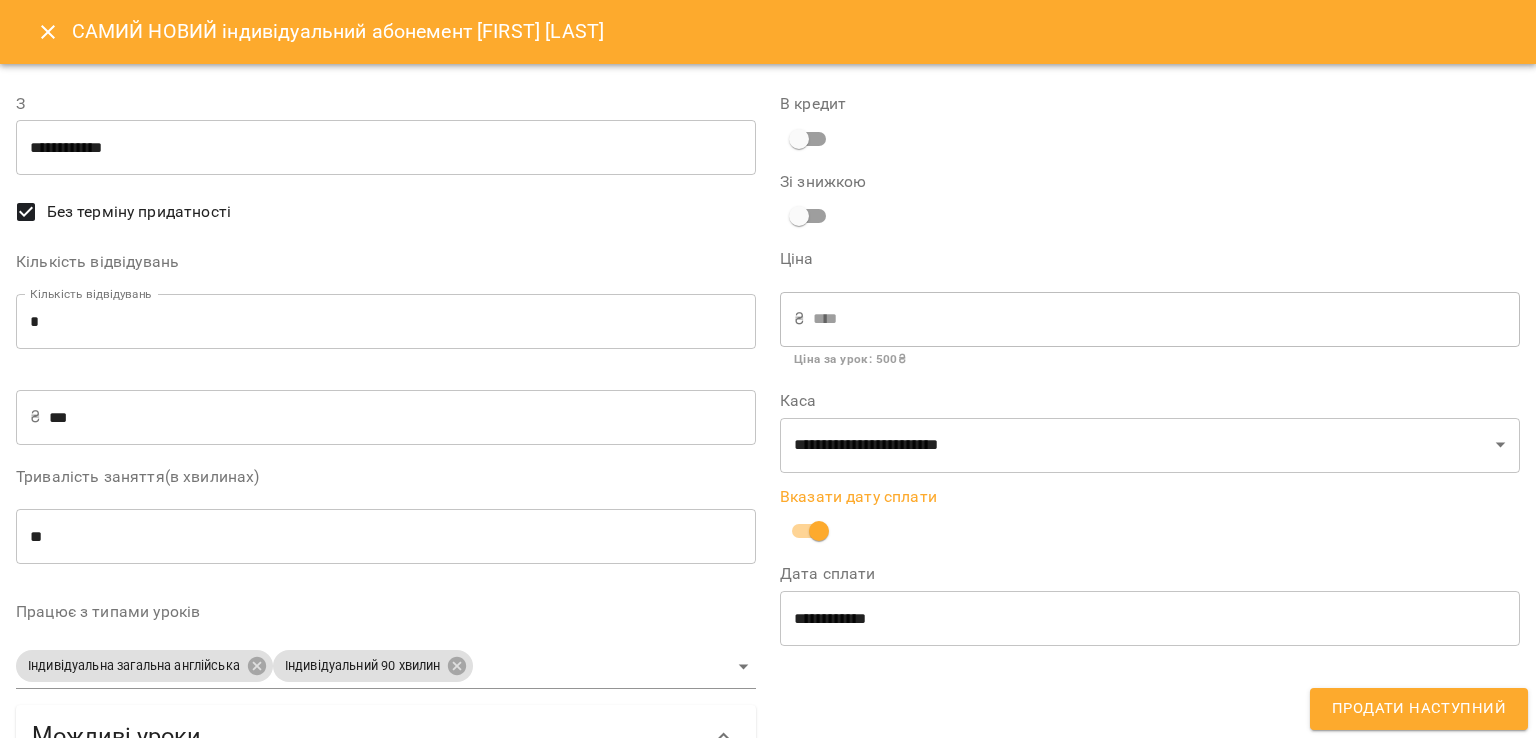 click on "Продати наступний" at bounding box center (1419, 709) 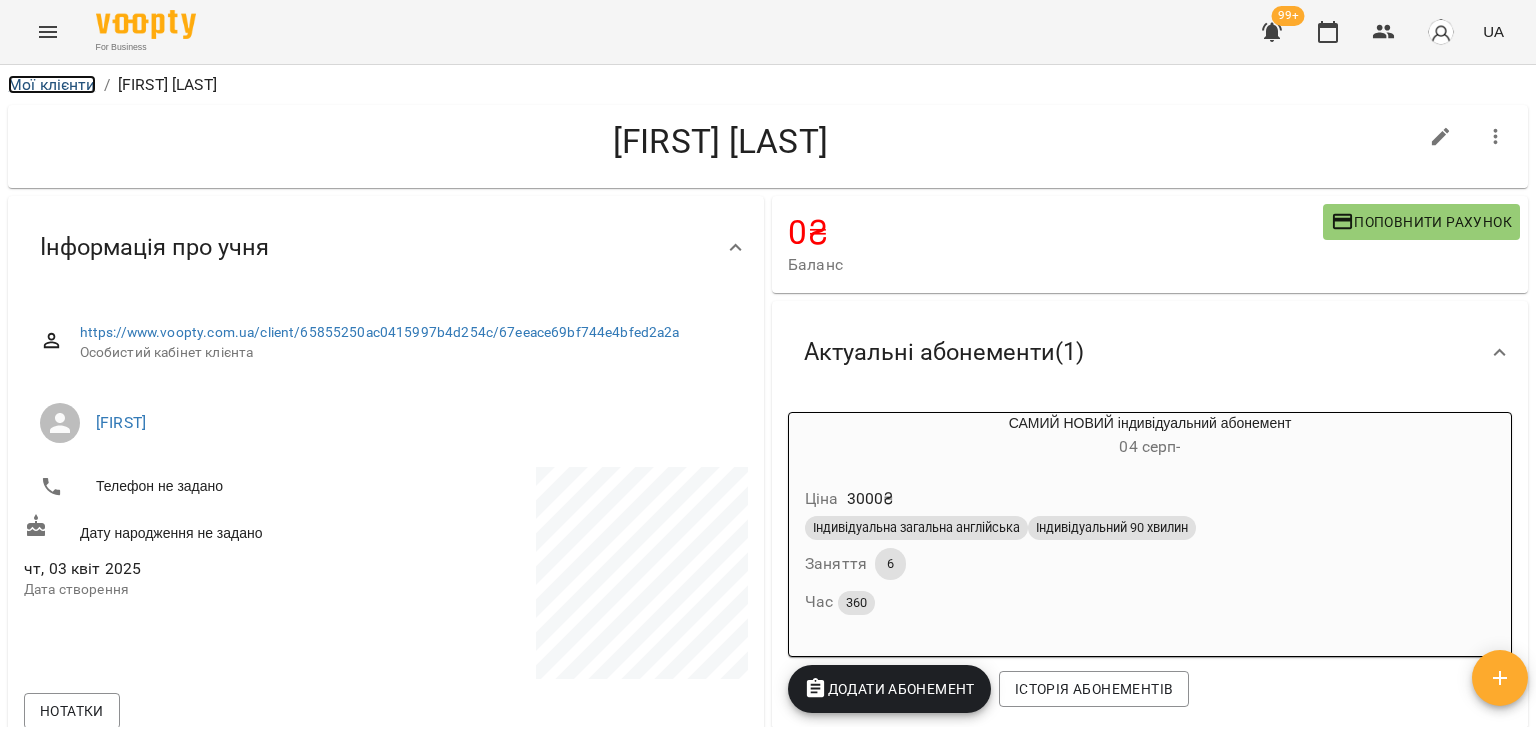 click on "Мої клієнти" at bounding box center (52, 84) 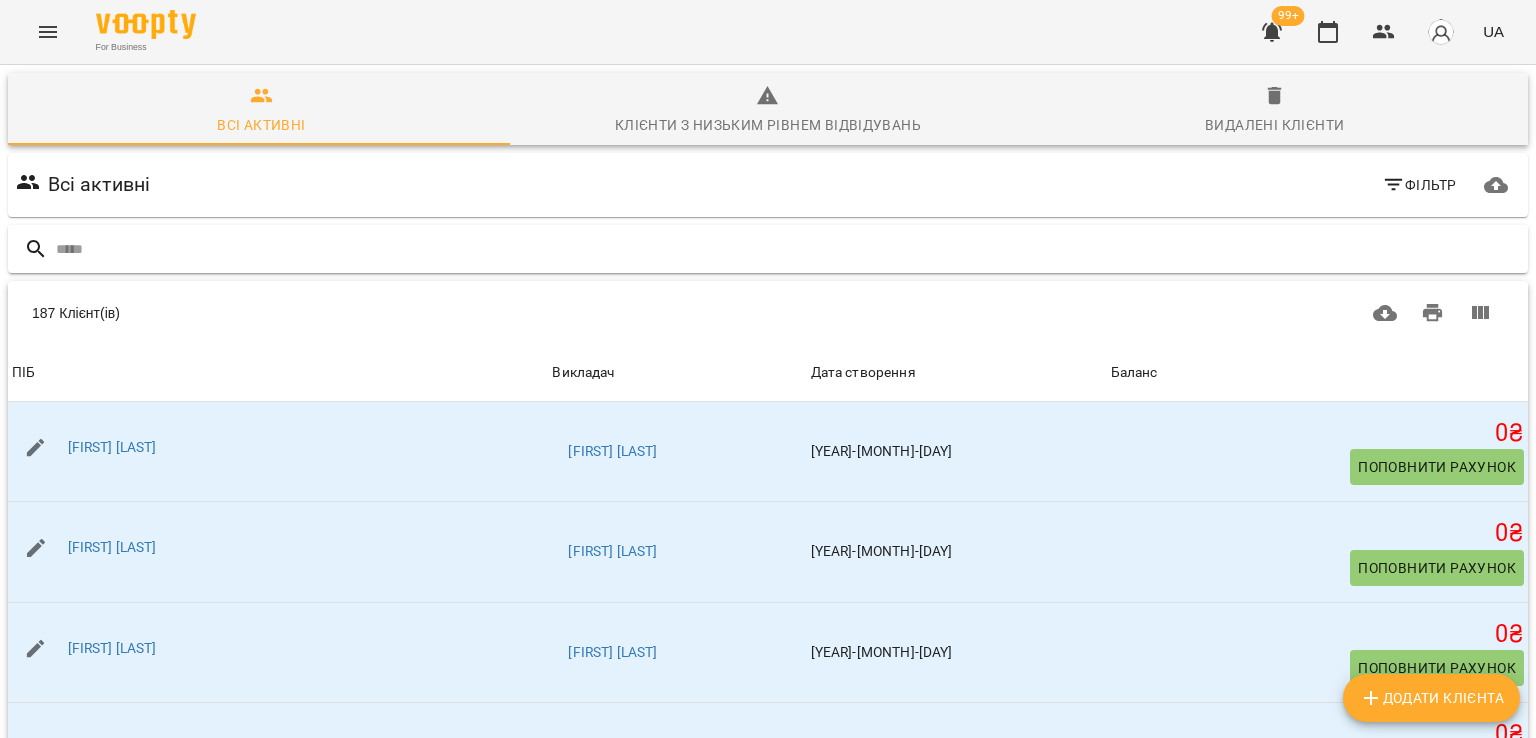 click at bounding box center (788, 249) 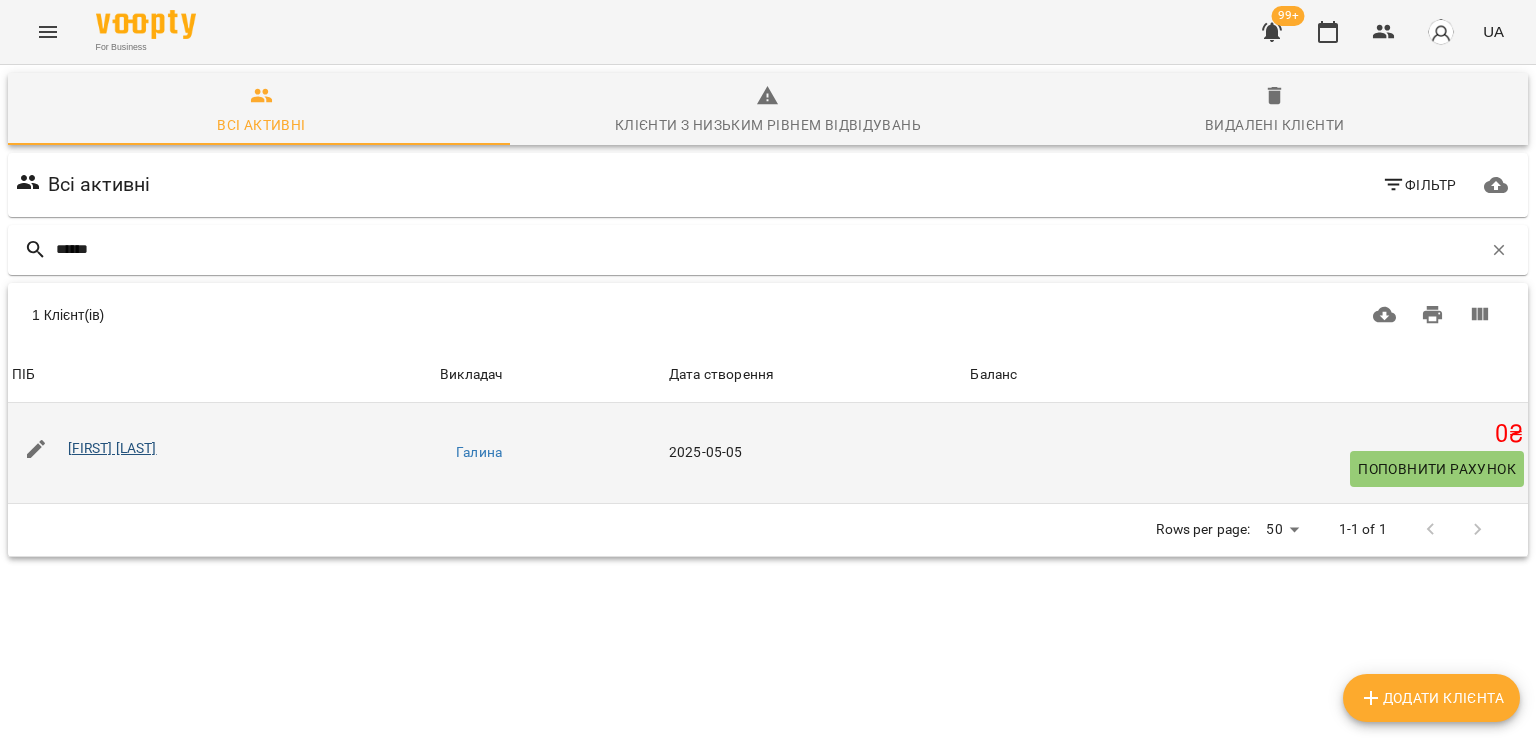 type on "******" 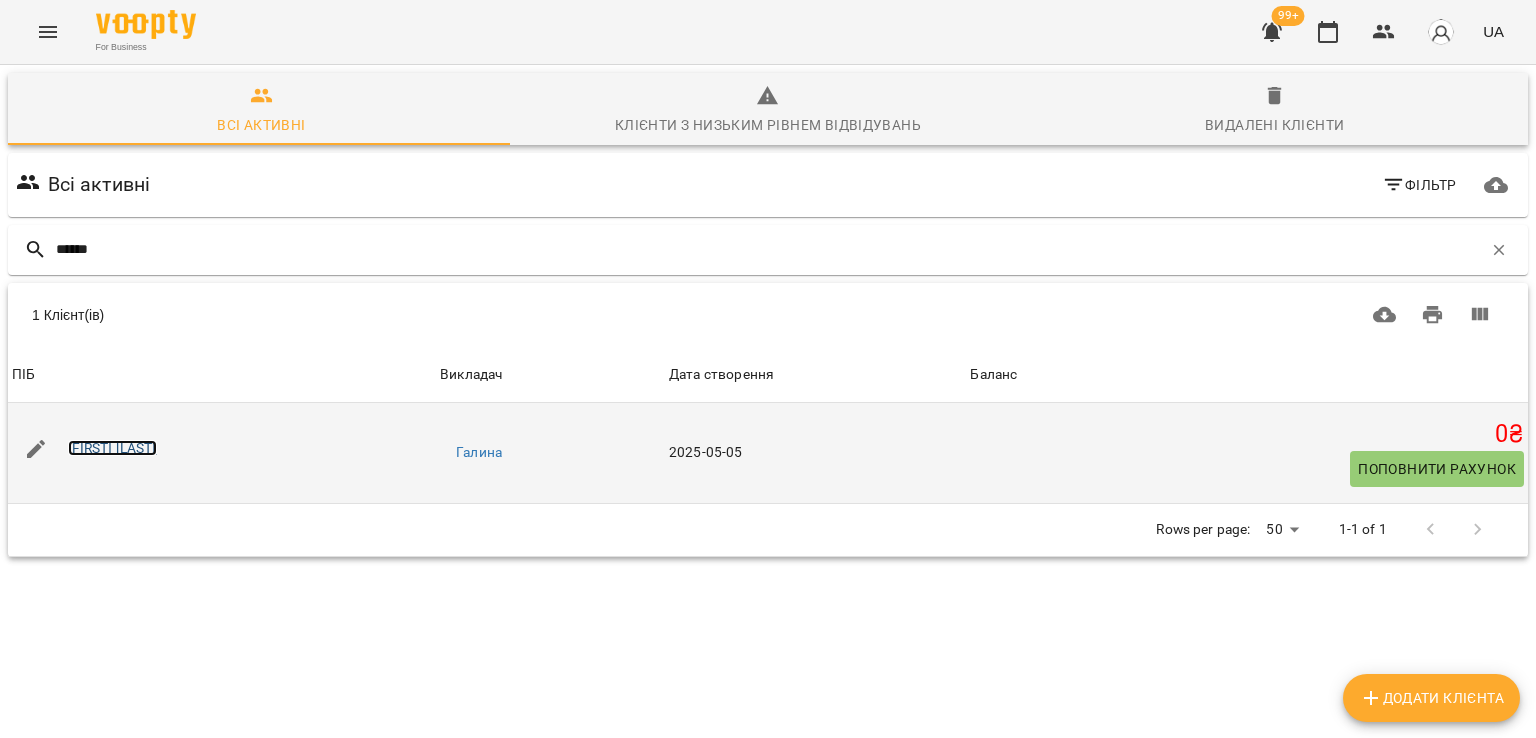 click on "Тамара Заболотна" at bounding box center [112, 448] 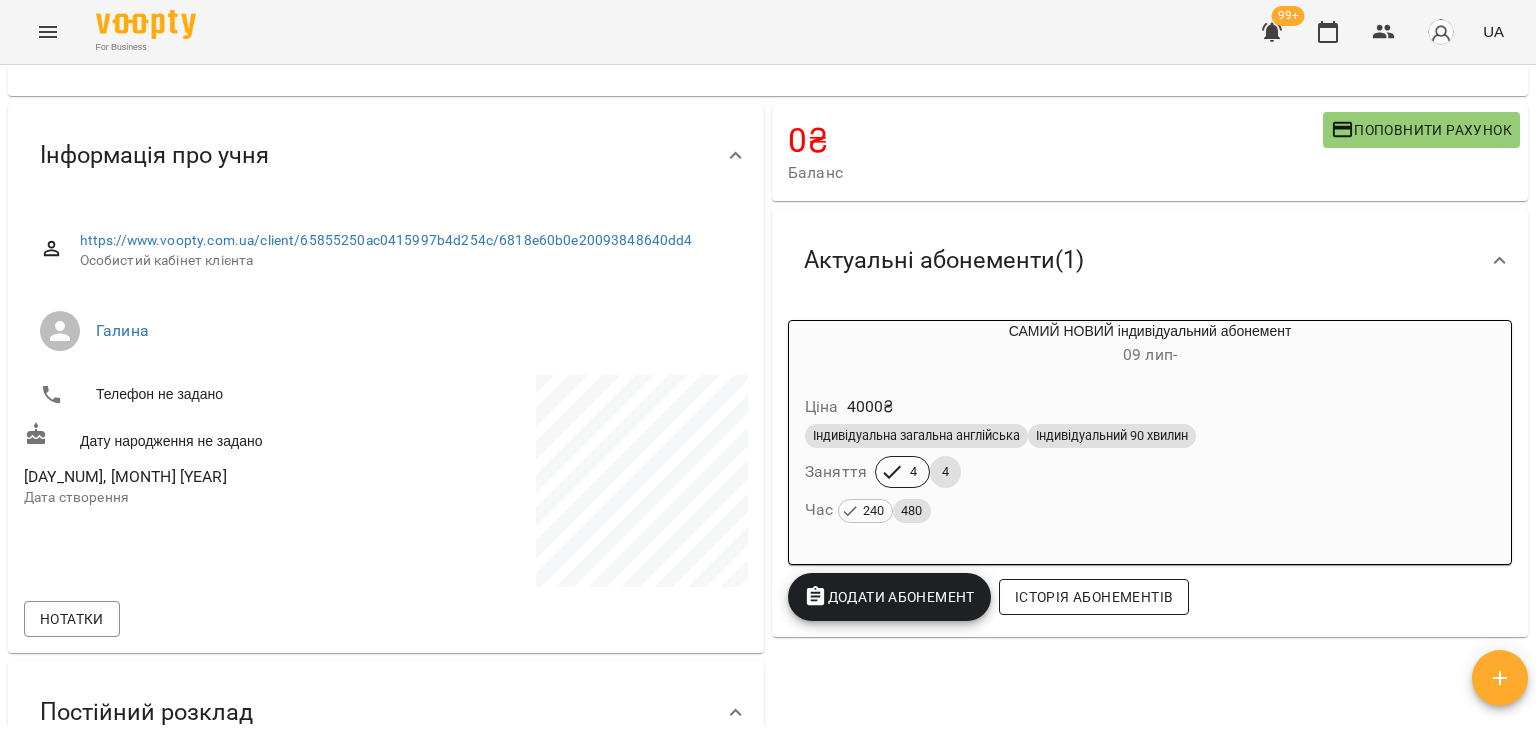 scroll, scrollTop: 200, scrollLeft: 0, axis: vertical 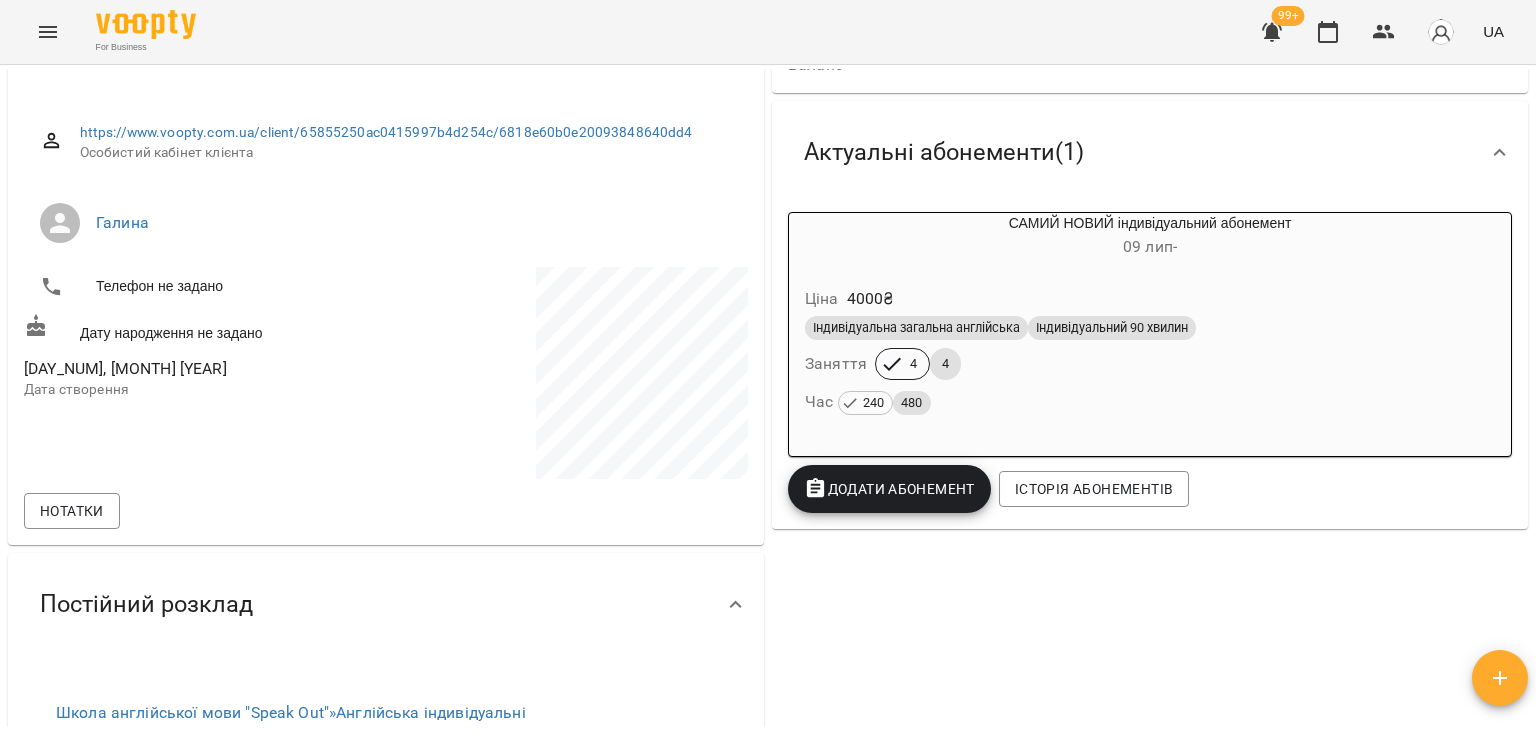 click on "Додати Абонемент" at bounding box center (889, 489) 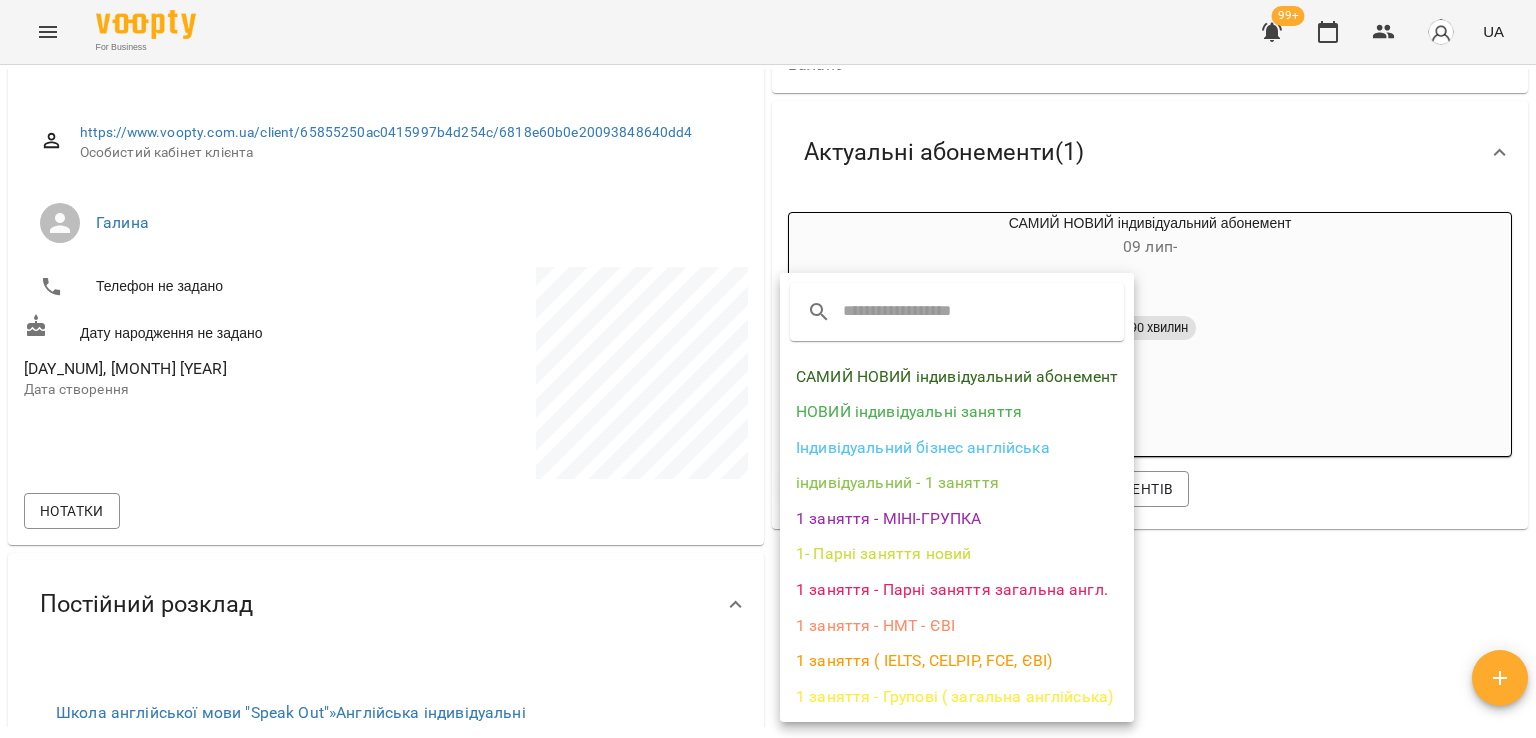 click on "САМИЙ НОВИЙ  індивідуальний абонемент" at bounding box center [957, 377] 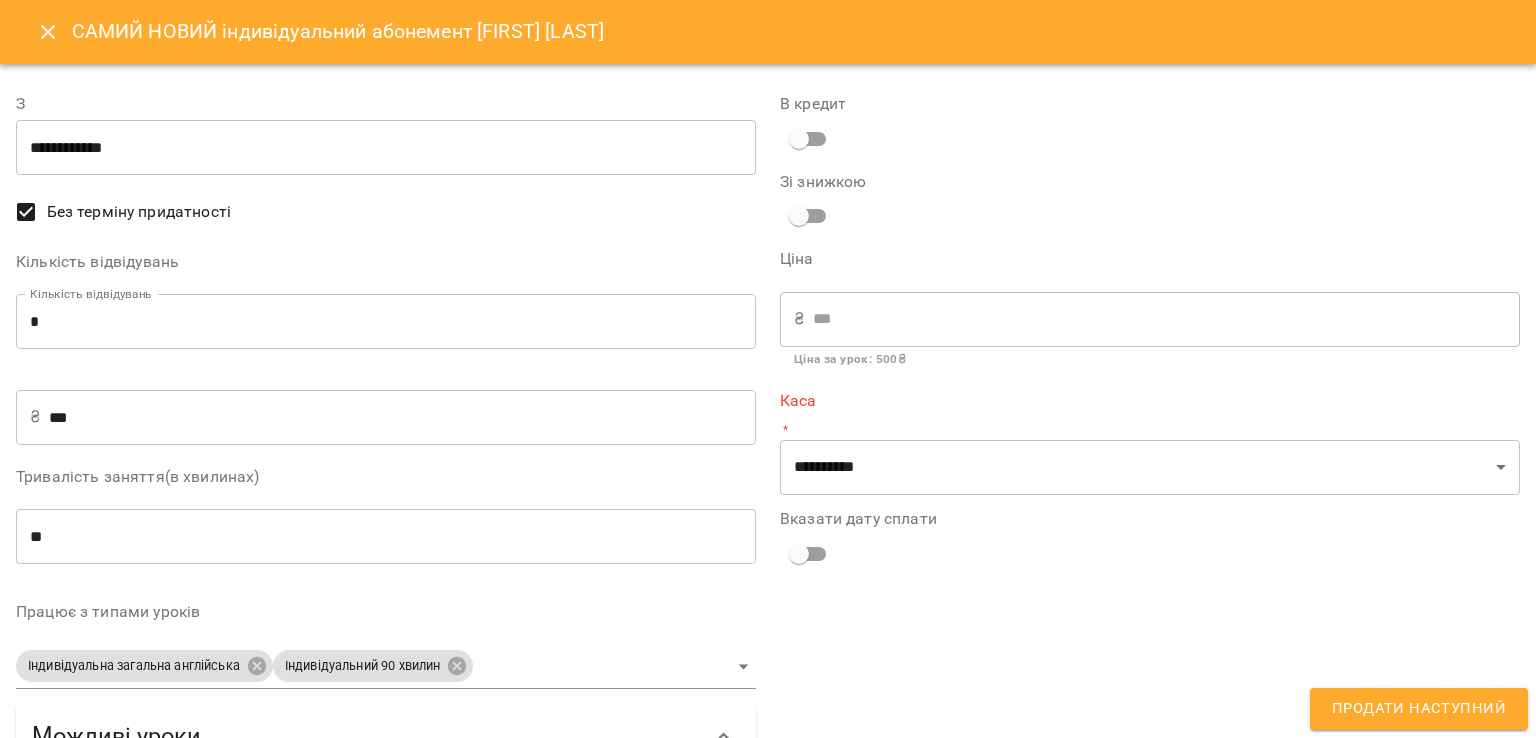 click on "*" at bounding box center [386, 322] 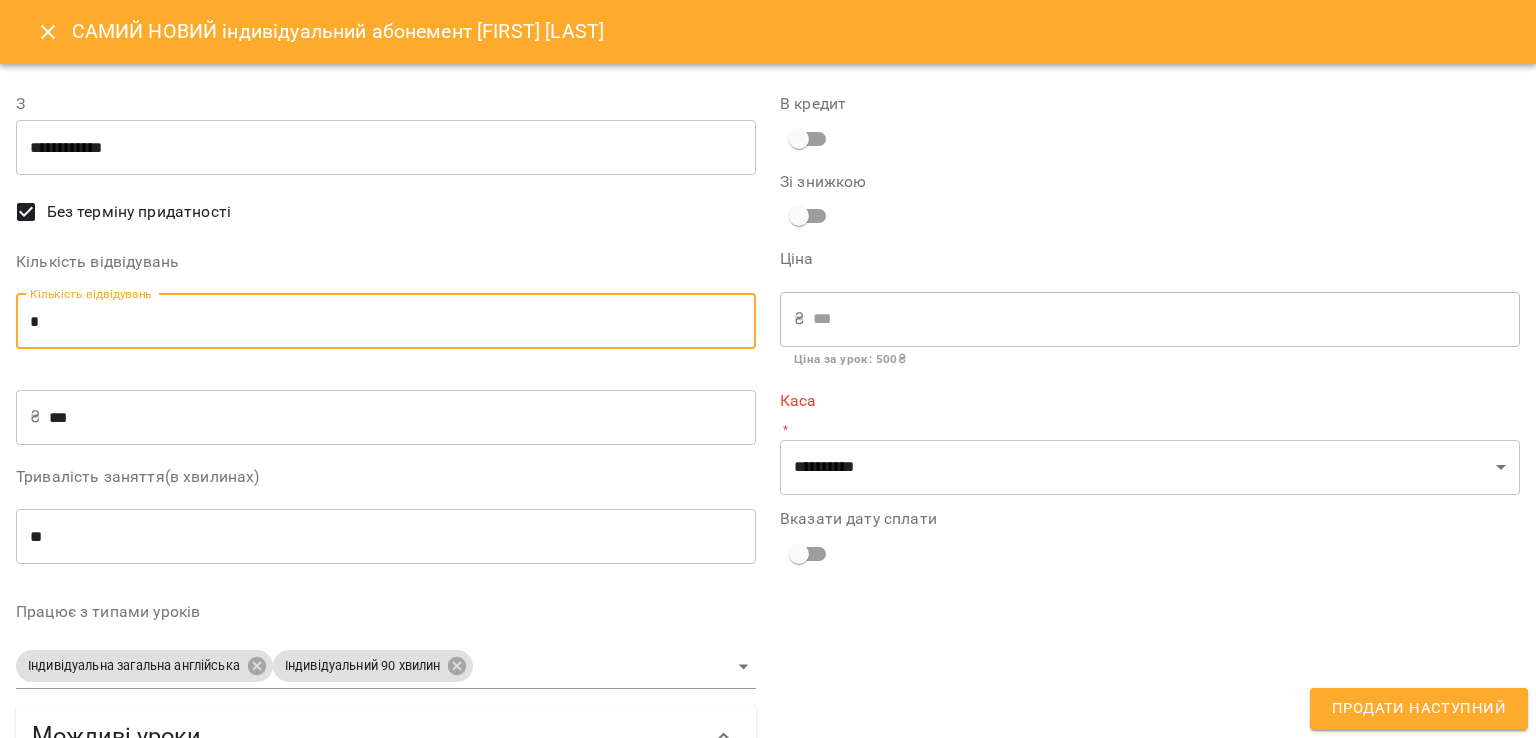 type on "*" 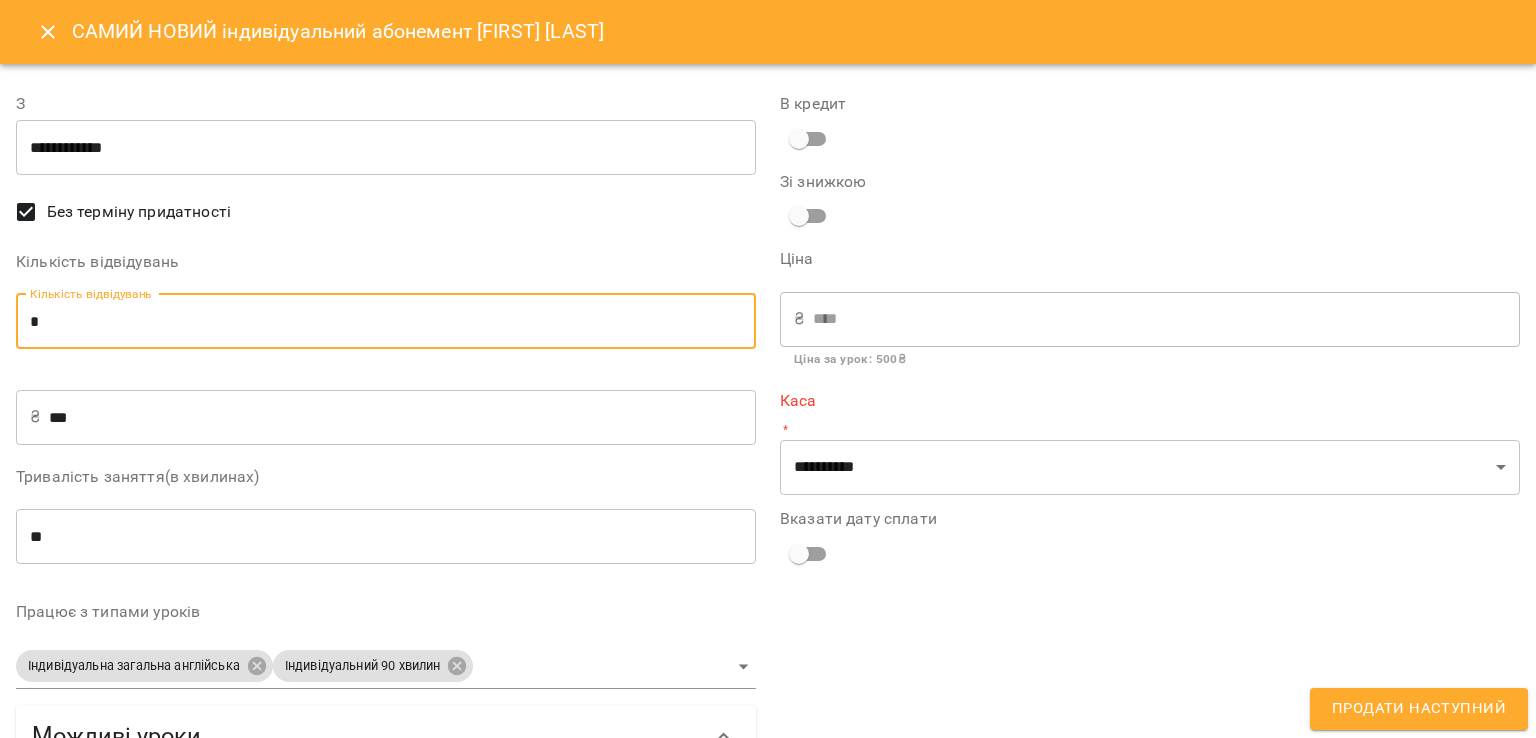 type on "*" 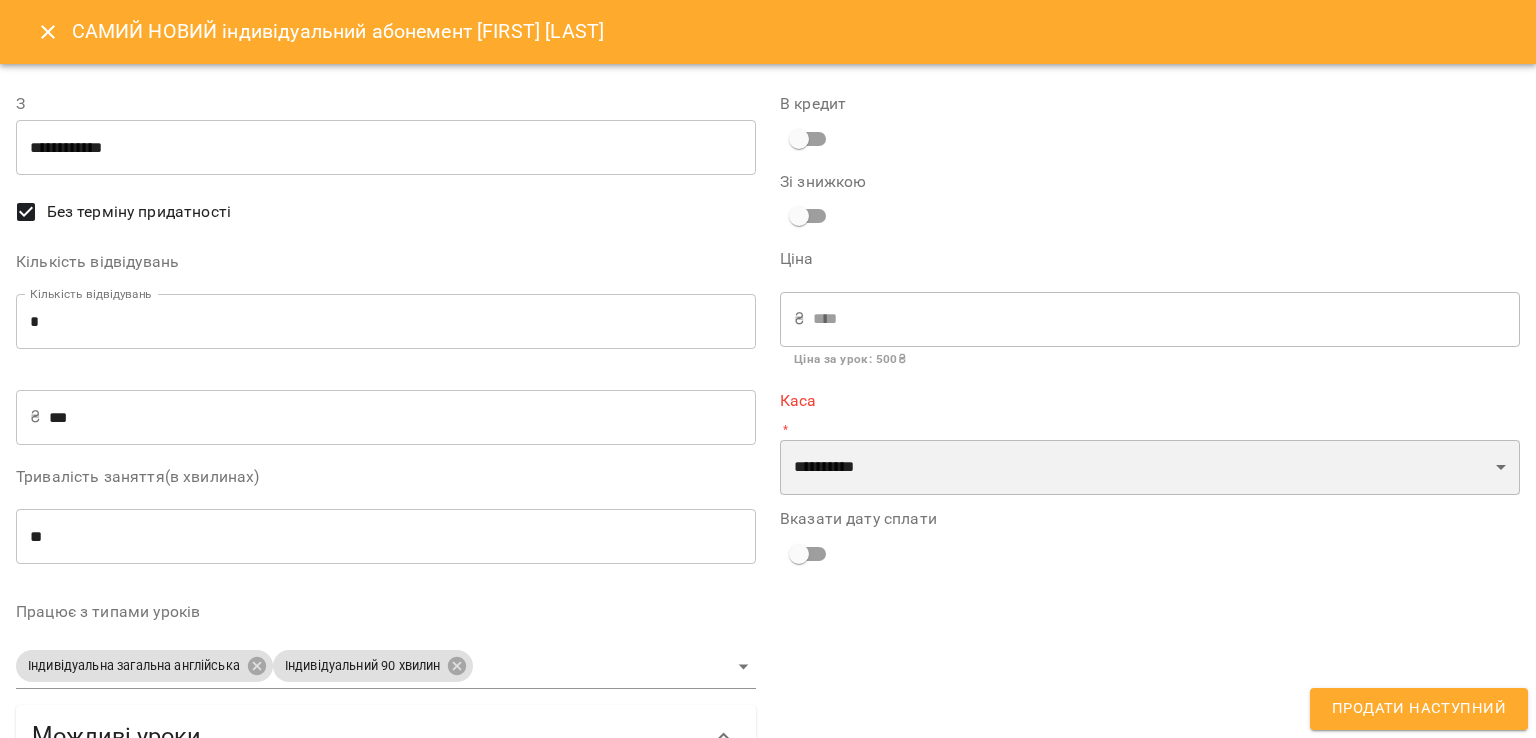 click on "**********" at bounding box center [1150, 468] 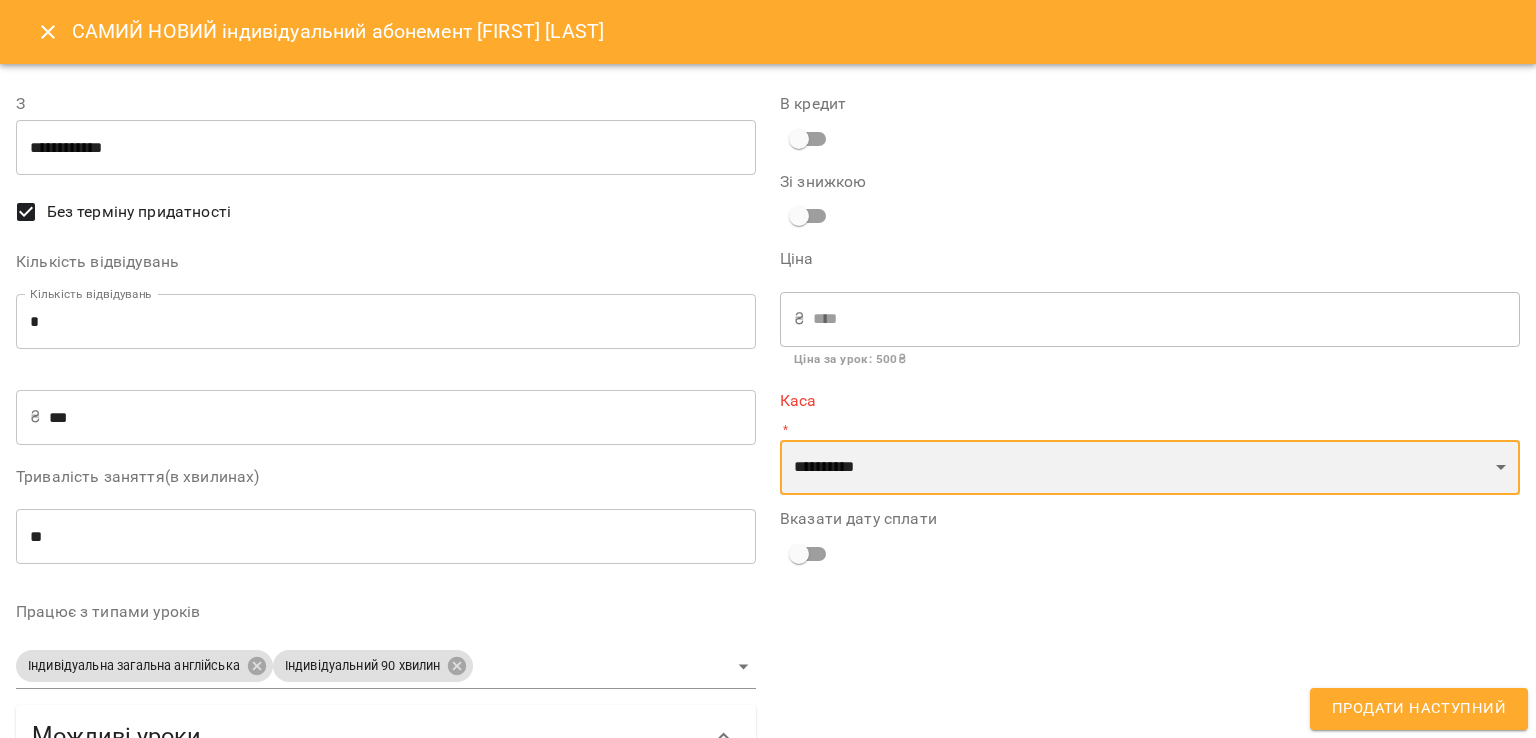 select on "****" 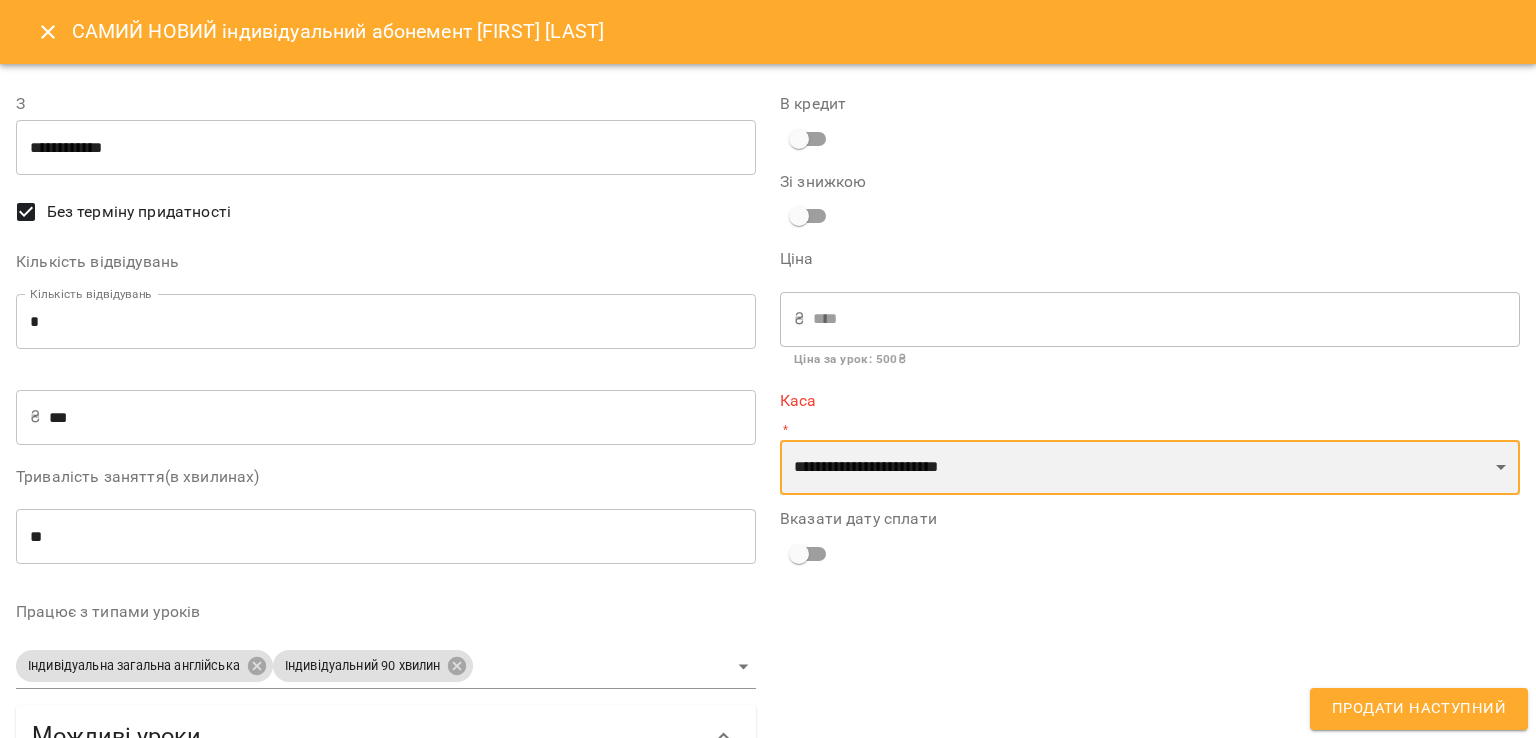 click on "**********" at bounding box center [1150, 468] 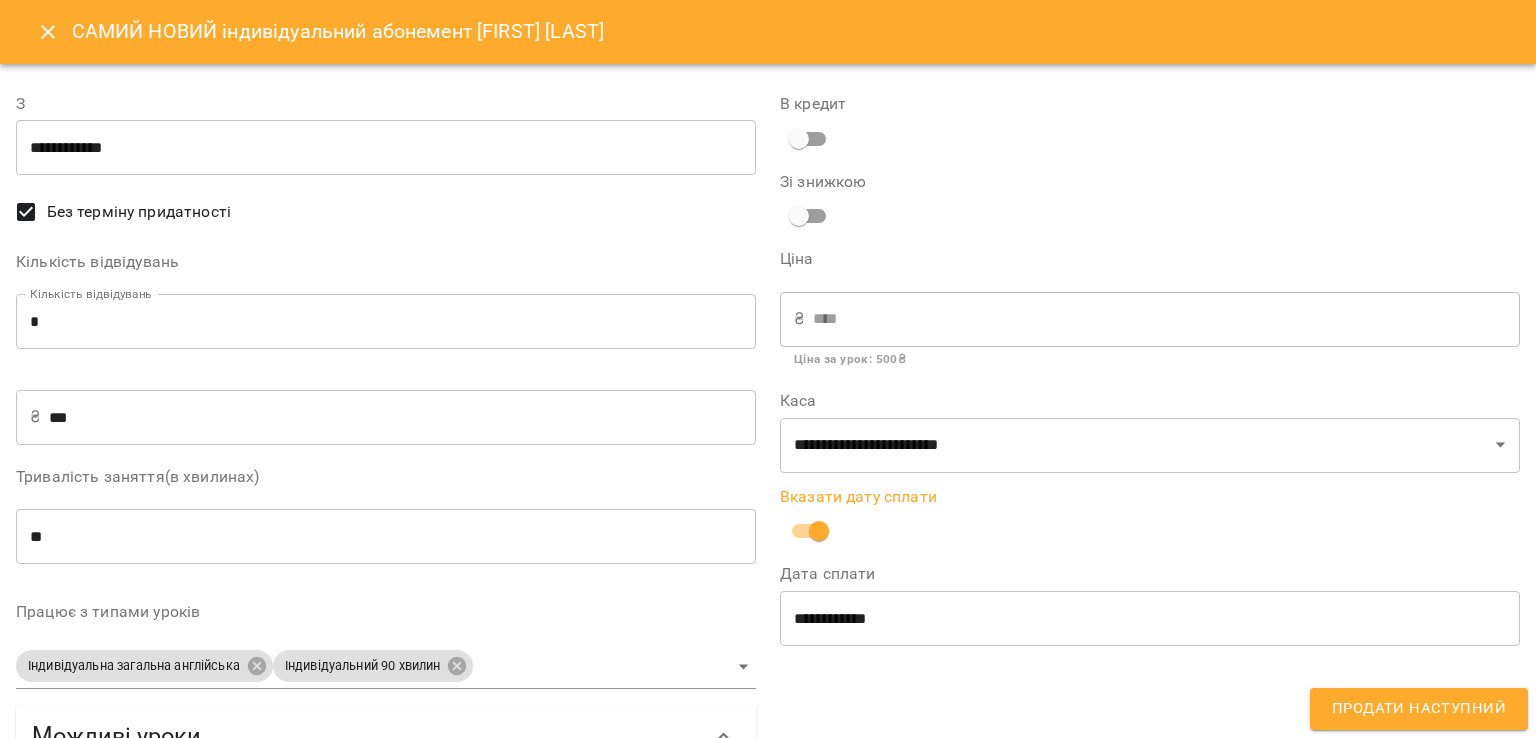 click on "Продати наступний" at bounding box center [1419, 709] 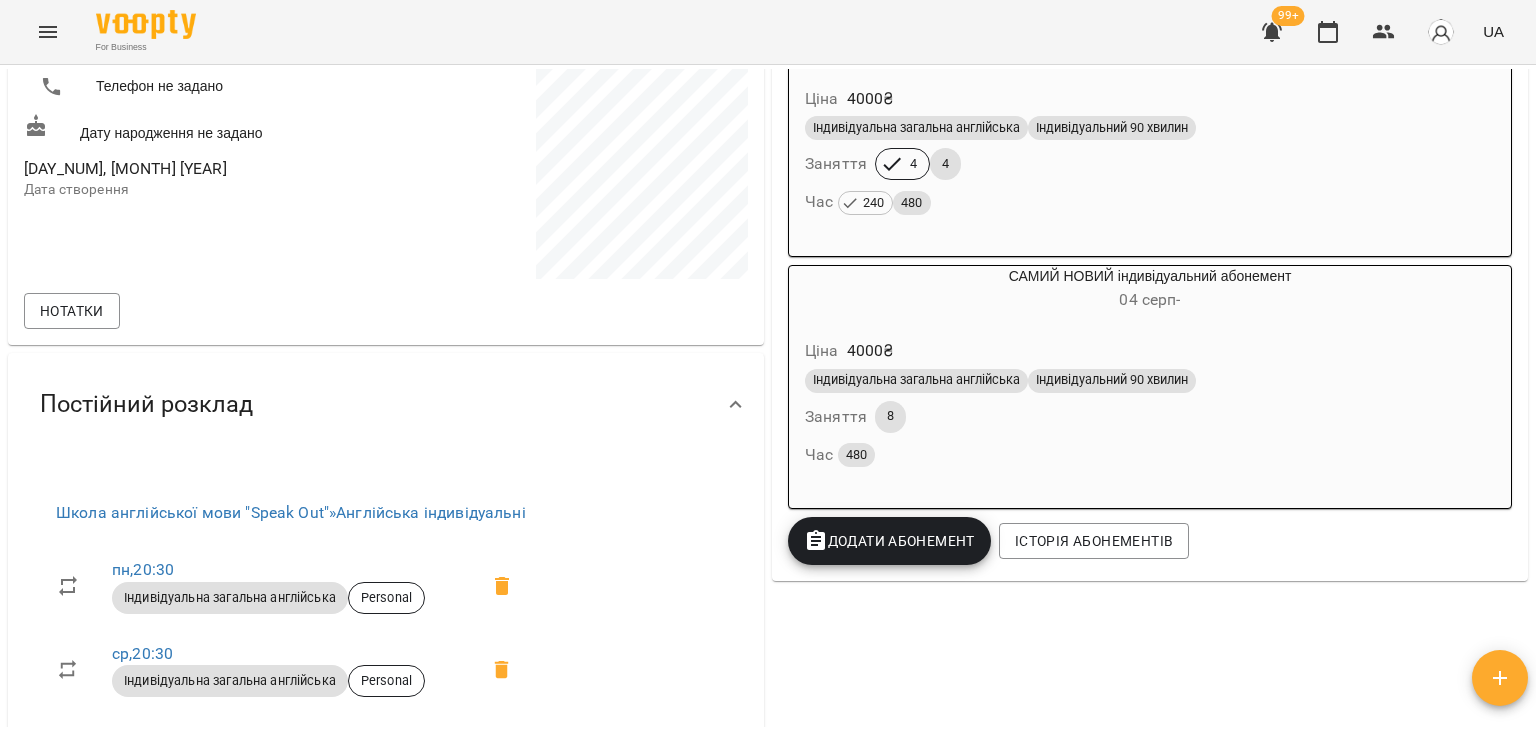 scroll, scrollTop: 0, scrollLeft: 0, axis: both 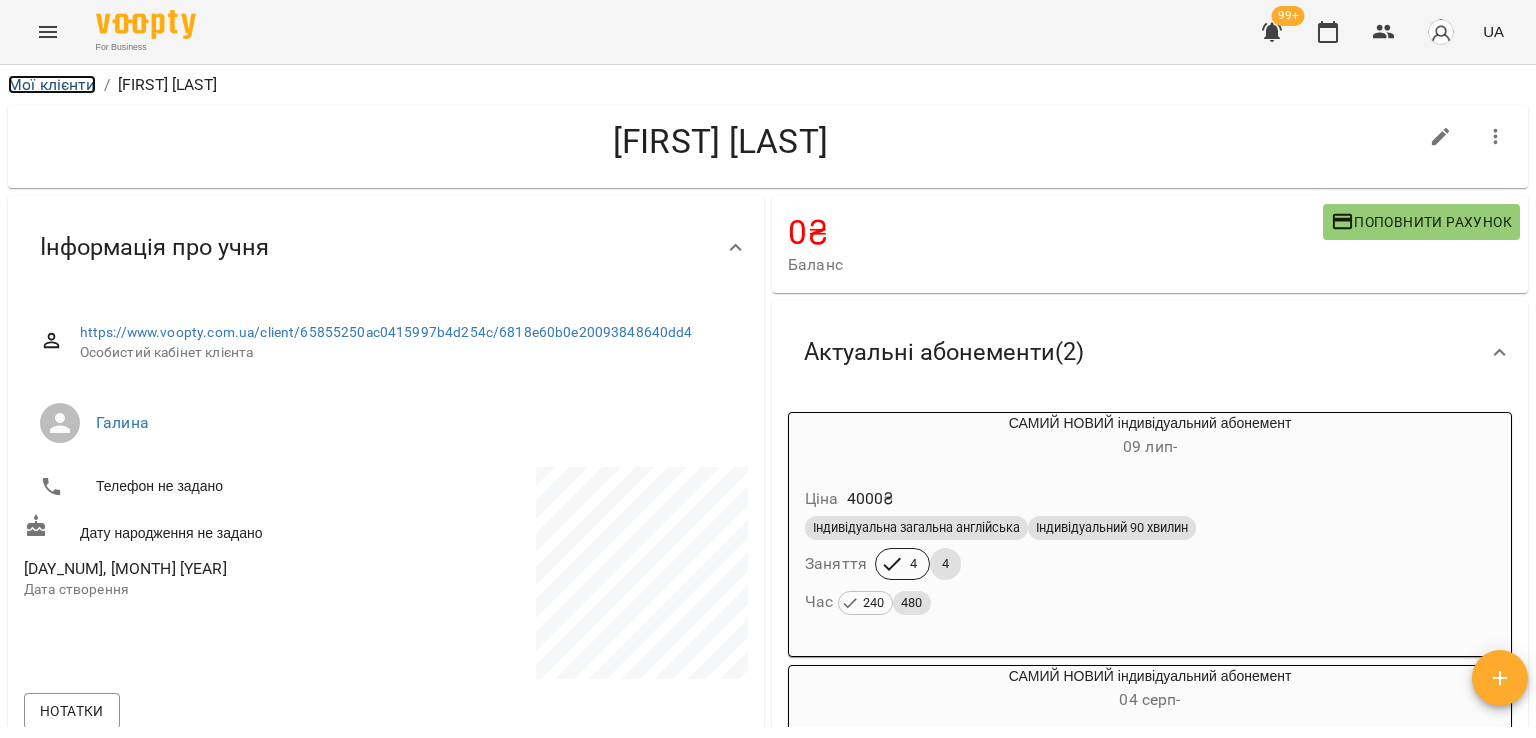 click on "Мої клієнти" at bounding box center [52, 84] 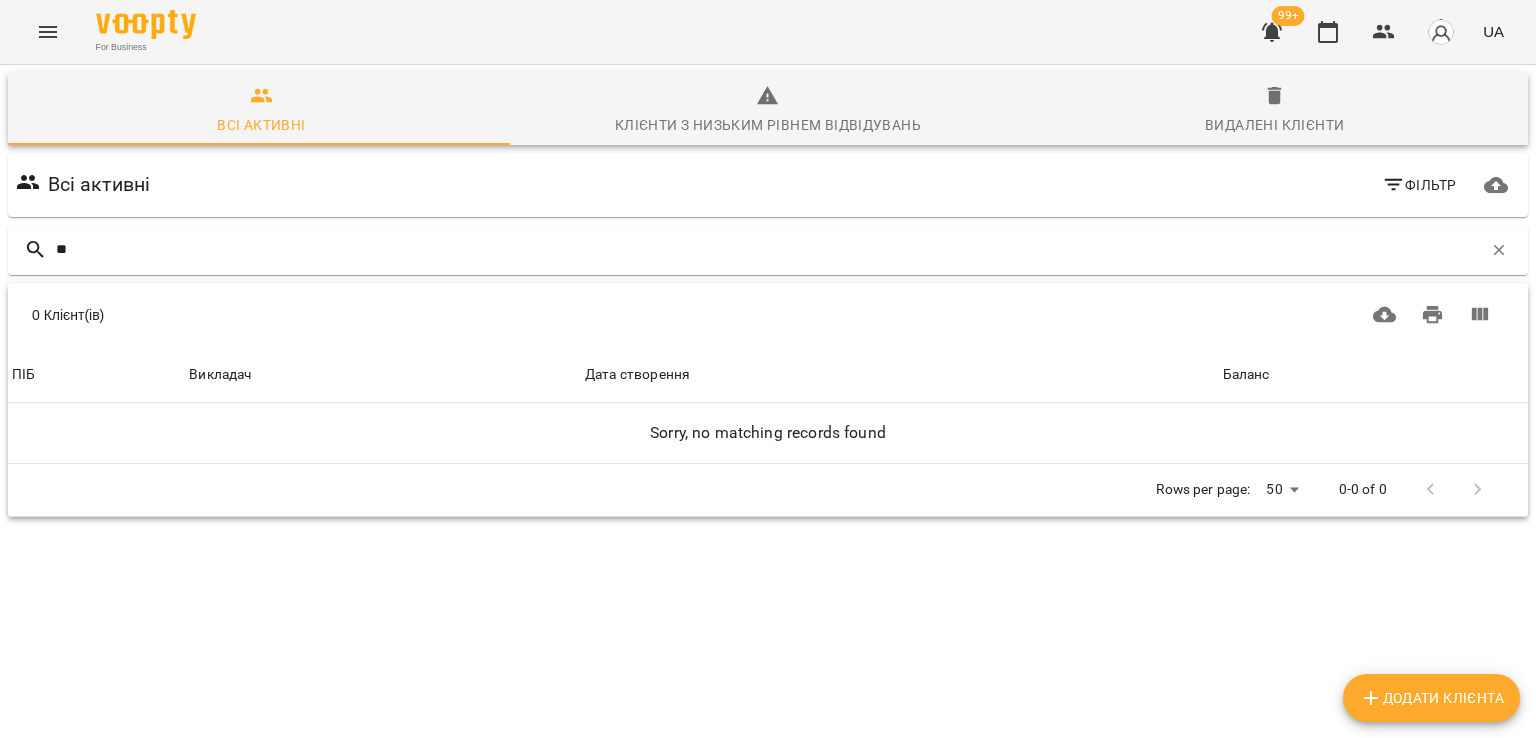 type on "*" 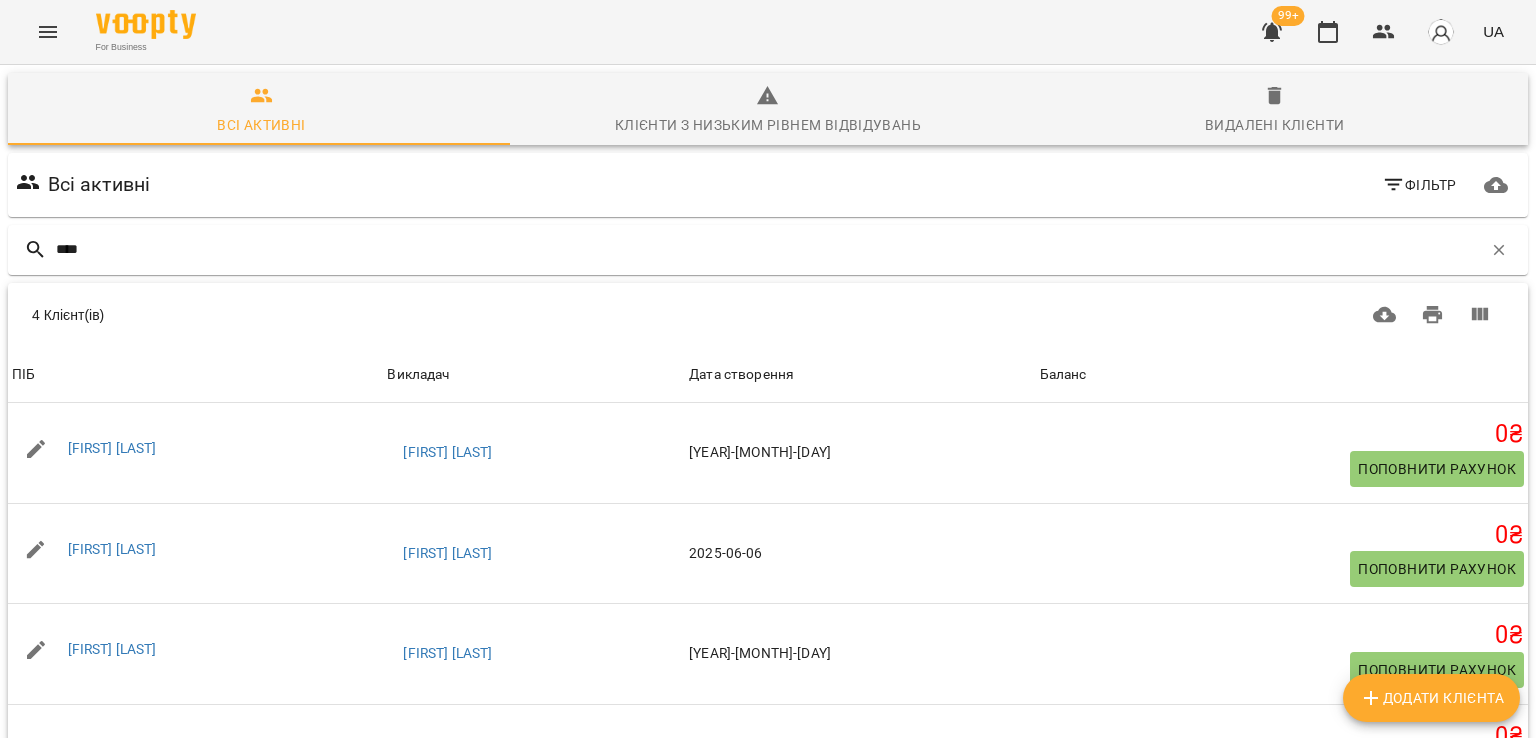 type on "****" 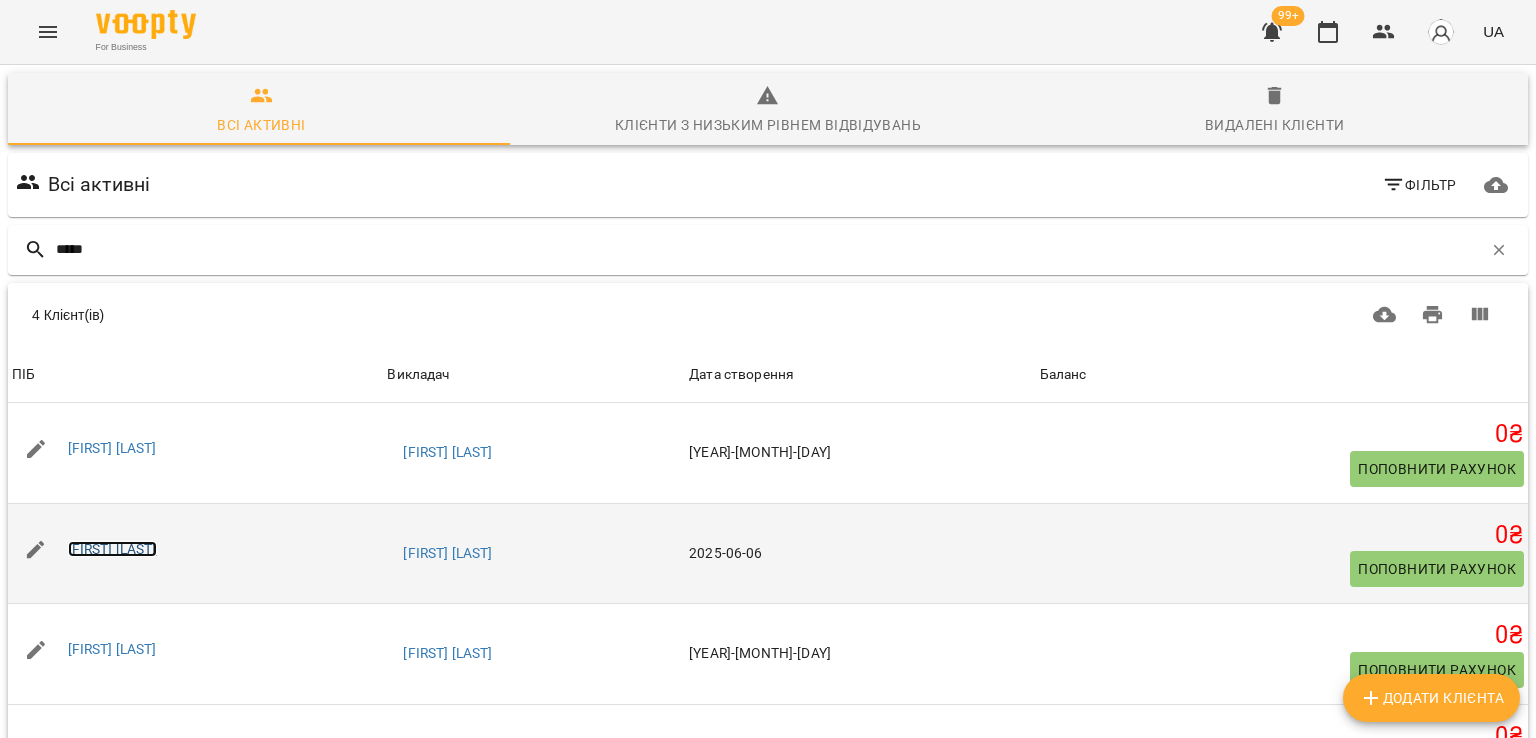click on "Інна Варваричева" at bounding box center (112, 549) 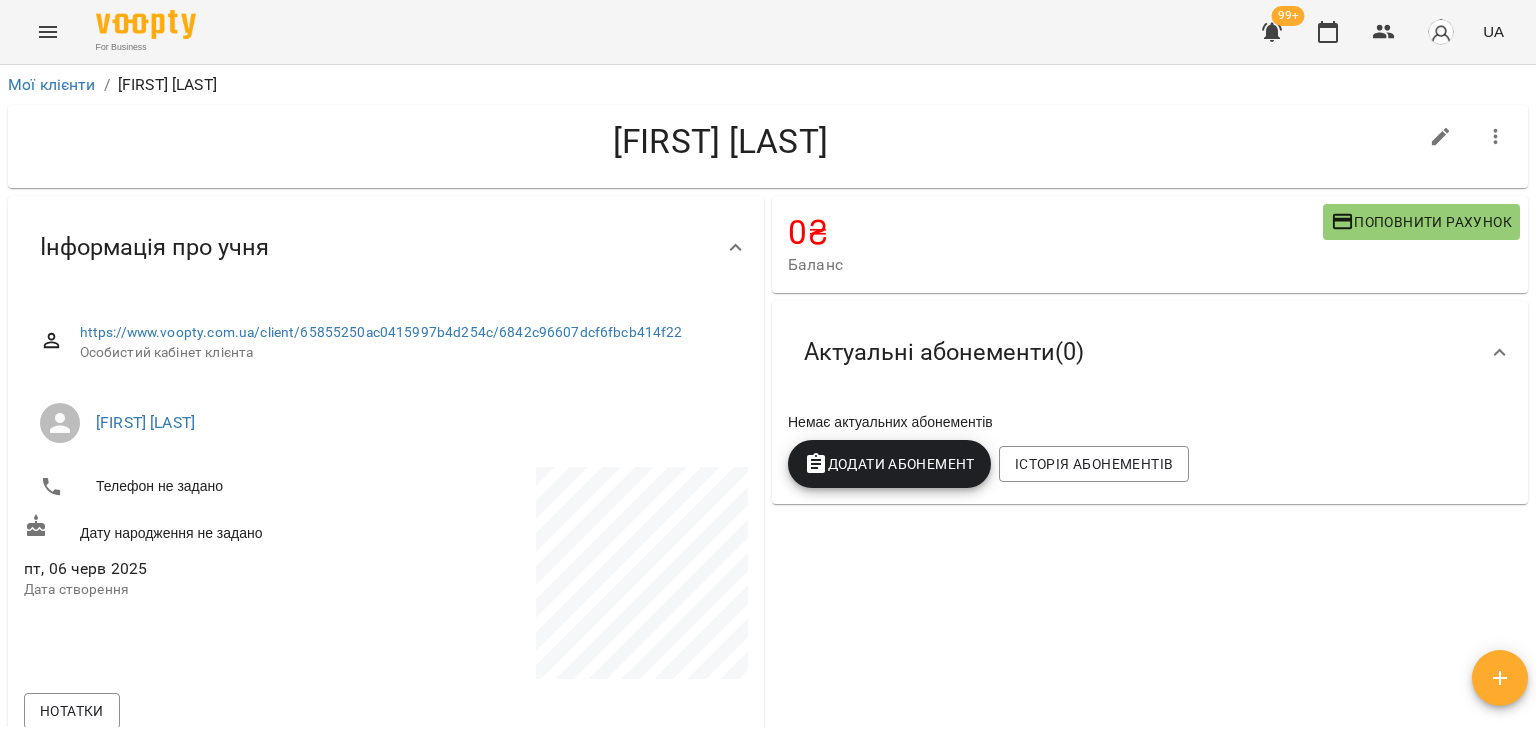 click on "Додати Абонемент" at bounding box center (889, 464) 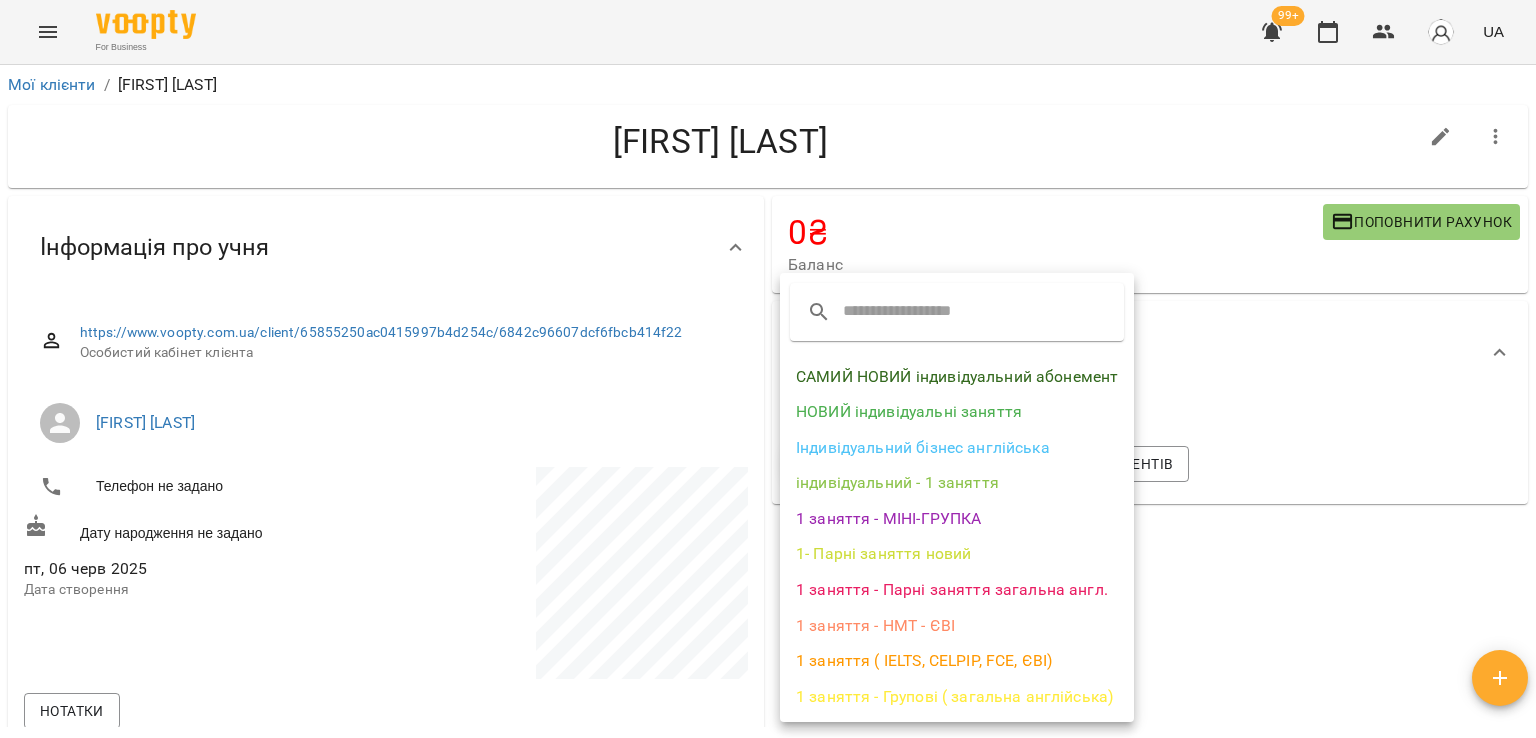 click on "САМИЙ НОВИЙ  індивідуальний абонемент" at bounding box center (957, 377) 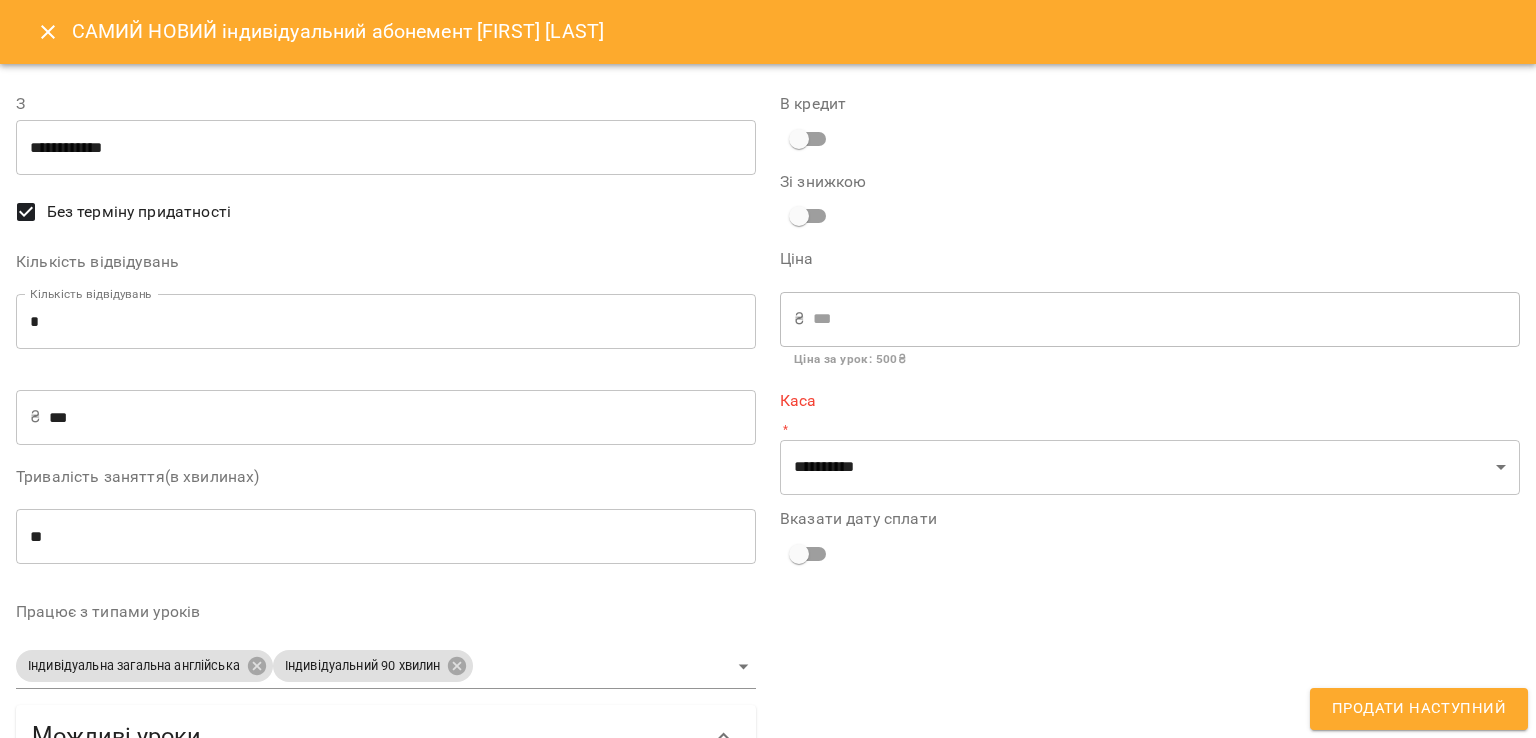 click on "*" at bounding box center [386, 322] 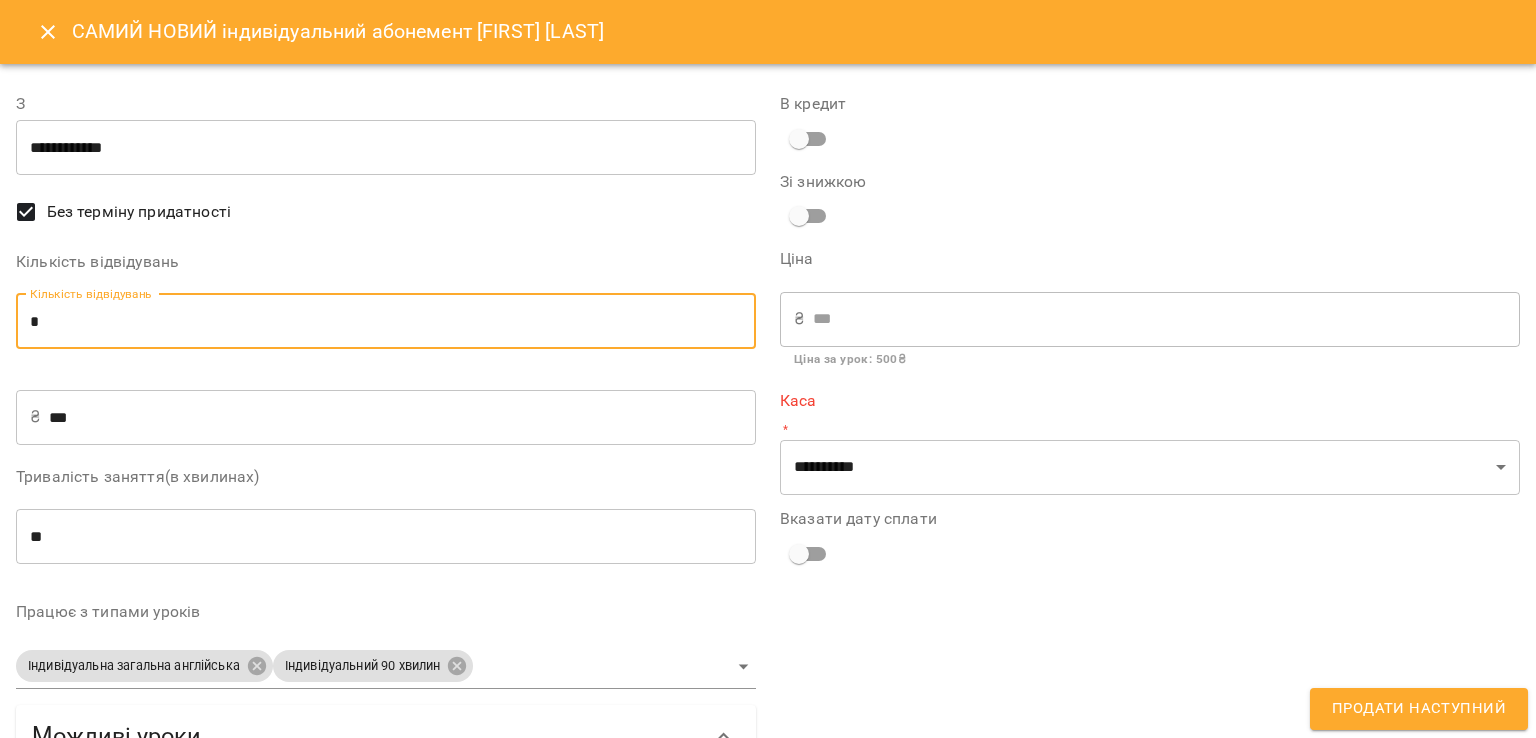 type on "*" 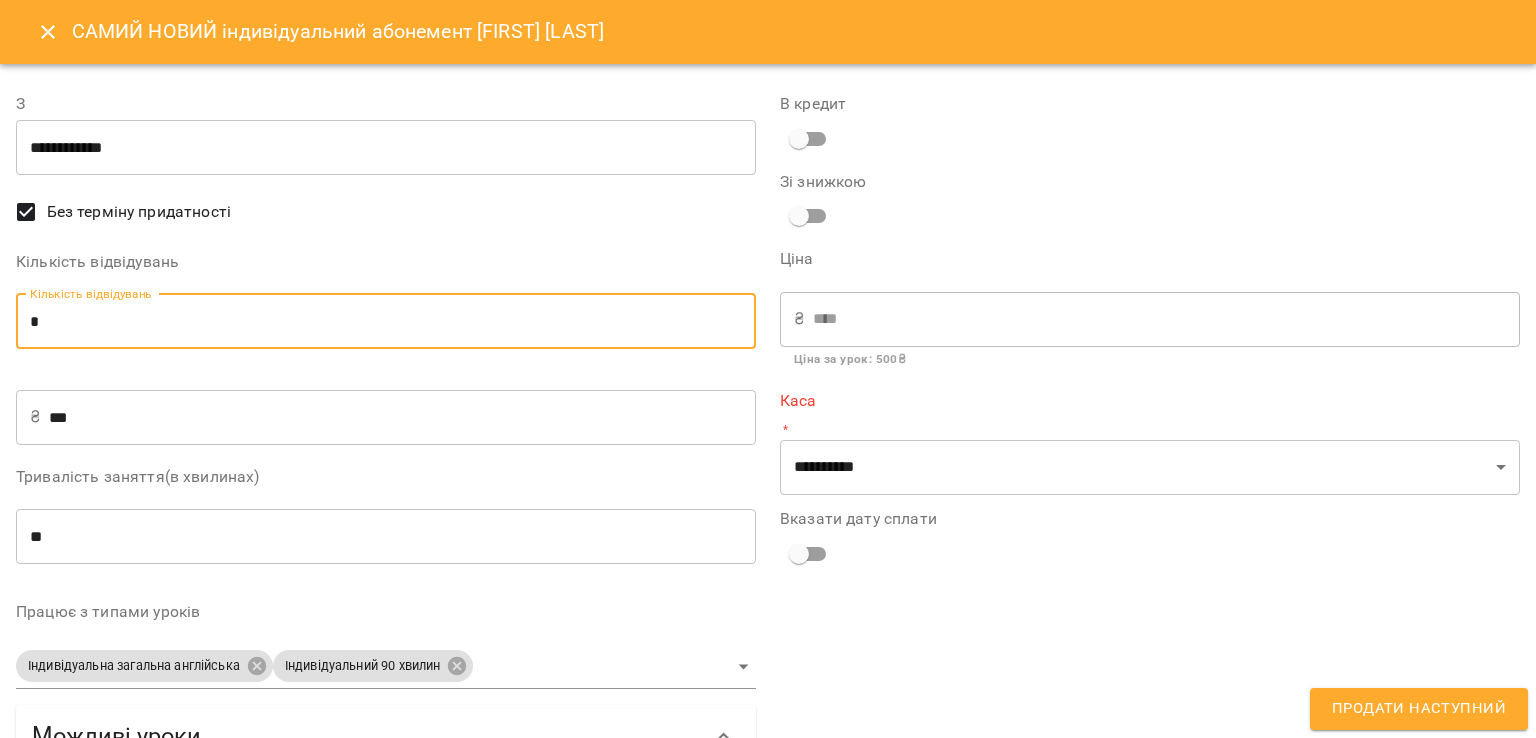 type on "*" 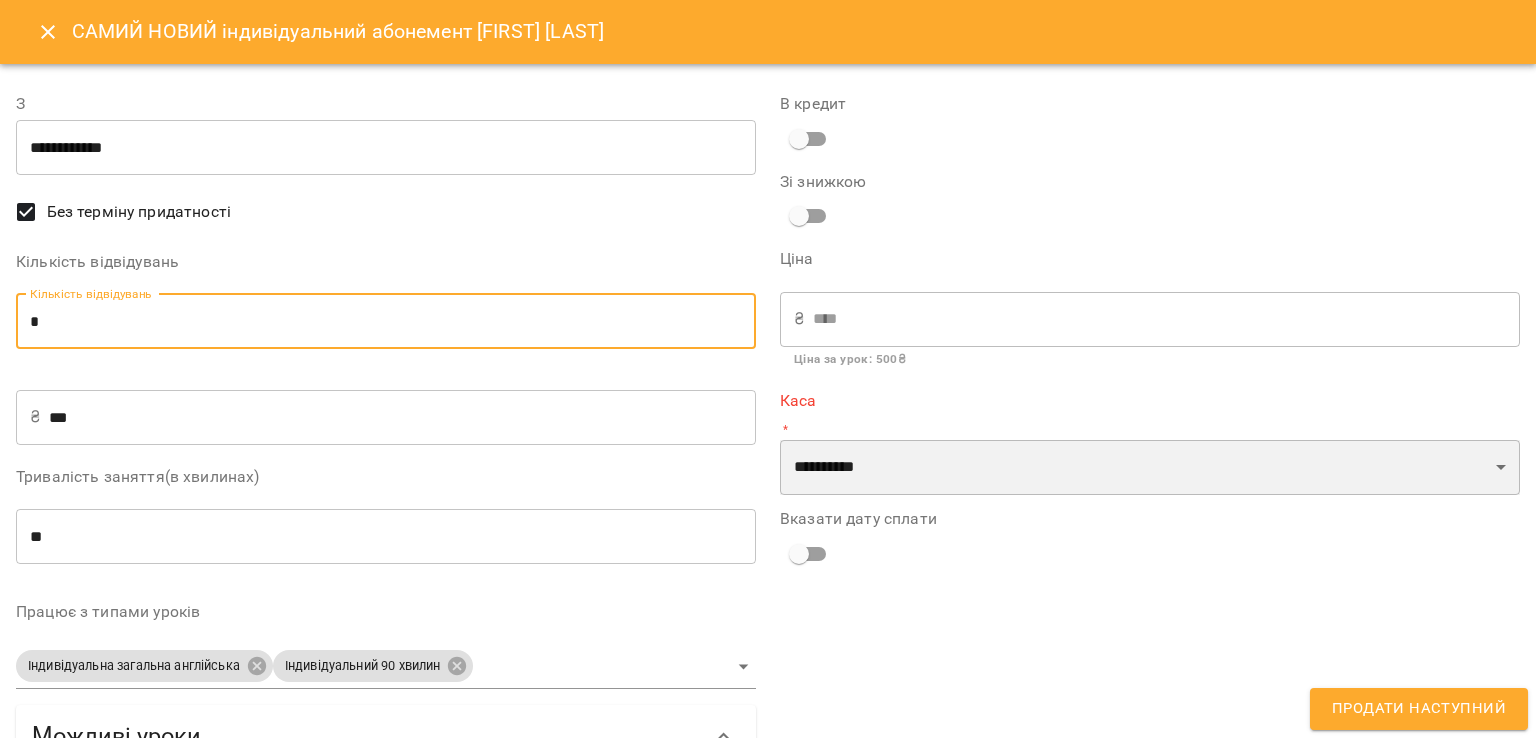 drag, startPoint x: 875, startPoint y: 466, endPoint x: 876, endPoint y: 481, distance: 15.033297 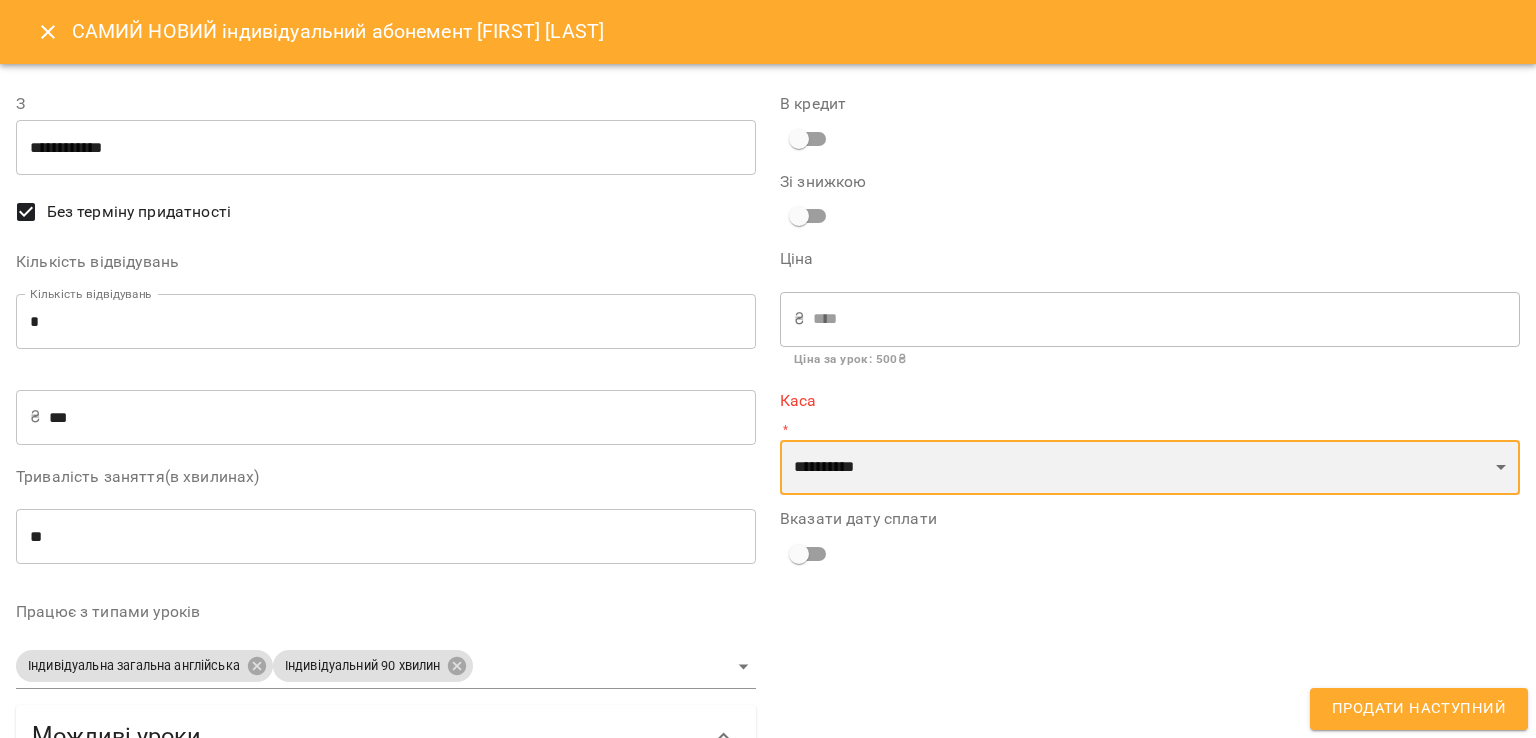 select on "****" 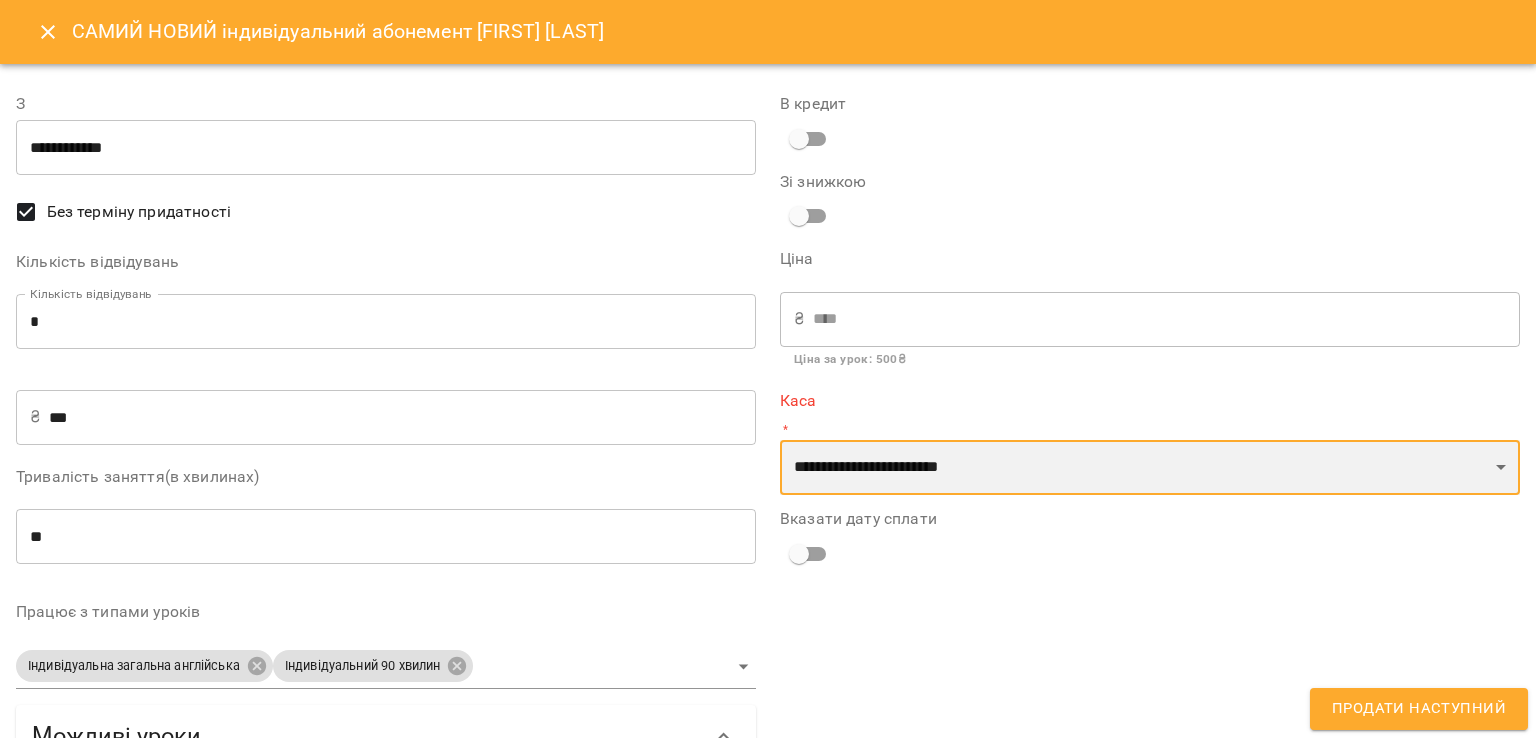 click on "**********" at bounding box center (1150, 468) 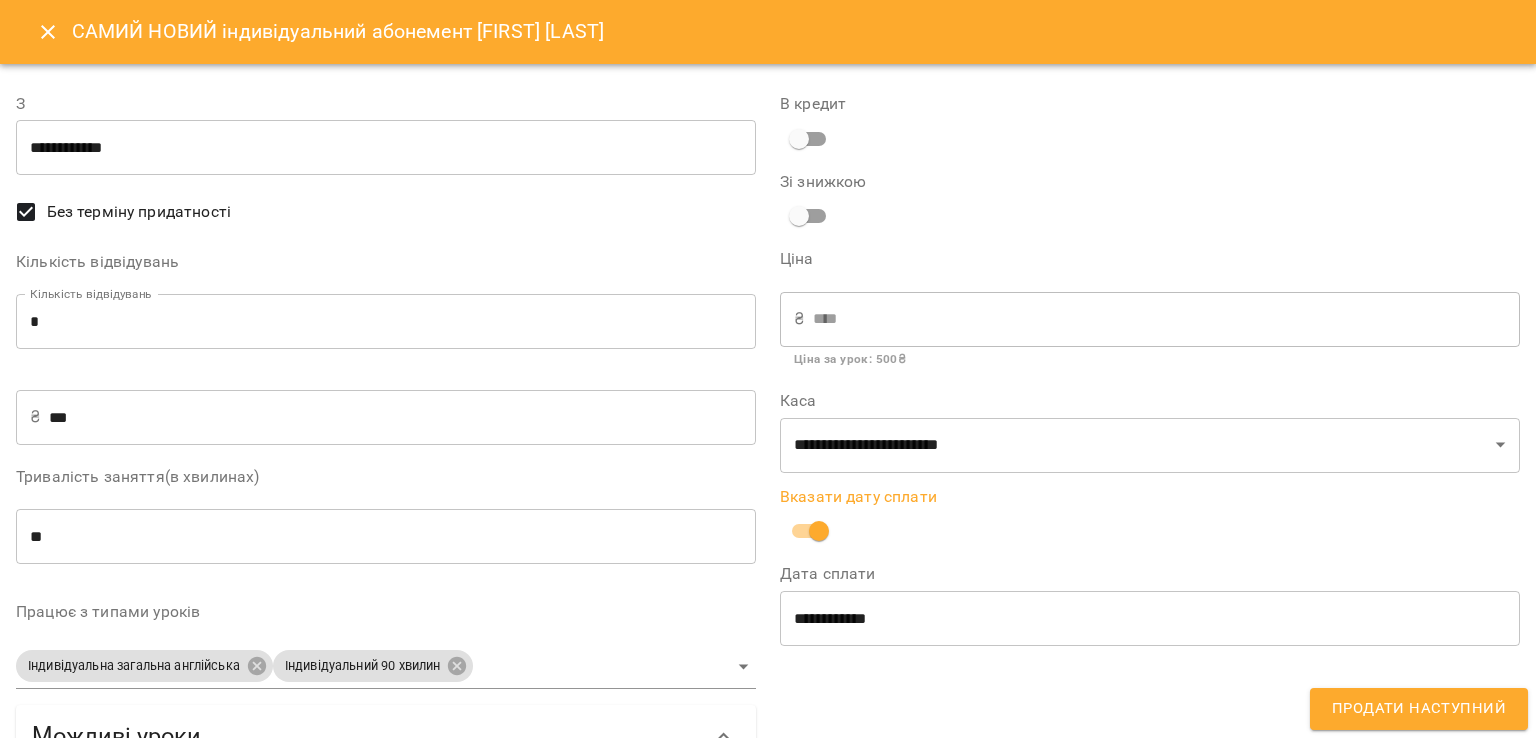 click on "Продати наступний" at bounding box center (1419, 709) 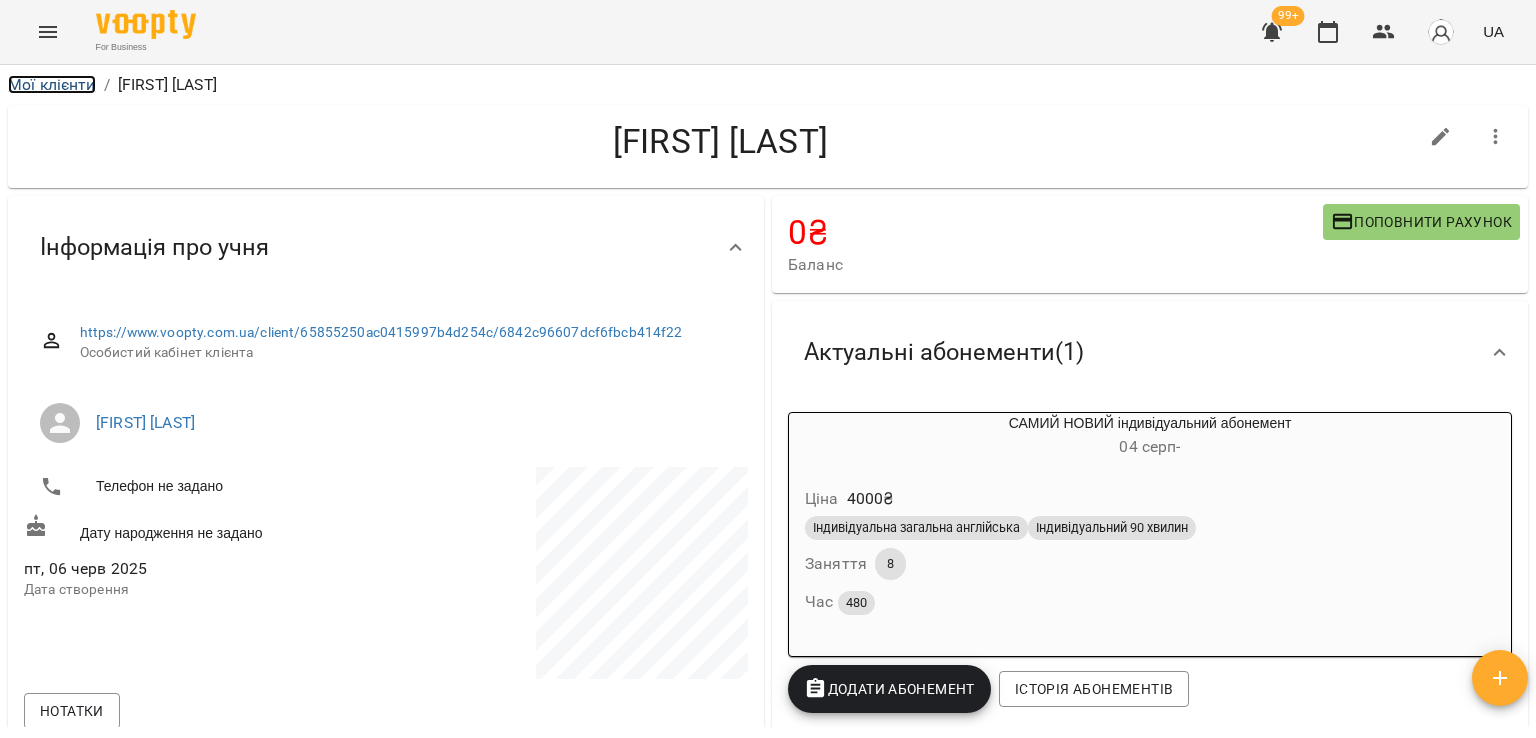 click on "Мої клієнти" at bounding box center (52, 84) 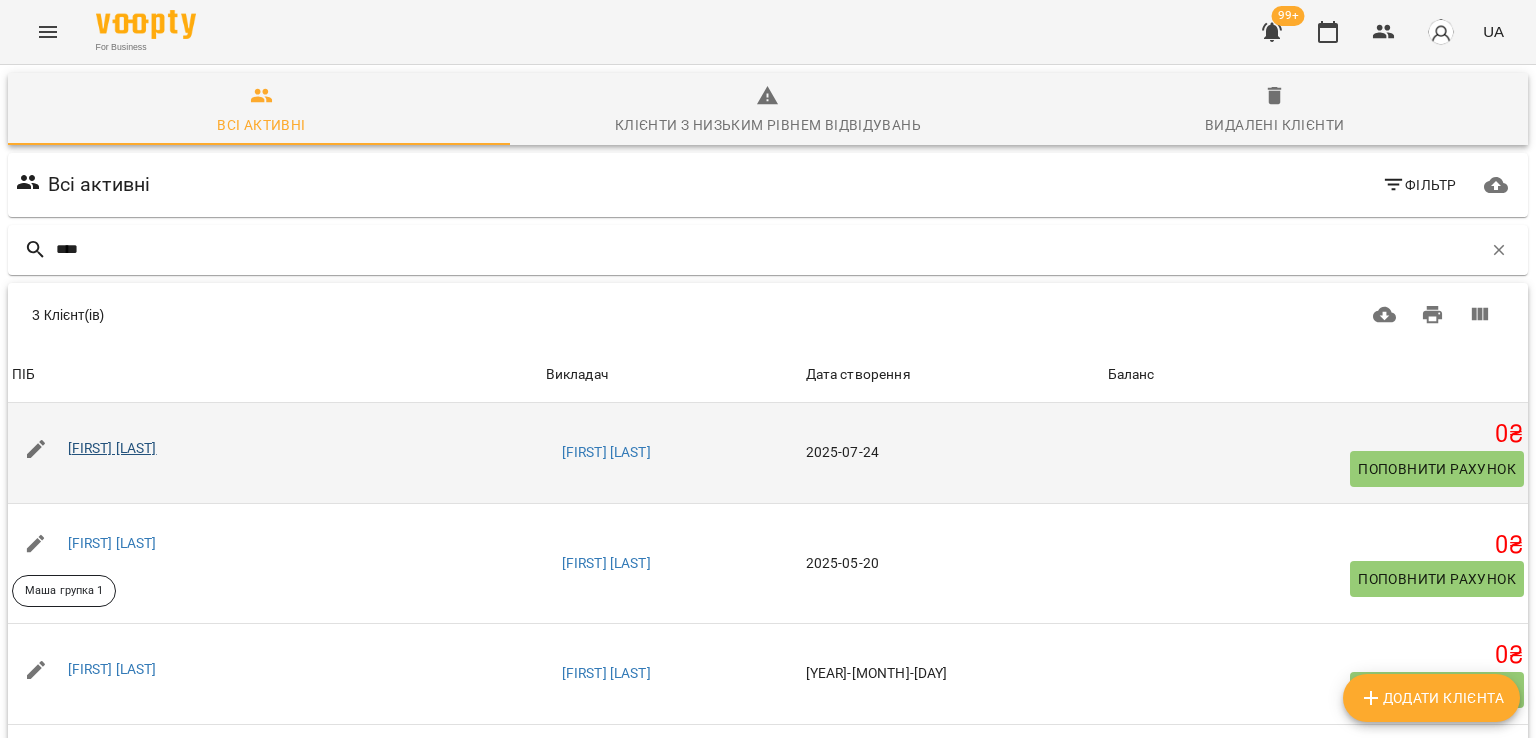 type on "****" 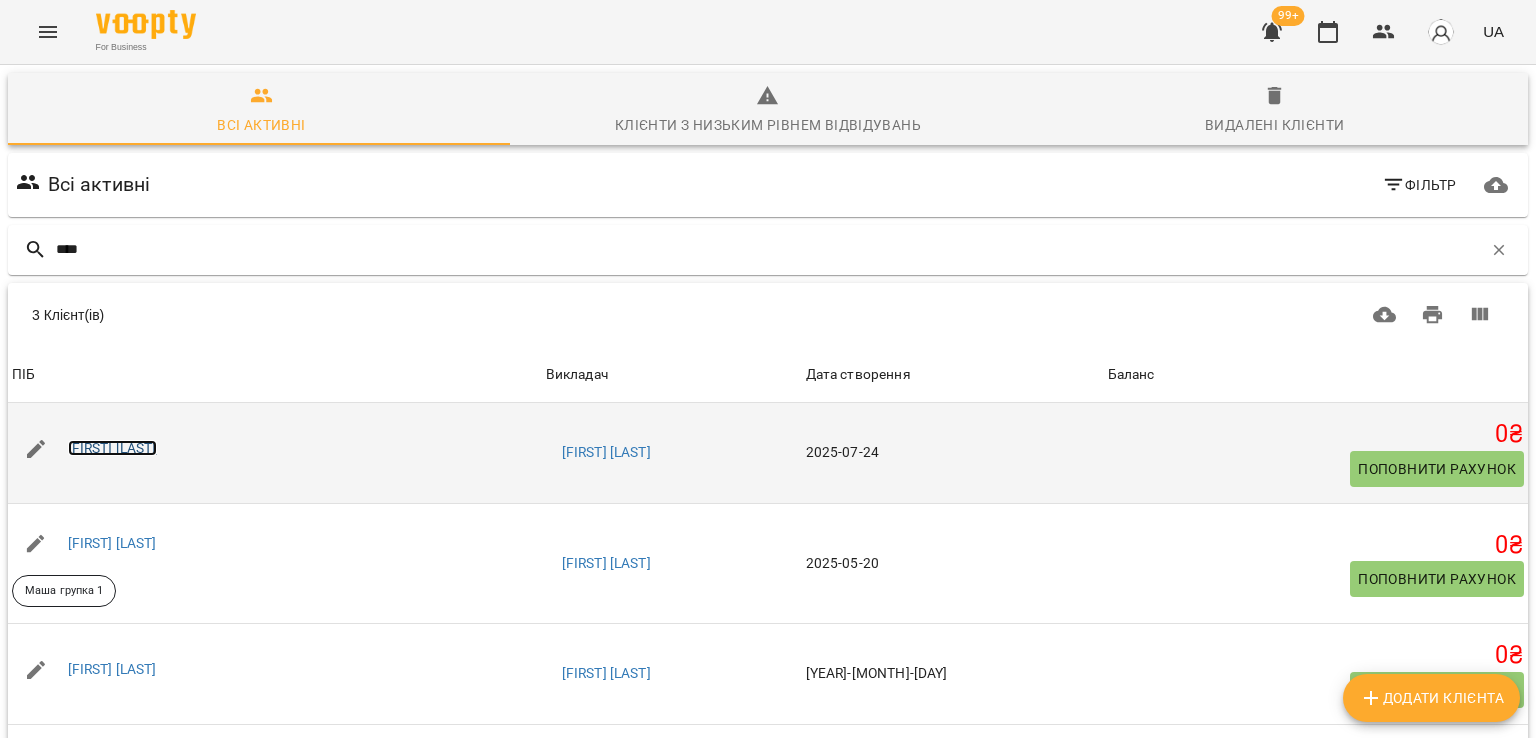 click on "[FIRST] [LAST]" at bounding box center [112, 448] 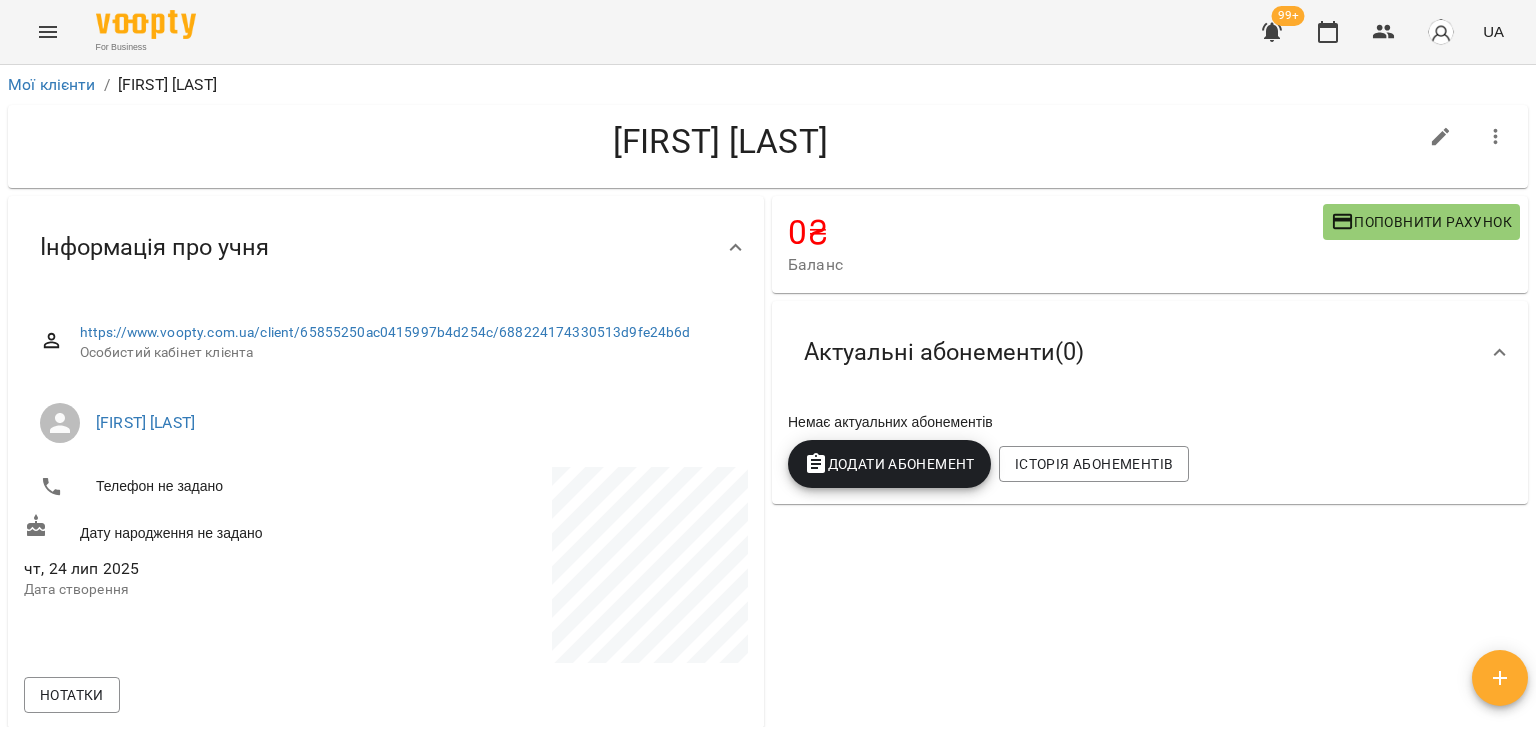 click on "Додати Абонемент" at bounding box center [889, 464] 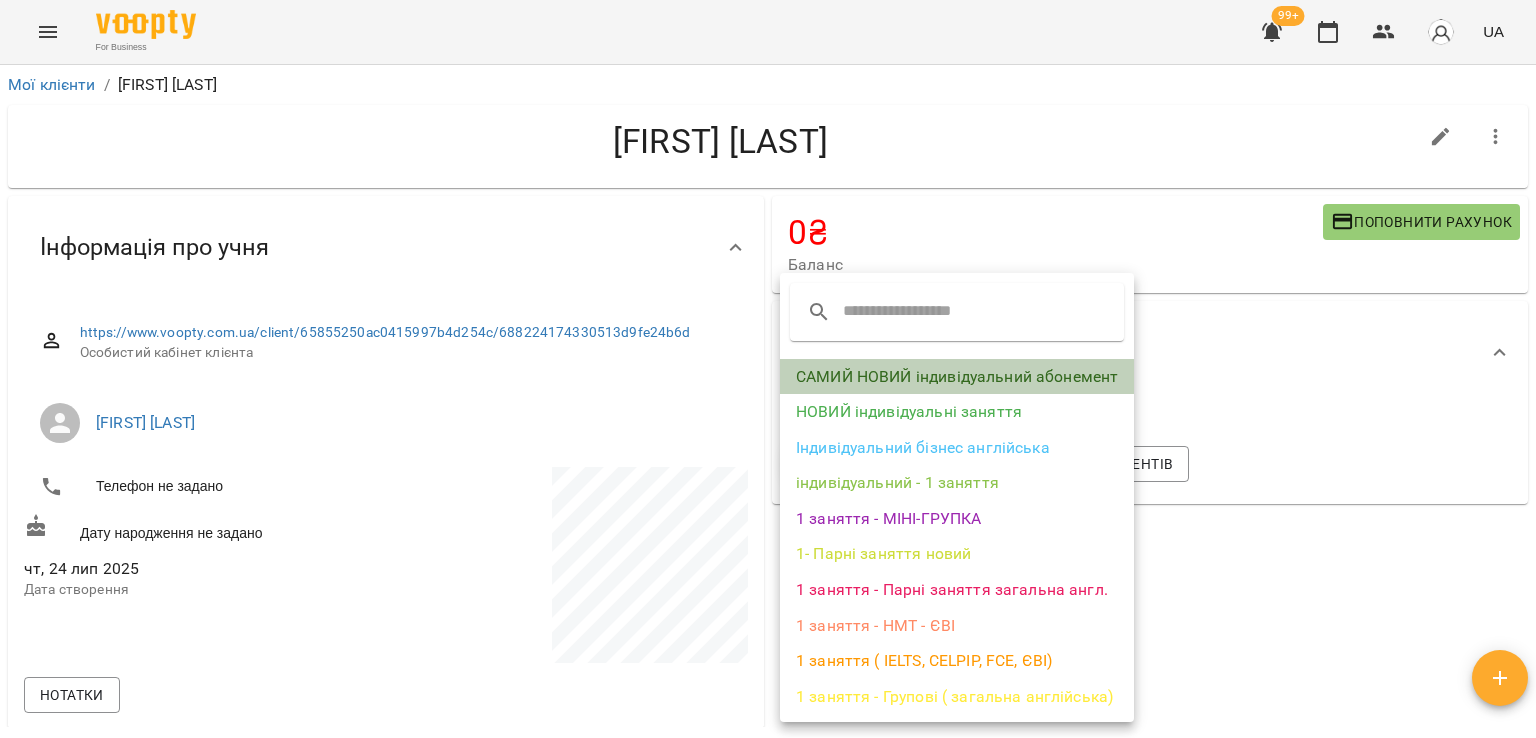 click on "САМИЙ НОВИЙ  індивідуальний абонемент" at bounding box center [957, 377] 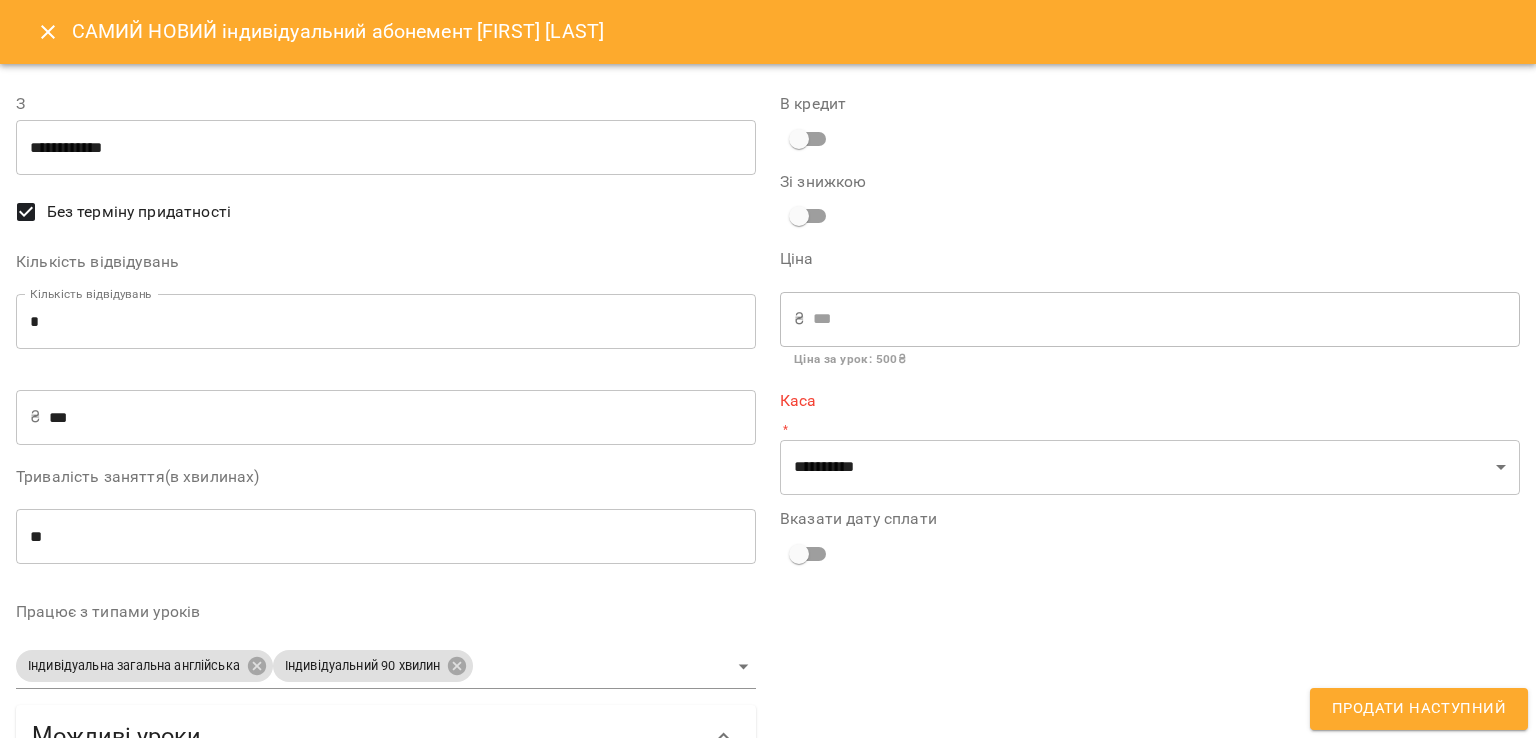 click on "*" at bounding box center (386, 322) 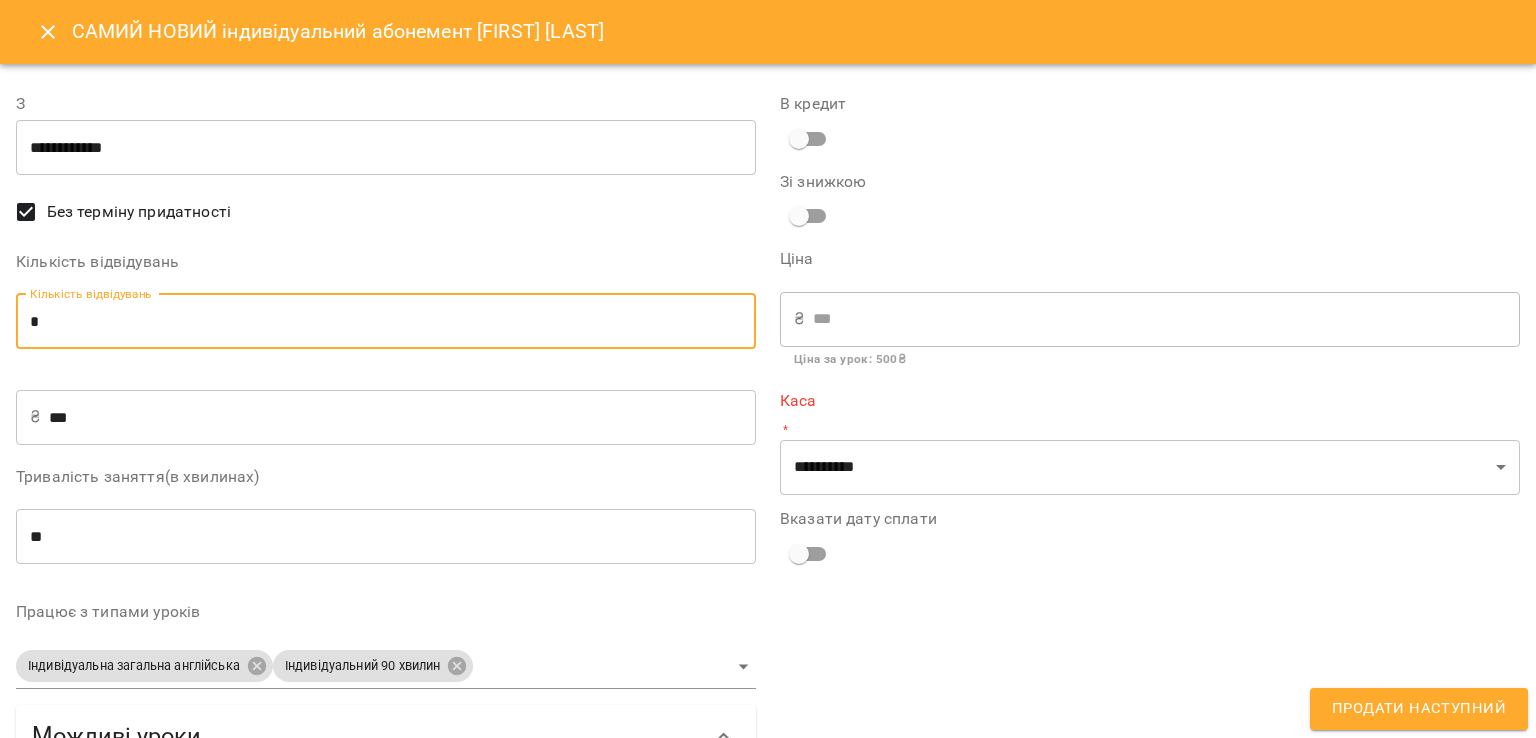 type on "*" 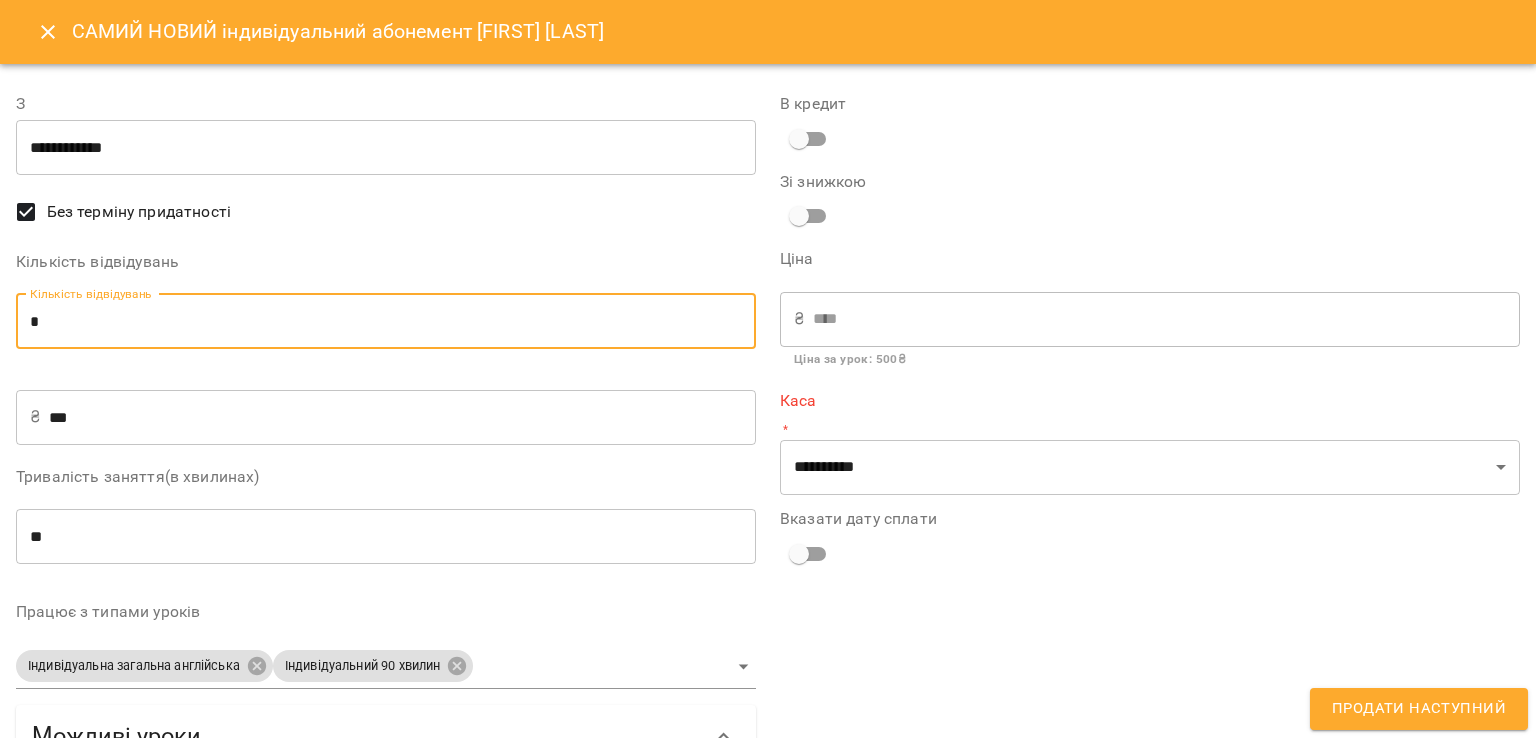 type on "*" 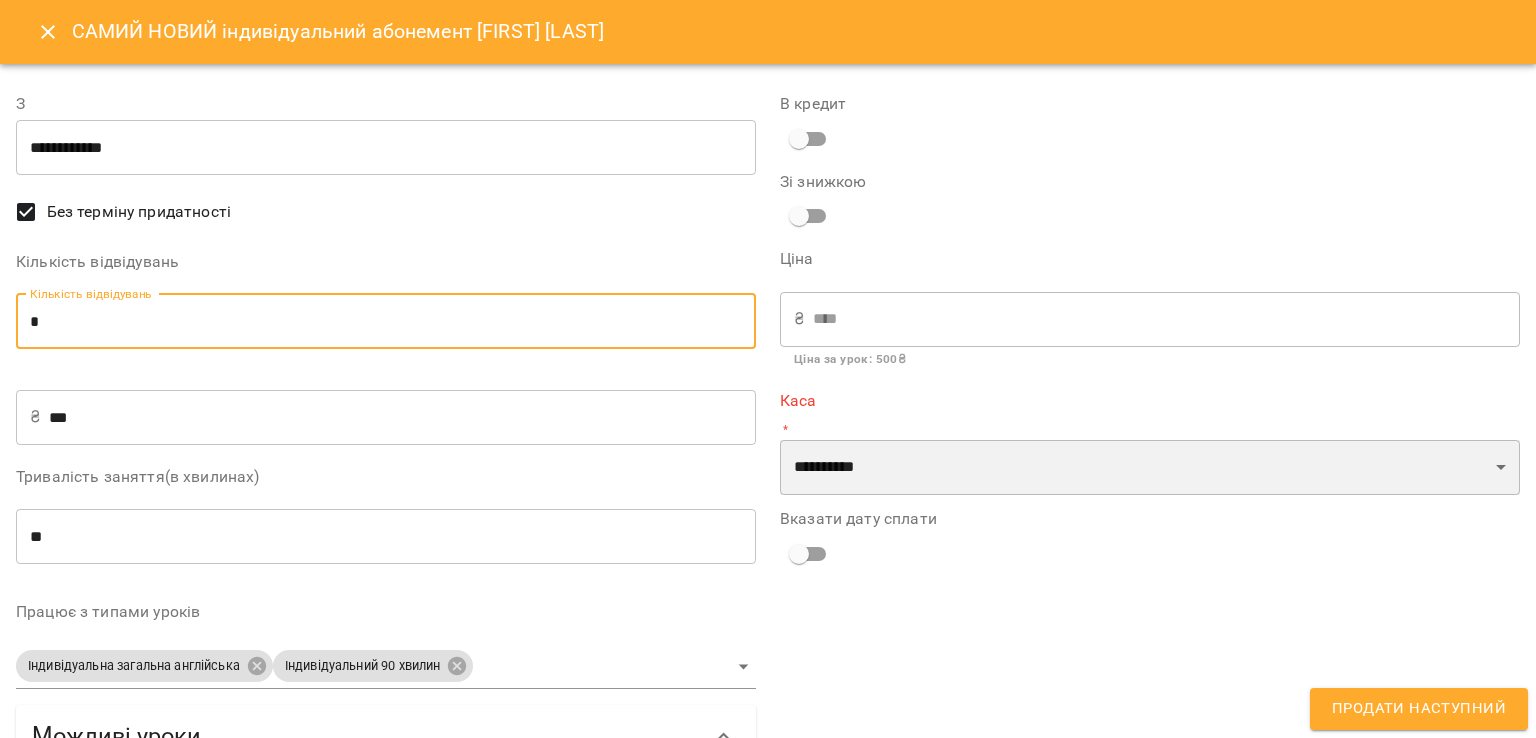 click on "**********" at bounding box center [1150, 468] 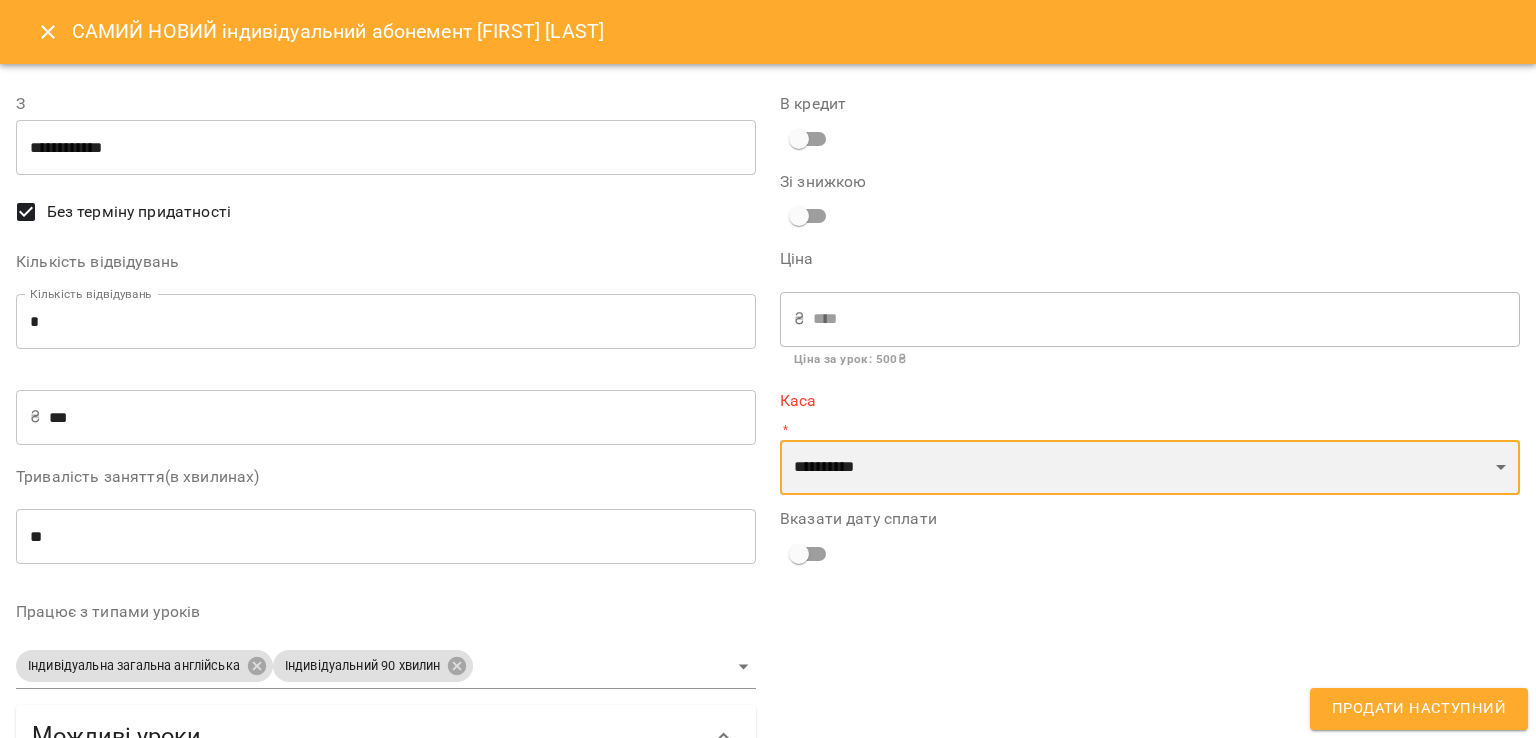 select on "****" 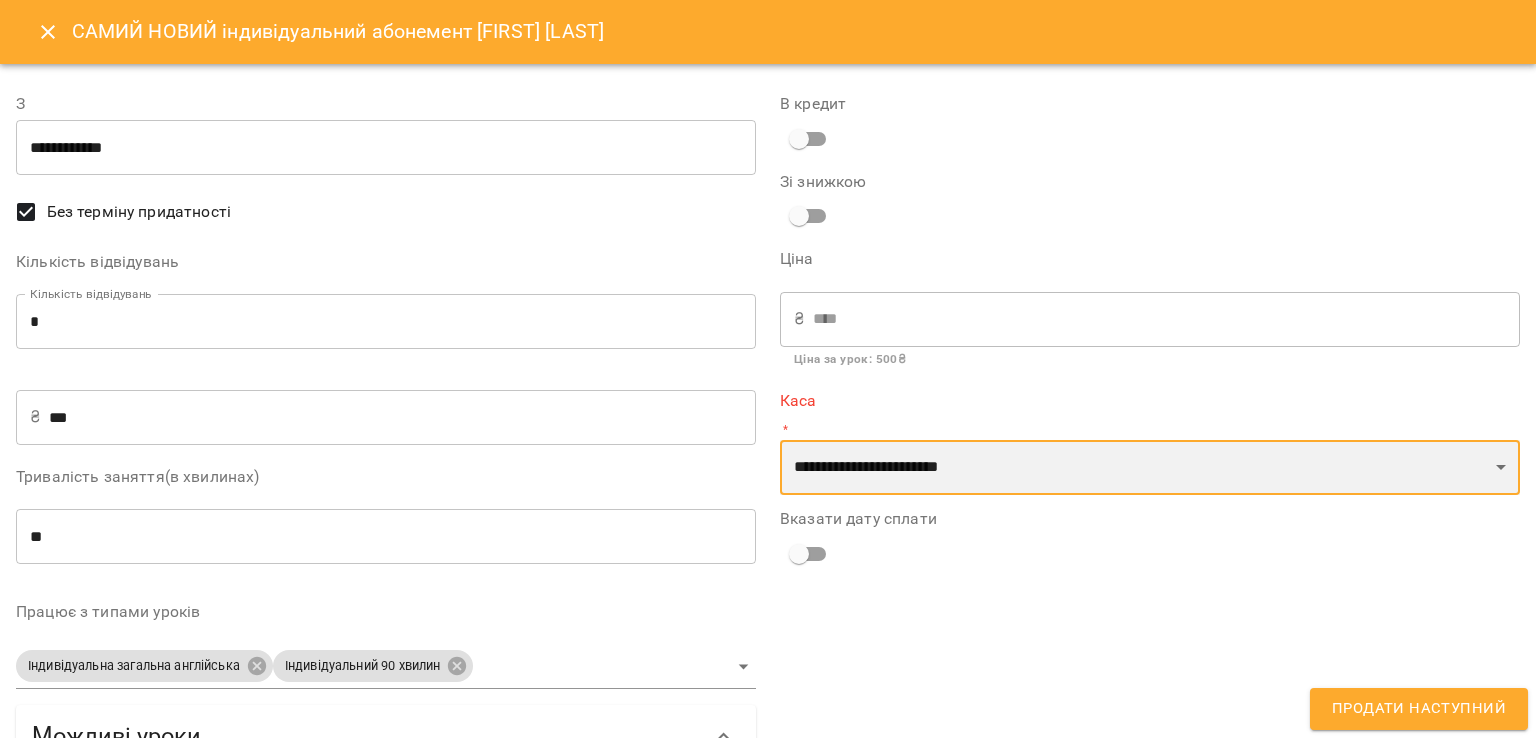 click on "**********" at bounding box center [1150, 468] 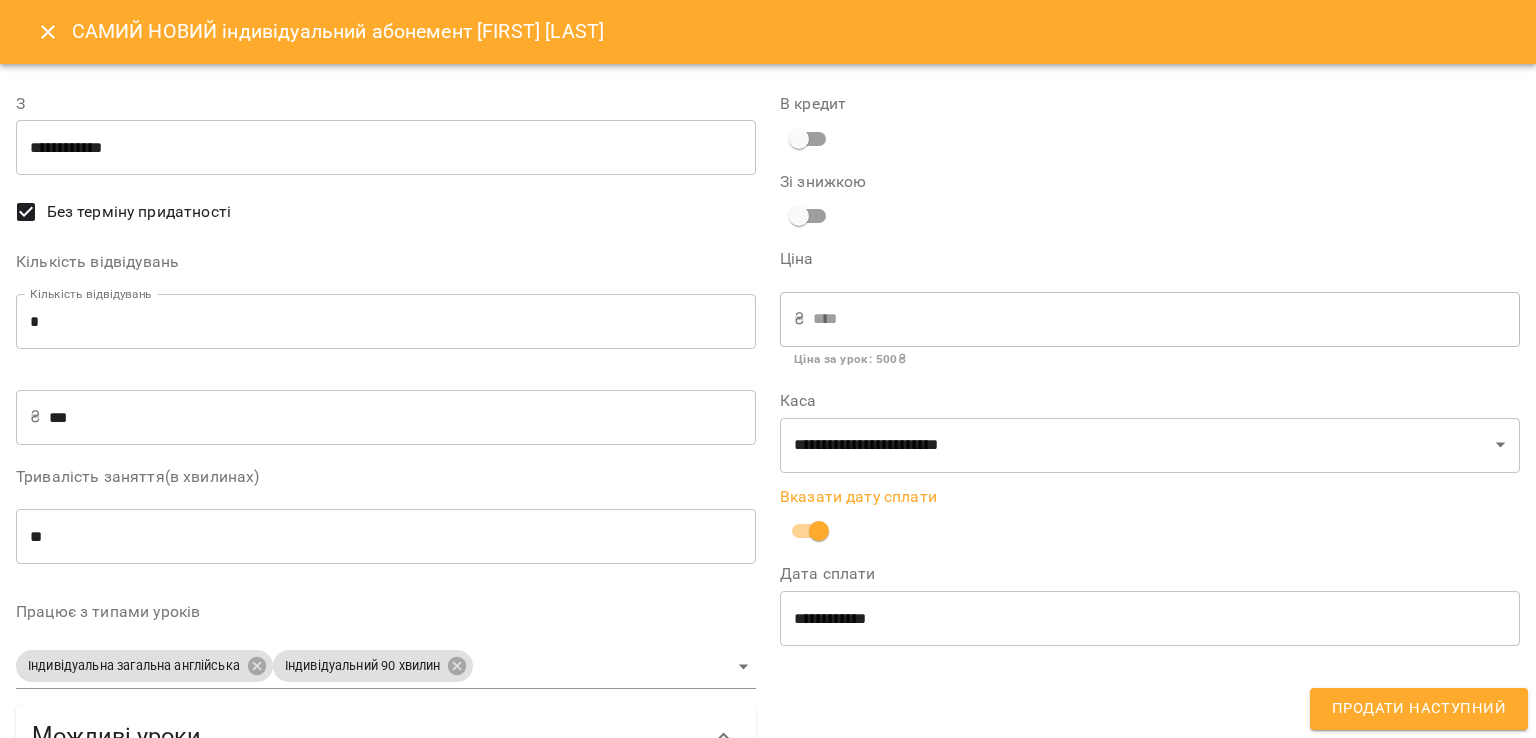 click on "Продати наступний" at bounding box center (1419, 709) 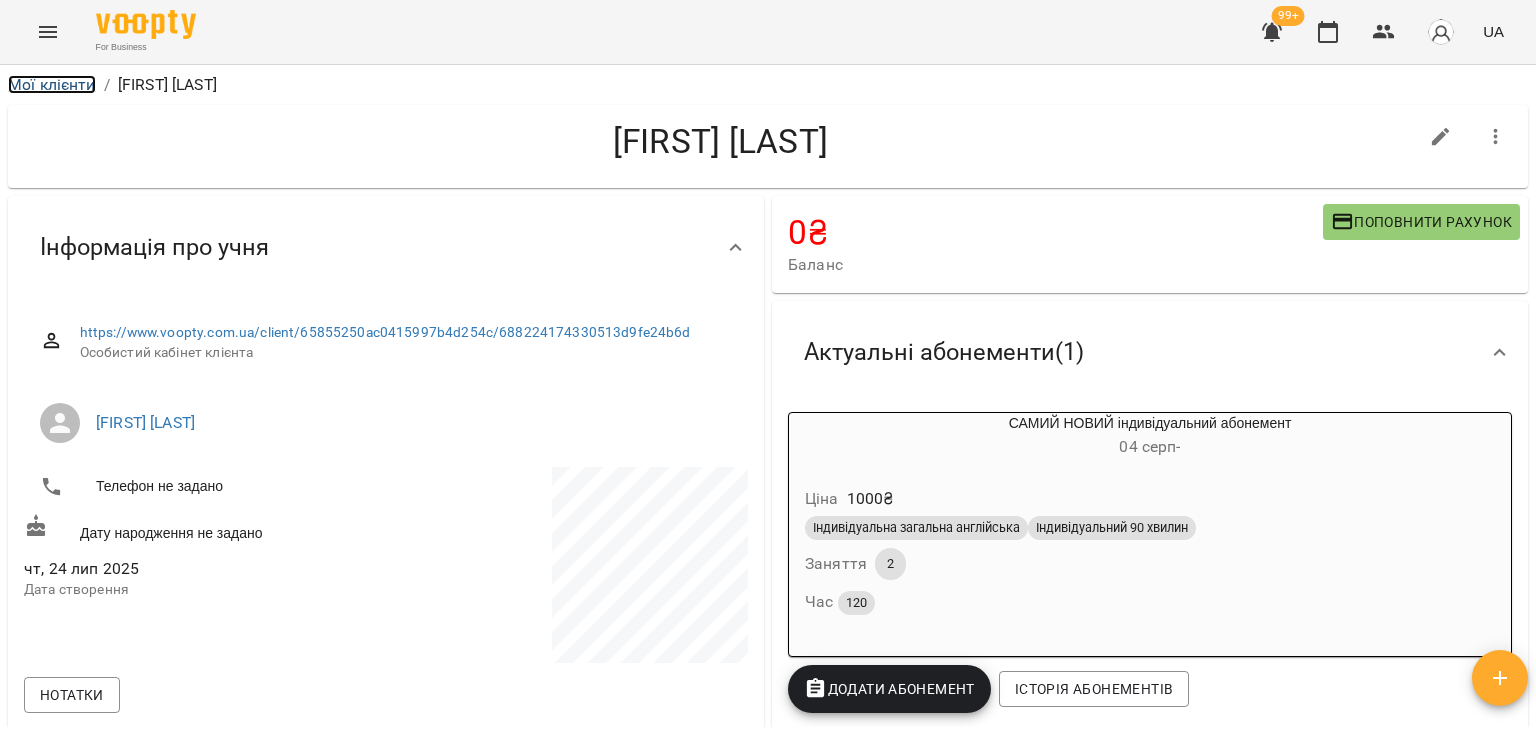 click on "Мої клієнти" at bounding box center (52, 84) 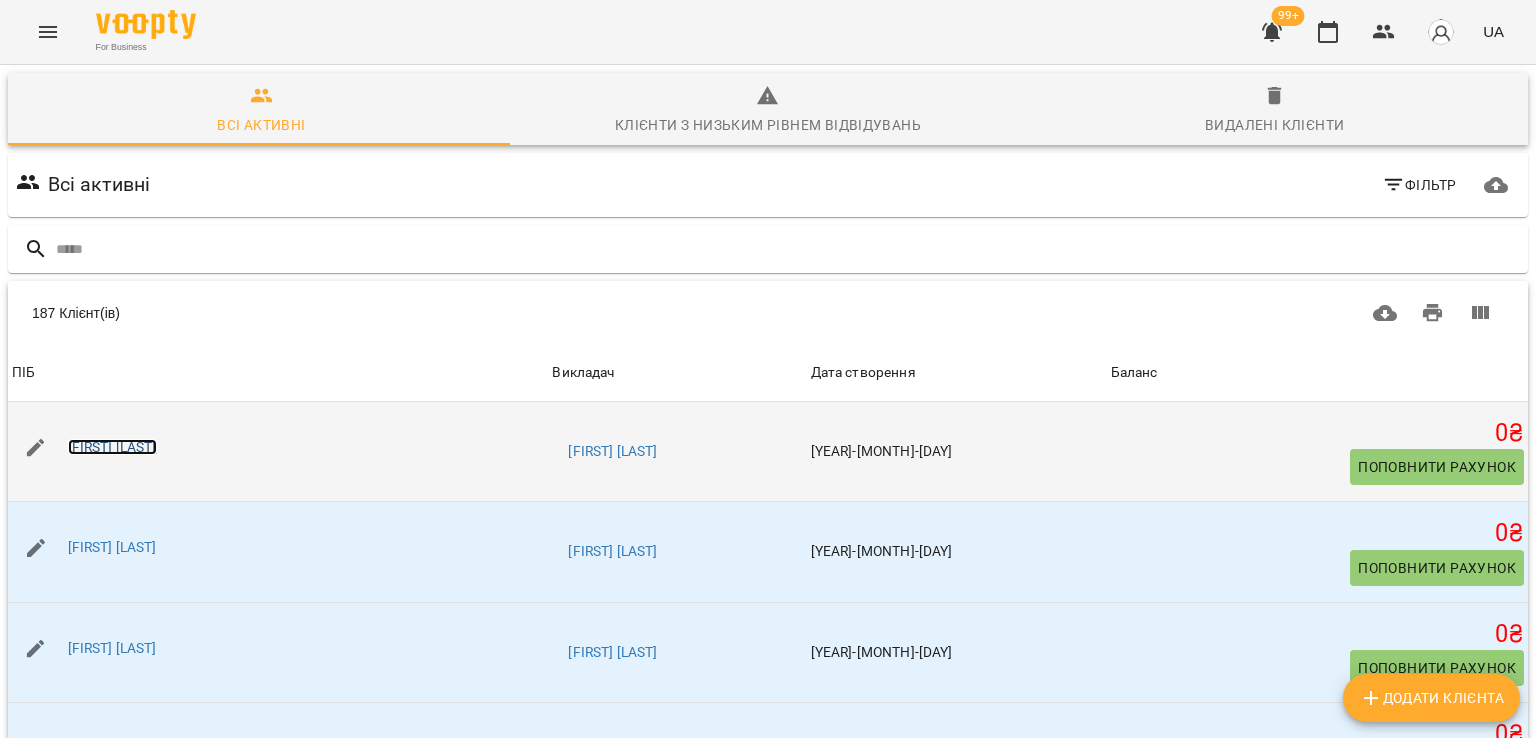 click on "[FIRST] [LAST]" at bounding box center [112, 447] 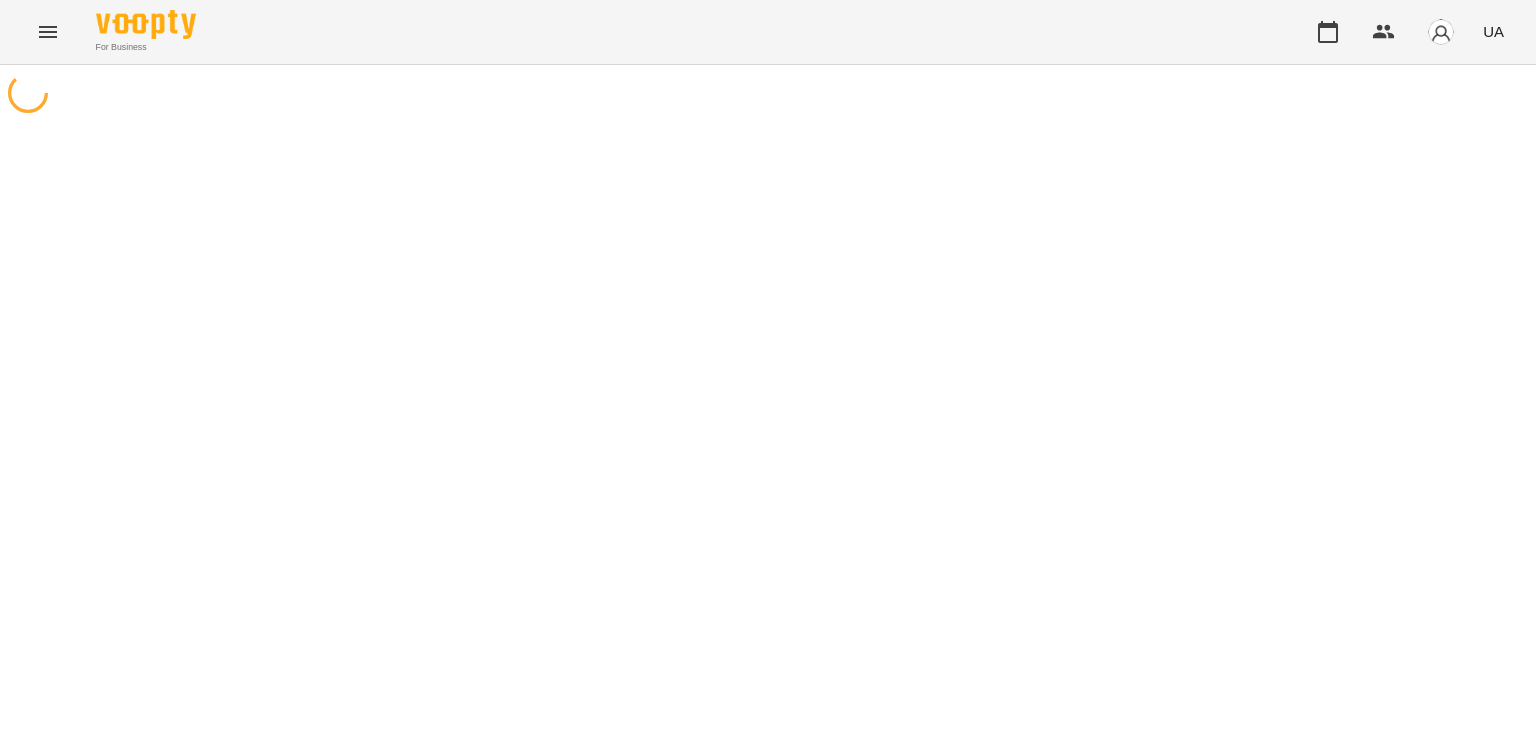 scroll, scrollTop: 0, scrollLeft: 0, axis: both 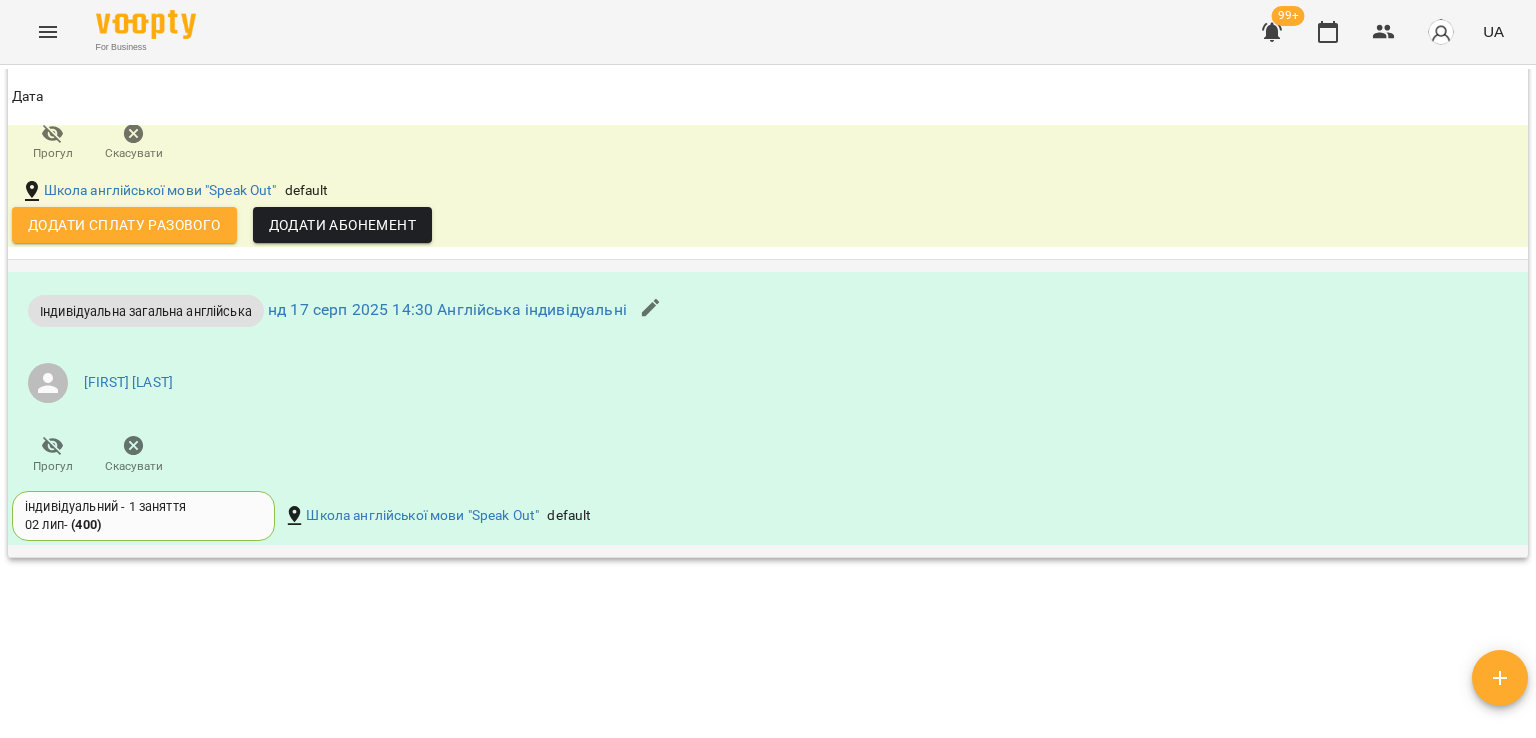 click on "Скасувати" at bounding box center [134, 466] 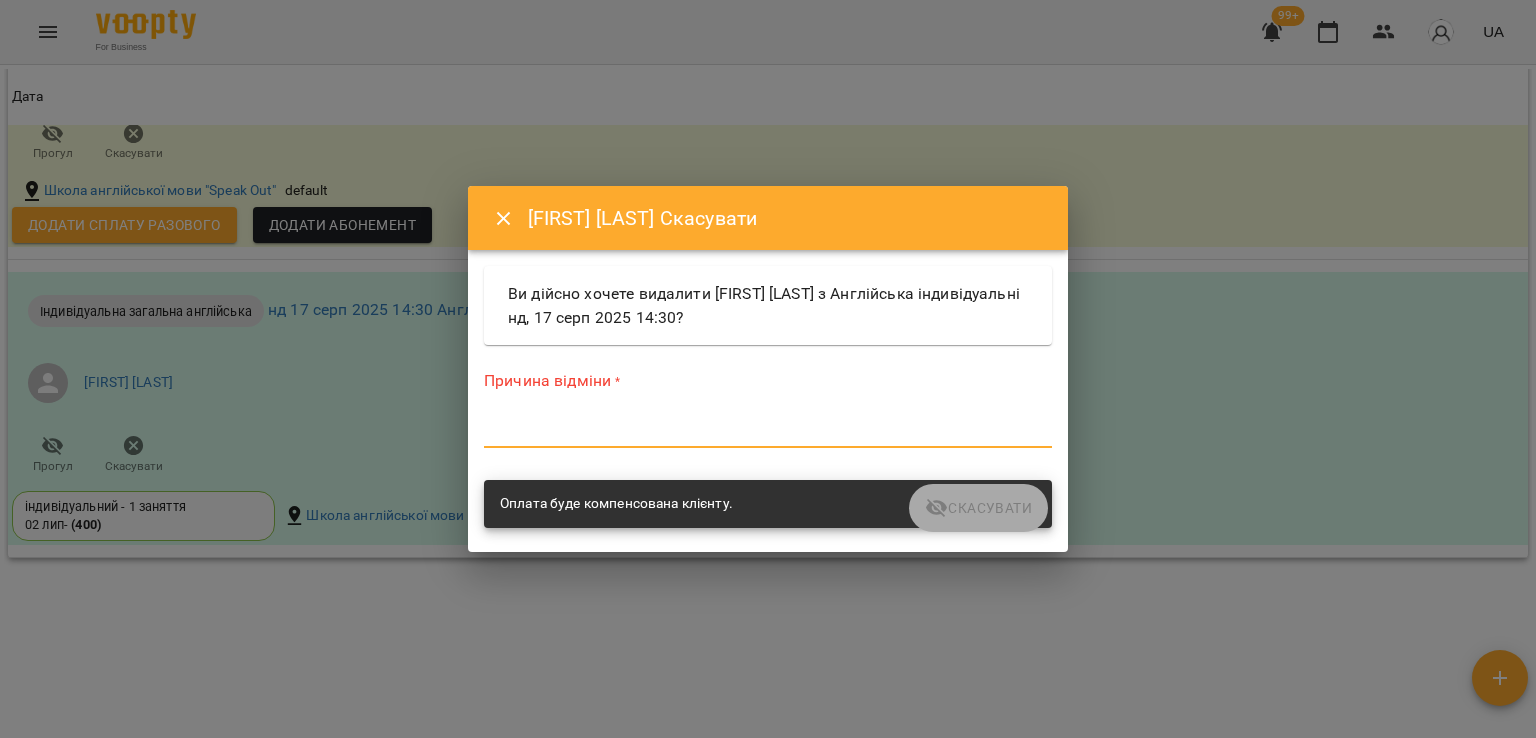click at bounding box center (768, 431) 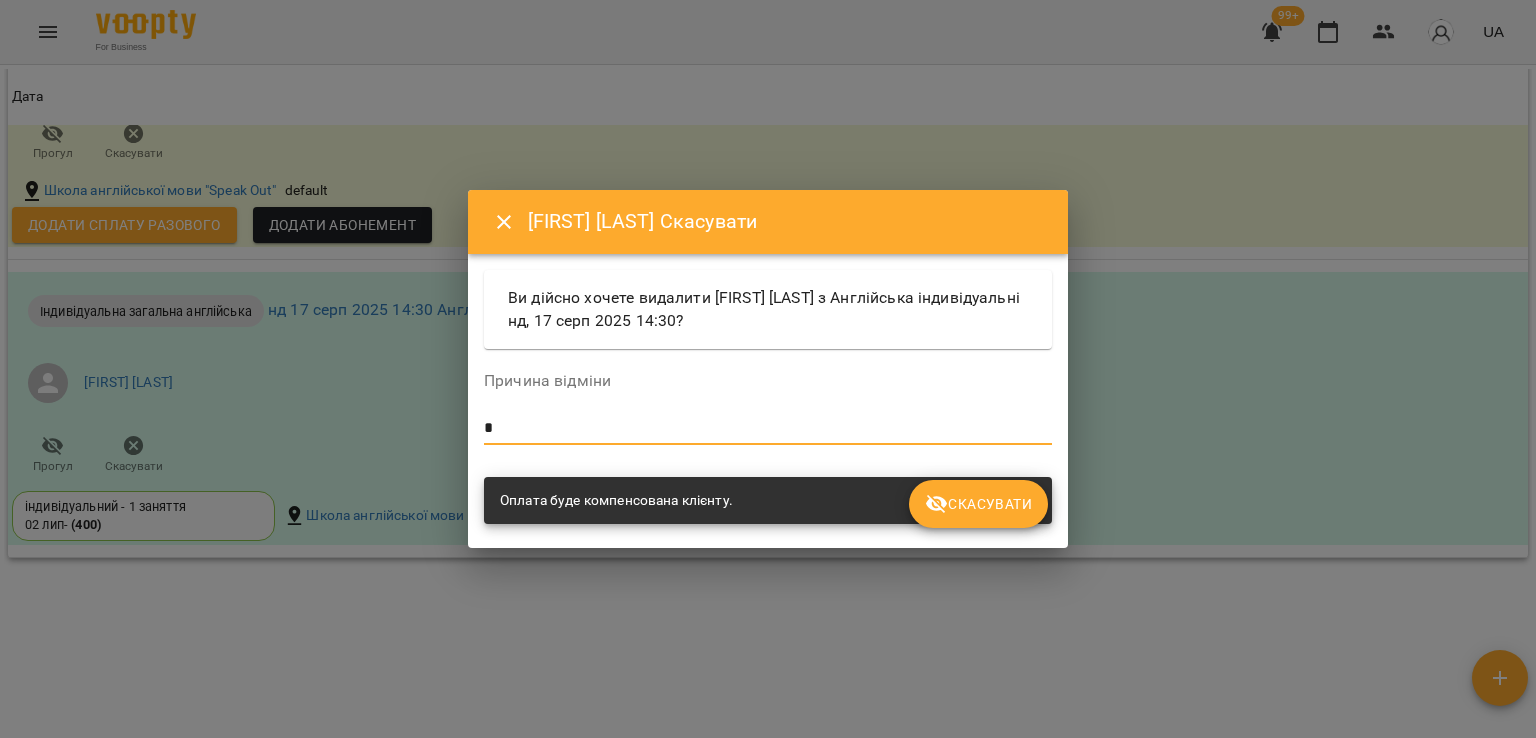 type on "*" 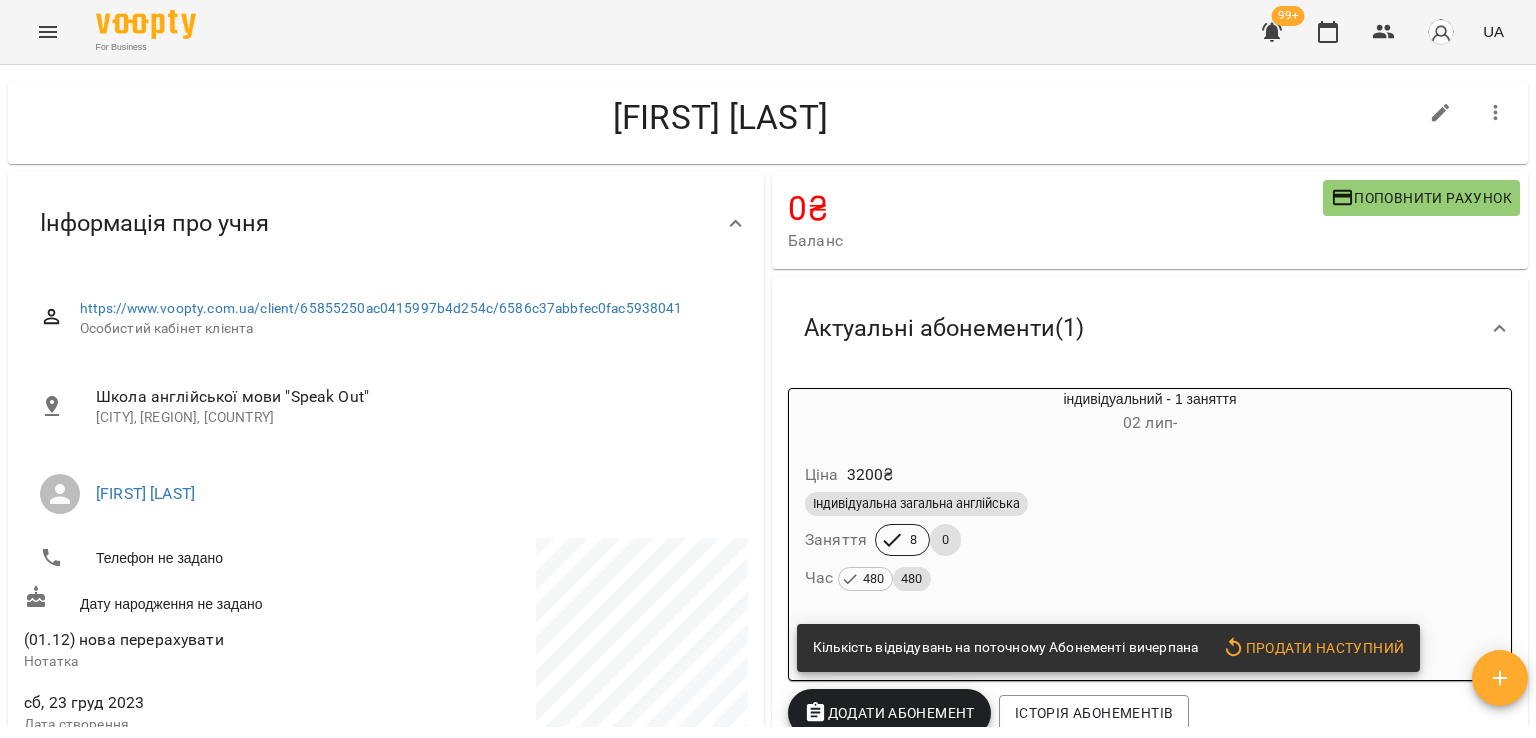 scroll, scrollTop: 0, scrollLeft: 0, axis: both 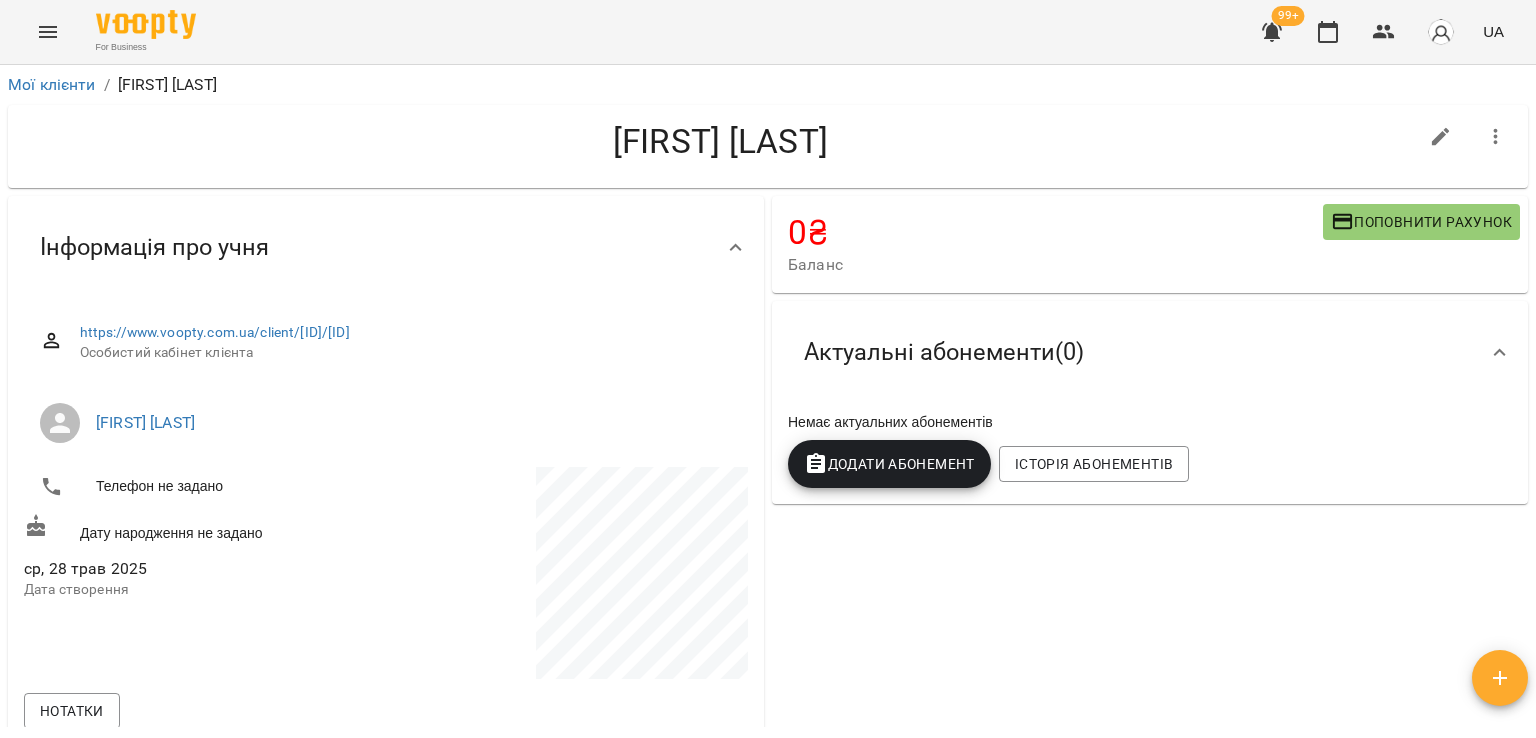 click on "Мої клієнти / [FIRST] [LAST]" at bounding box center (768, 85) 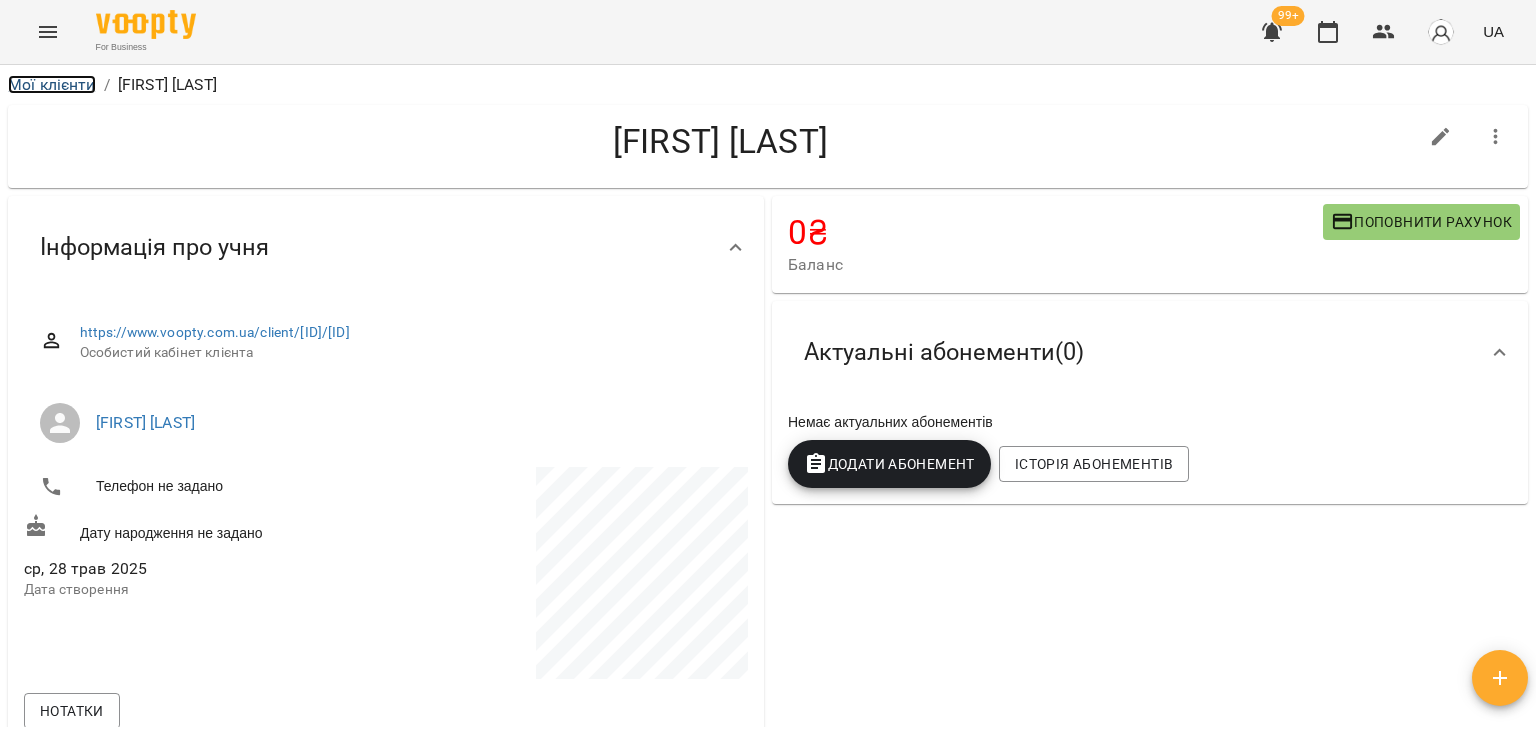 click on "Мої клієнти" at bounding box center [52, 84] 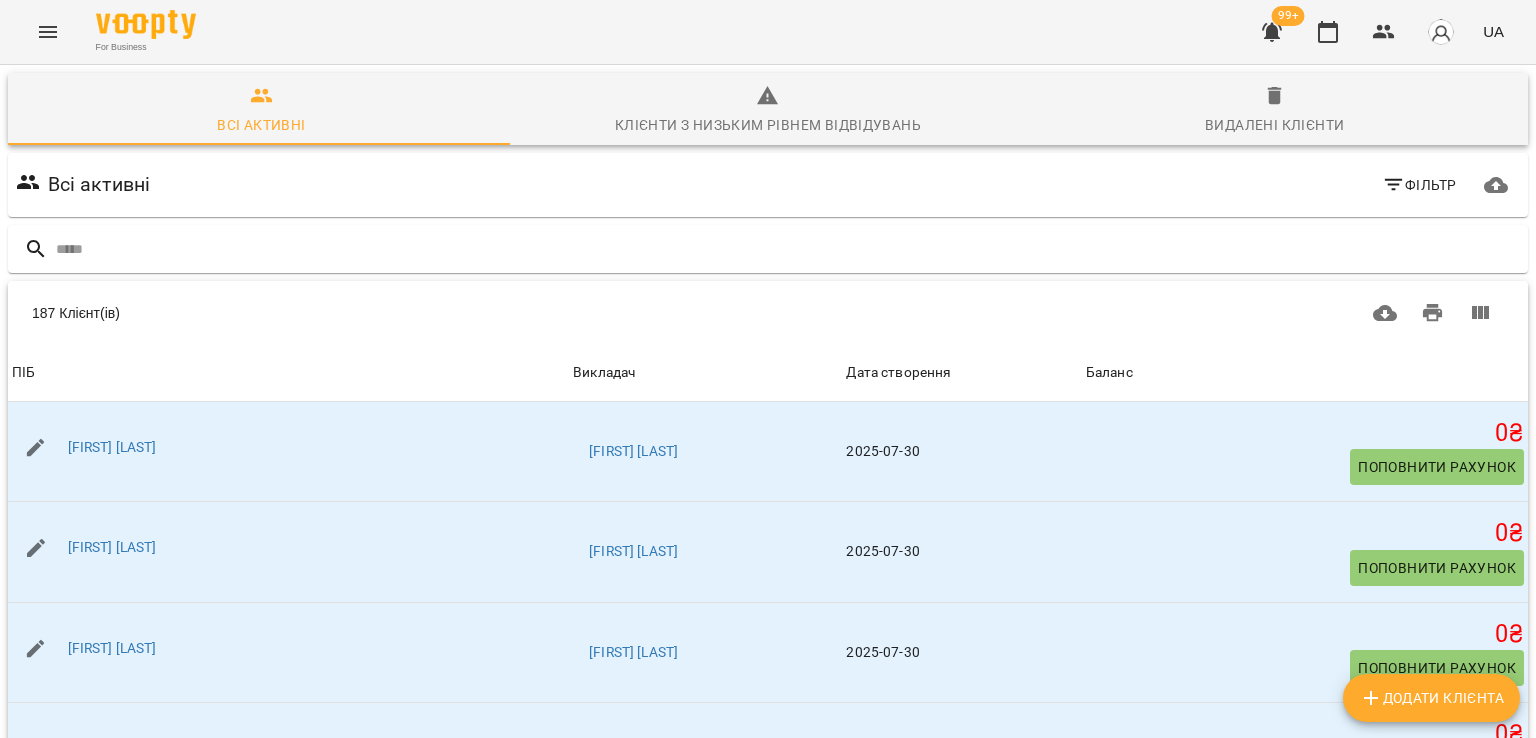click 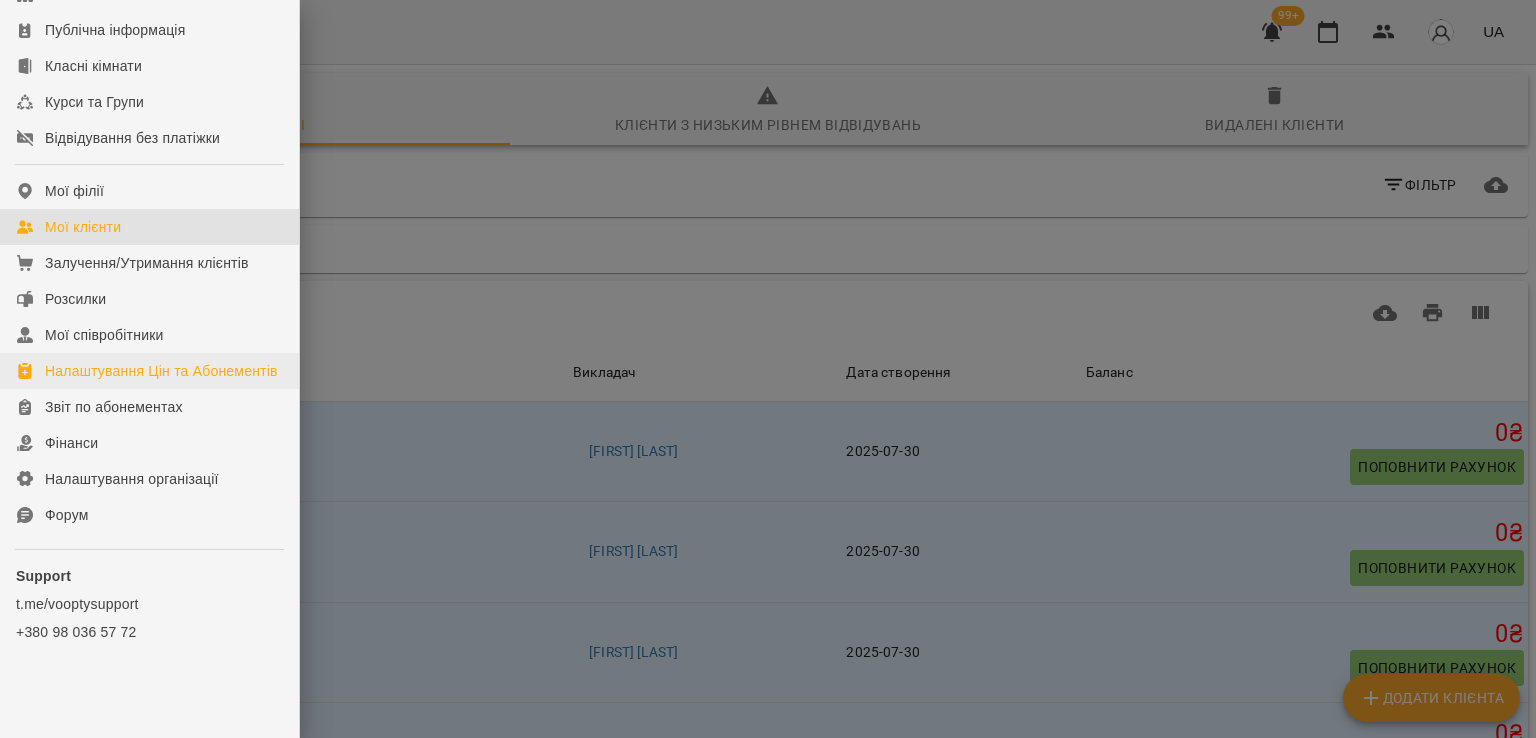 scroll, scrollTop: 274, scrollLeft: 0, axis: vertical 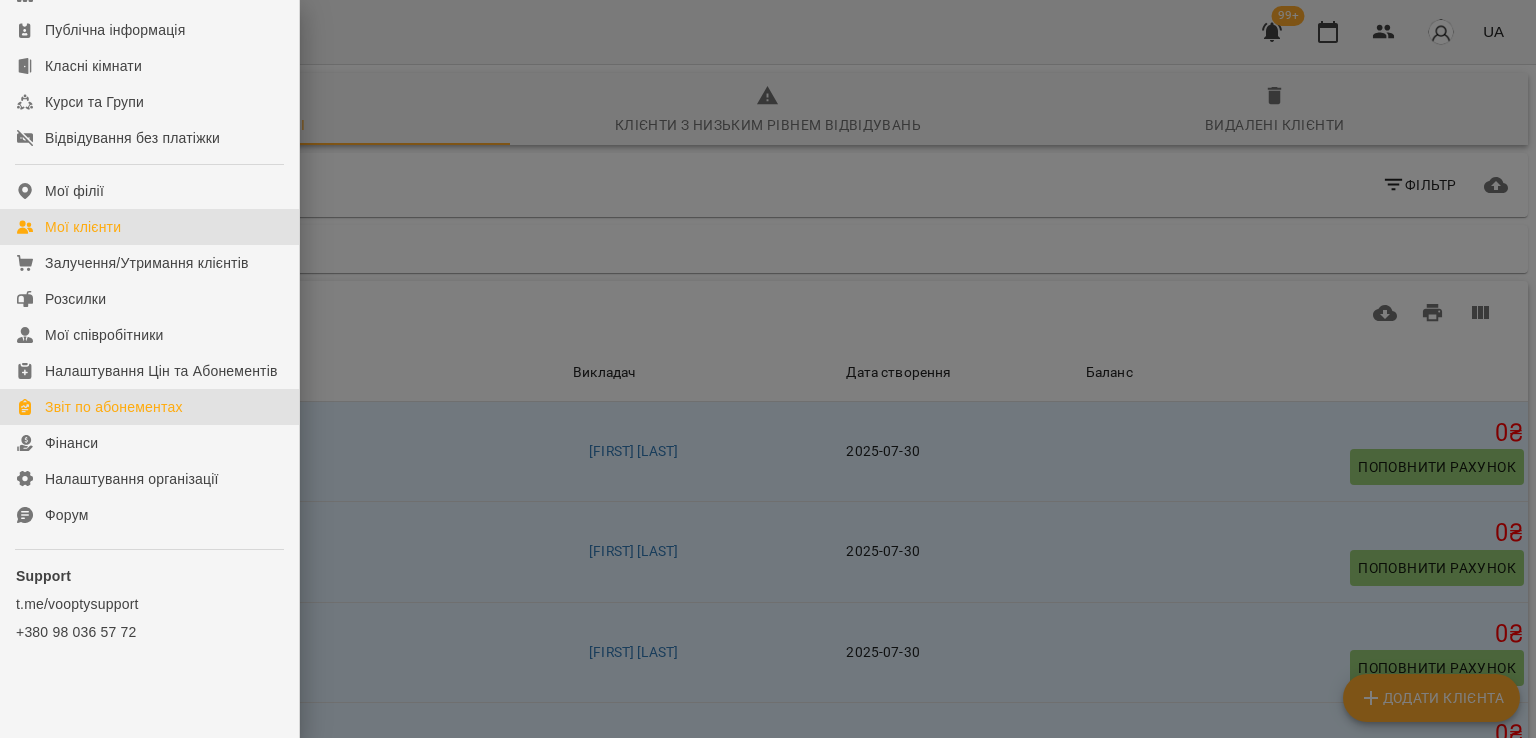 click on "Звіт по абонементах" at bounding box center [114, 407] 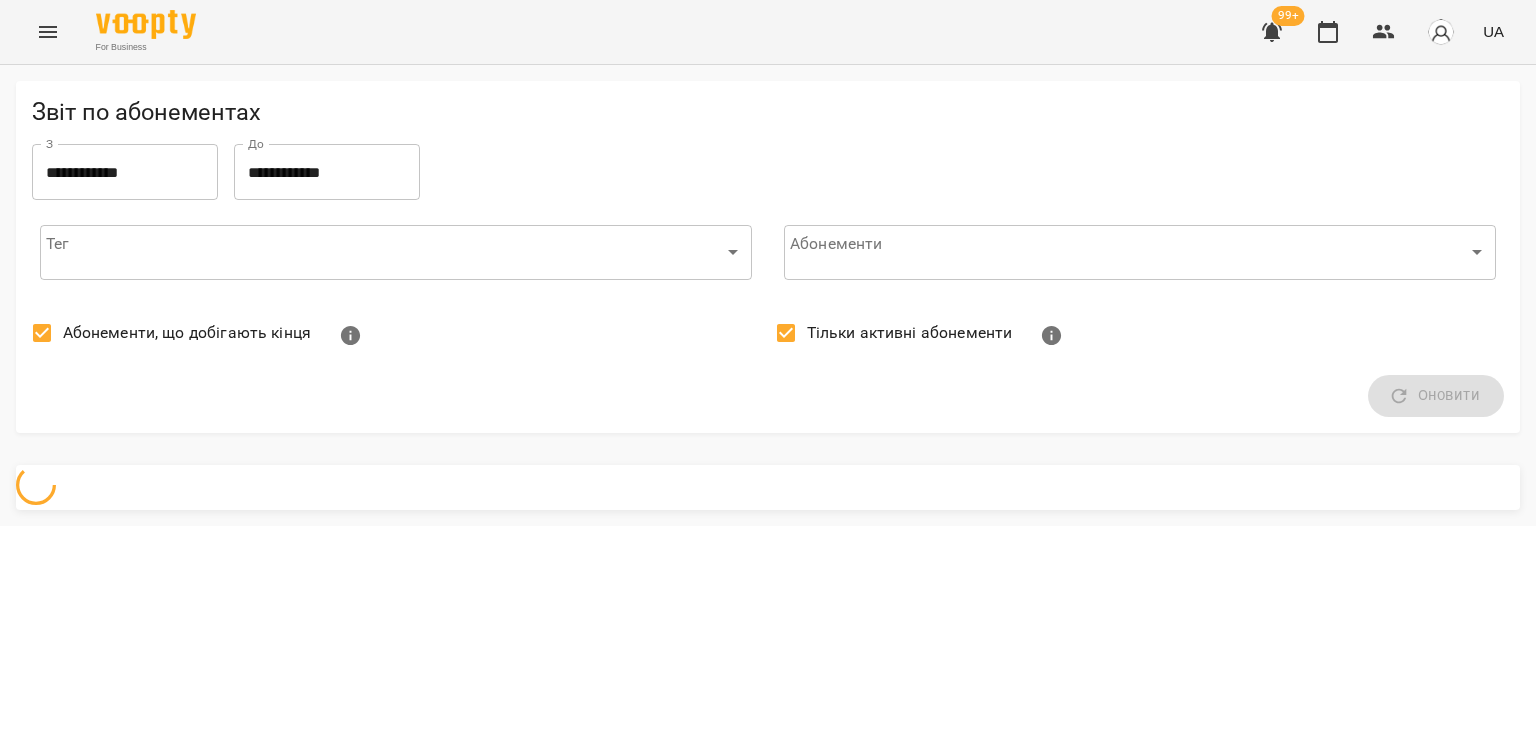 click on "Абонементи, що добігають кінця" at bounding box center (187, 333) 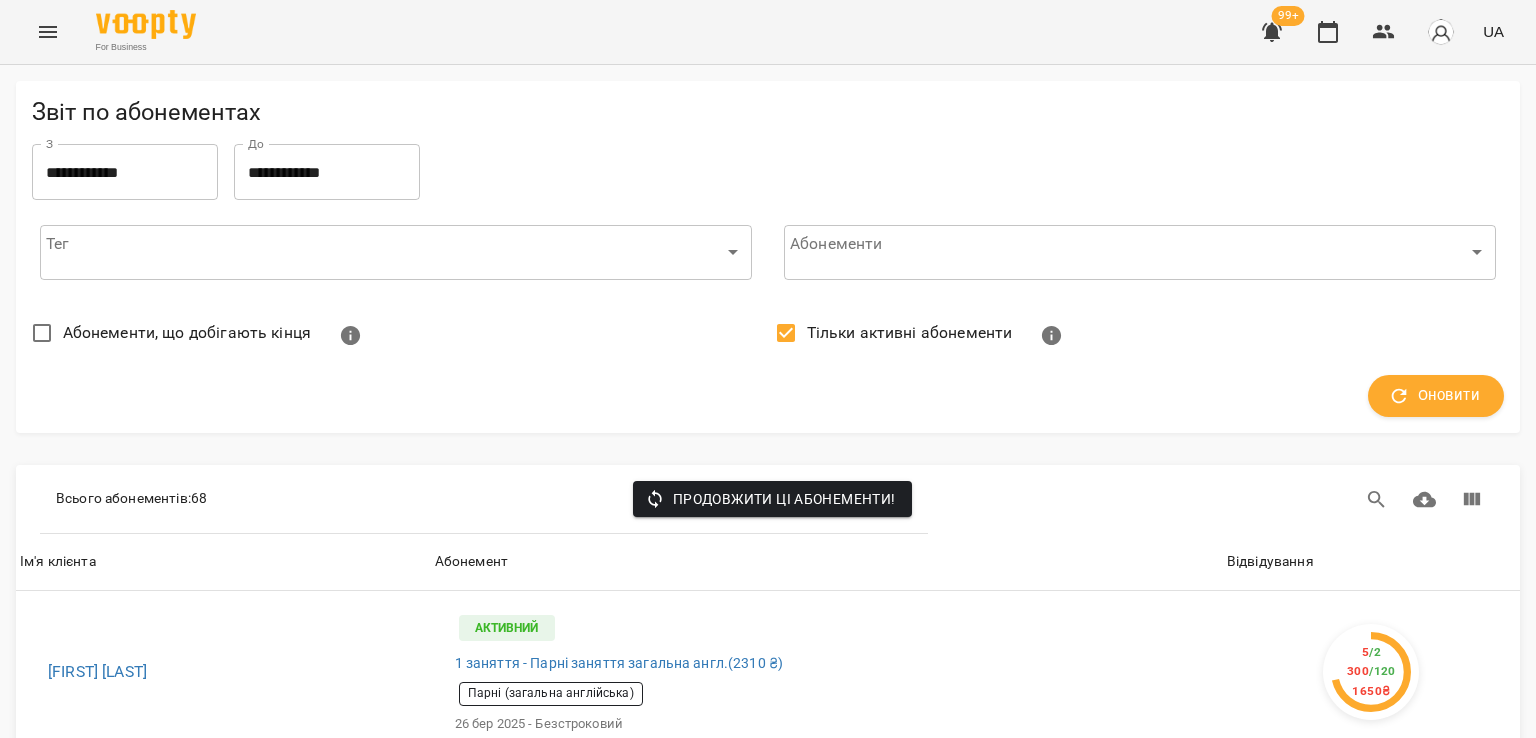 click on "Тільки активні абонементи" at bounding box center (910, 333) 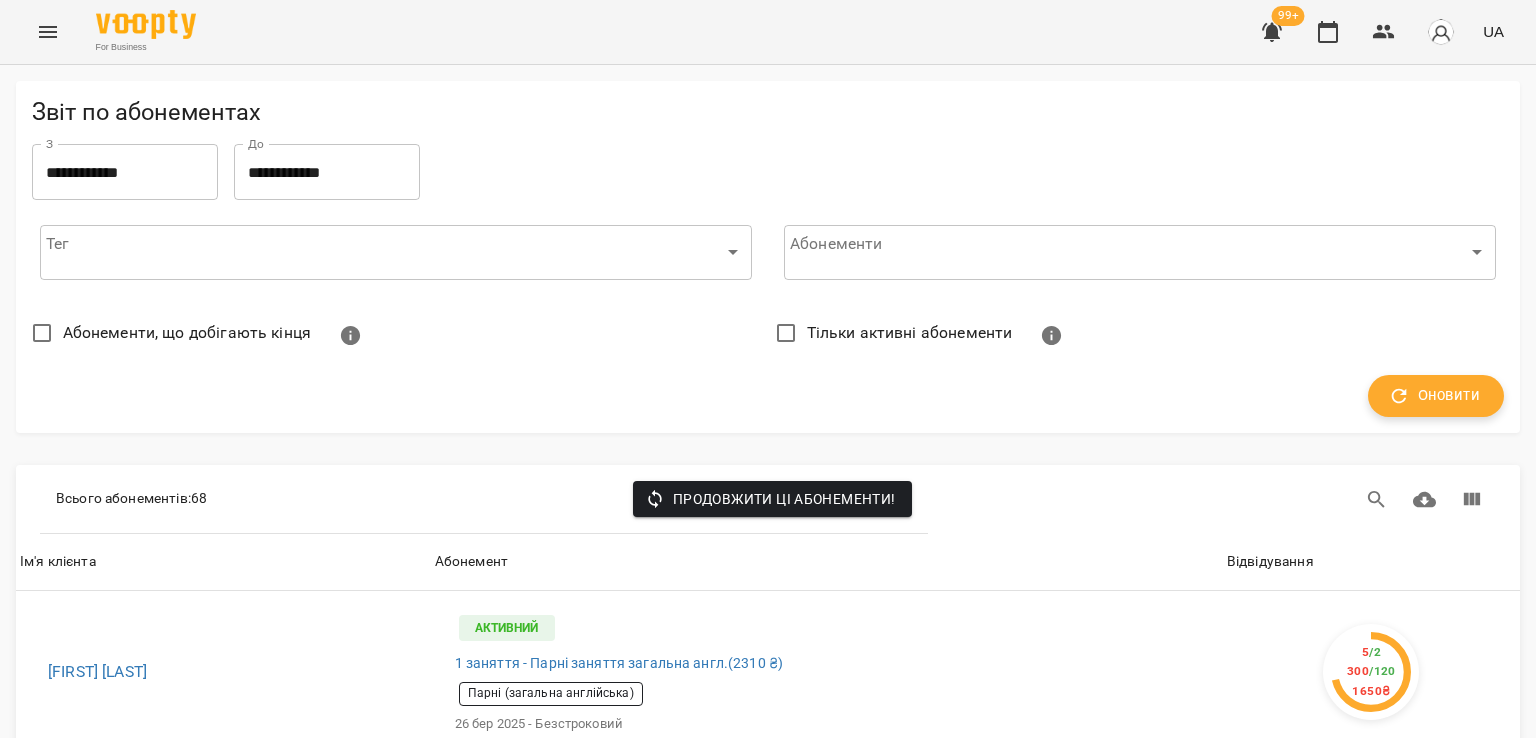 click on "Оновити" at bounding box center [1436, 396] 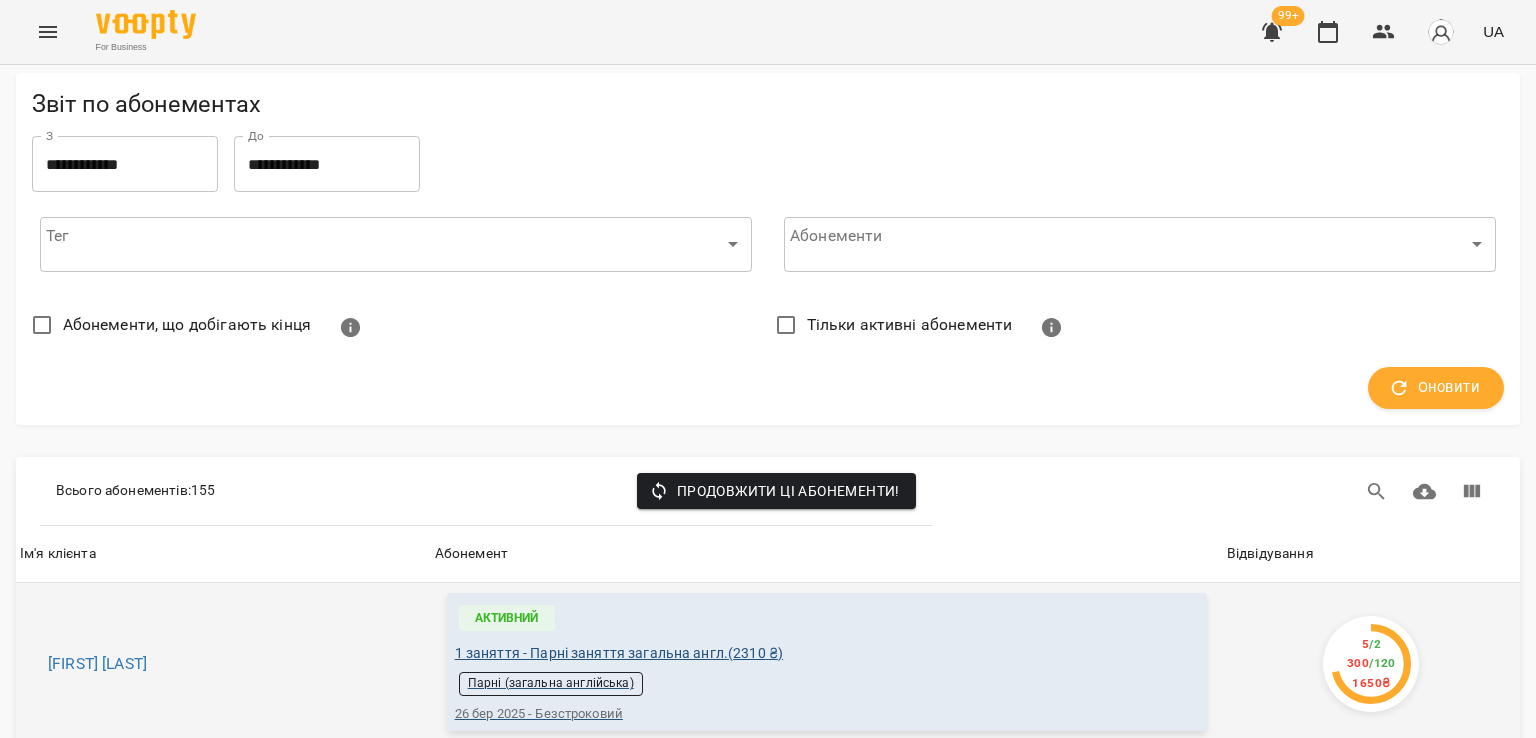 scroll, scrollTop: 300, scrollLeft: 0, axis: vertical 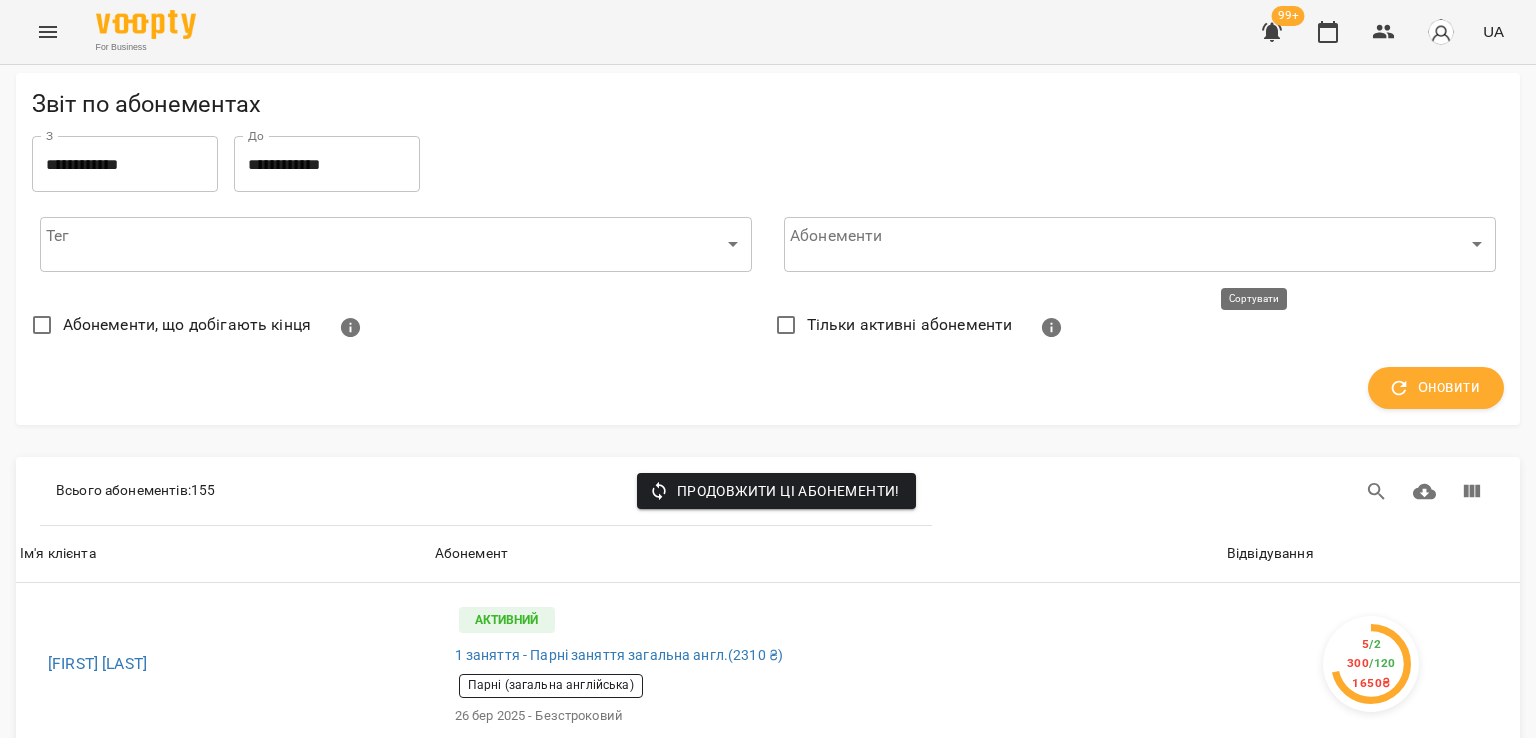 click on "Відвідування" at bounding box center [1270, 554] 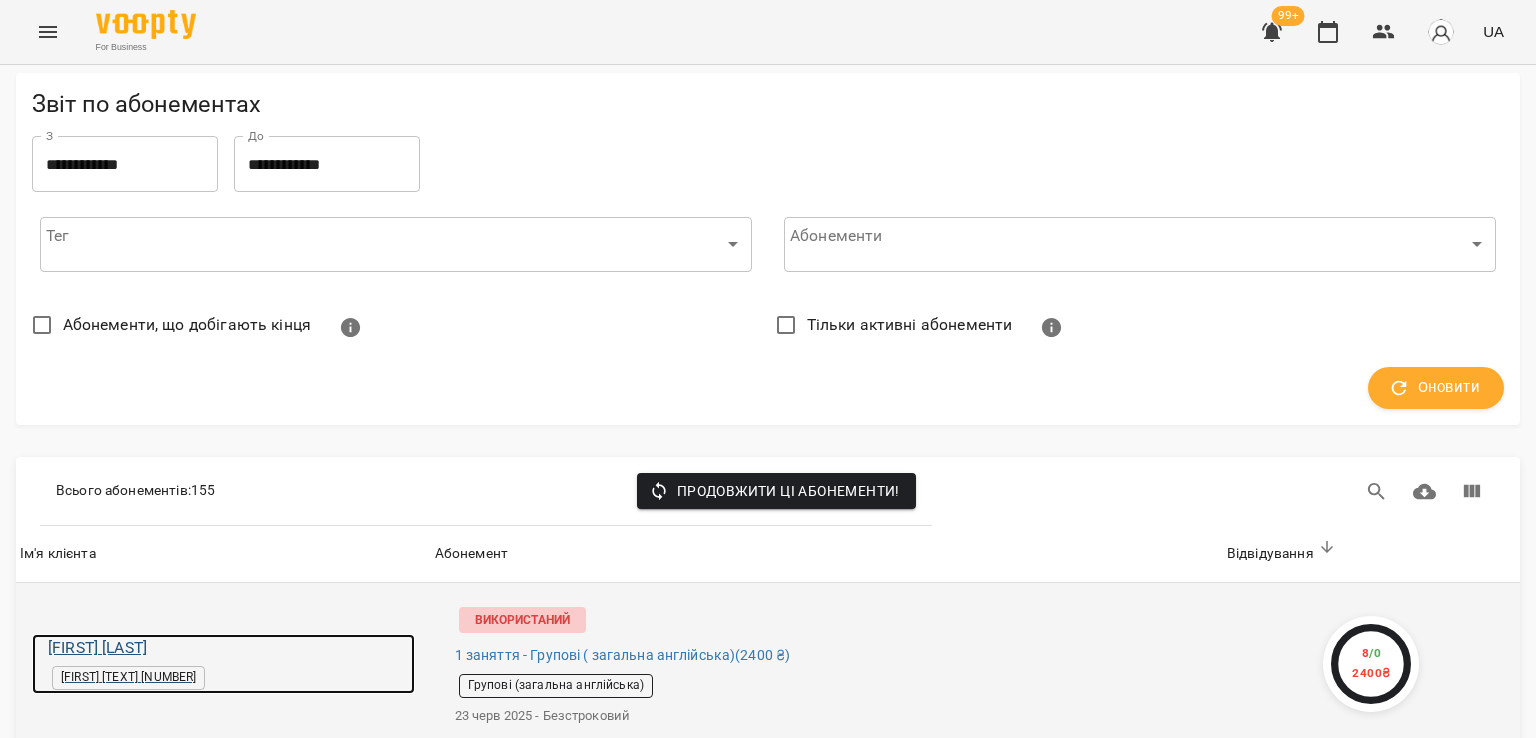 scroll, scrollTop: 400, scrollLeft: 0, axis: vertical 